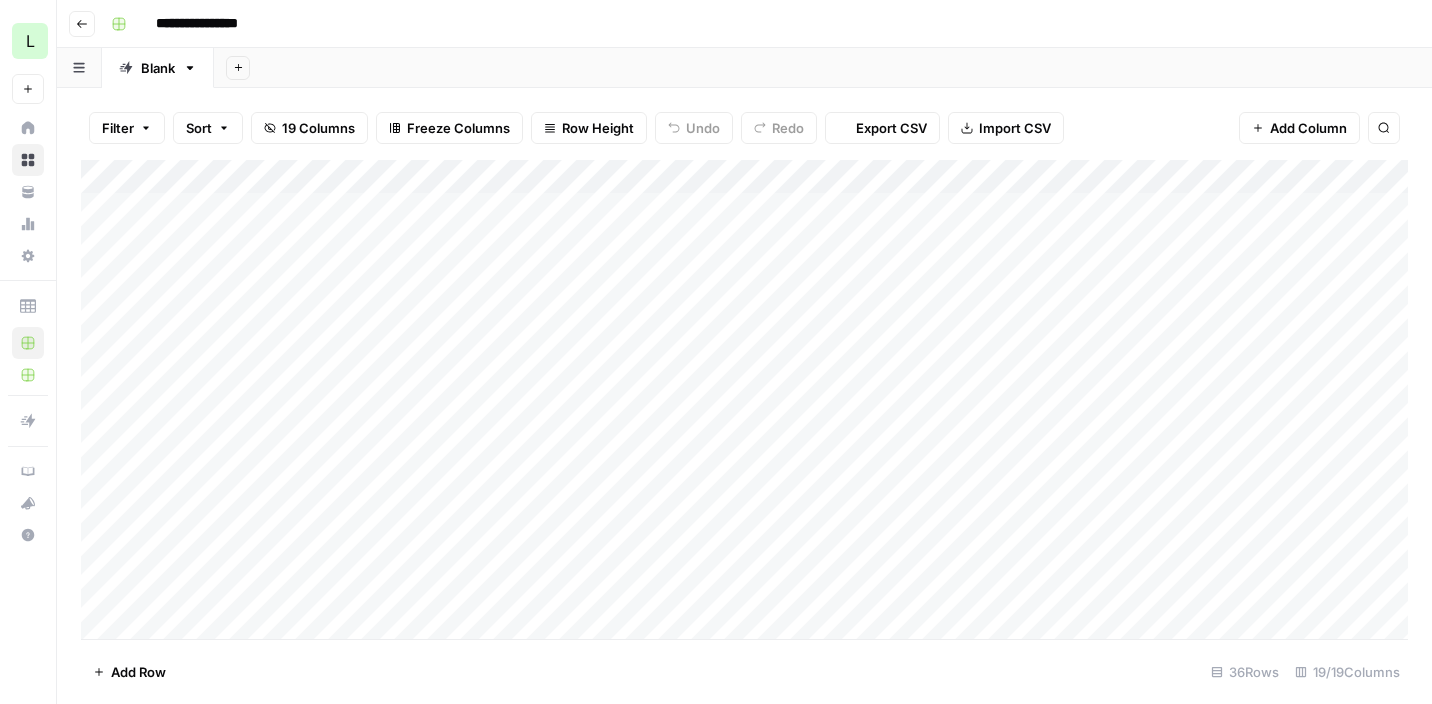 scroll, scrollTop: 0, scrollLeft: 0, axis: both 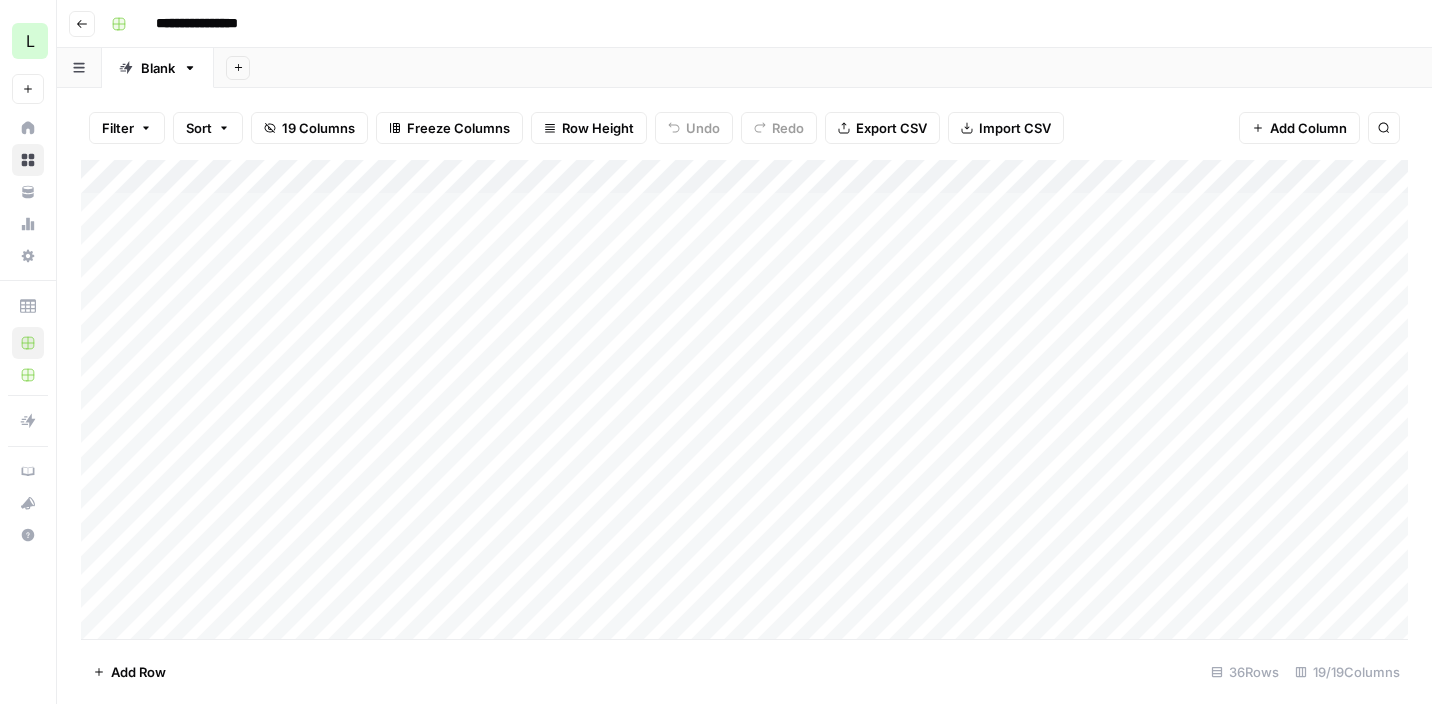 click on "Add Column" at bounding box center [744, 399] 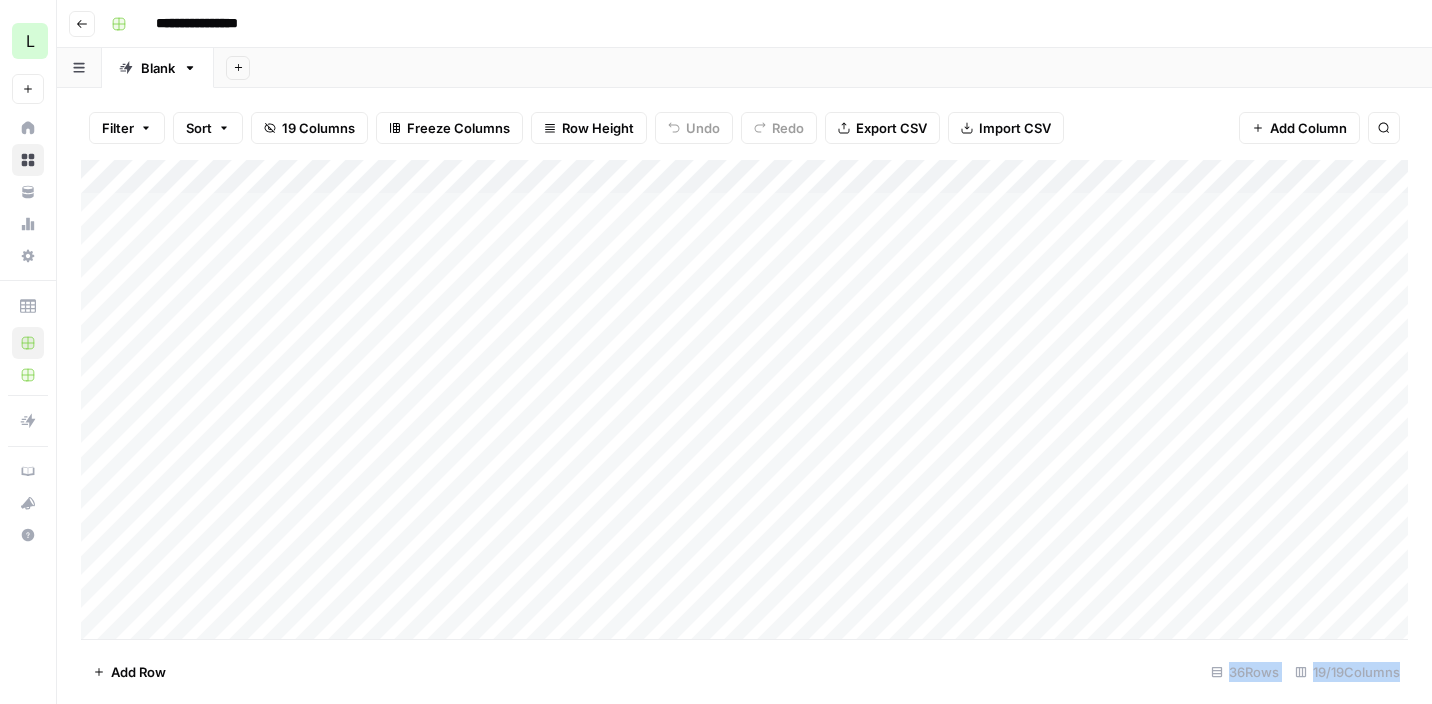 click at bounding box center (709, 379) 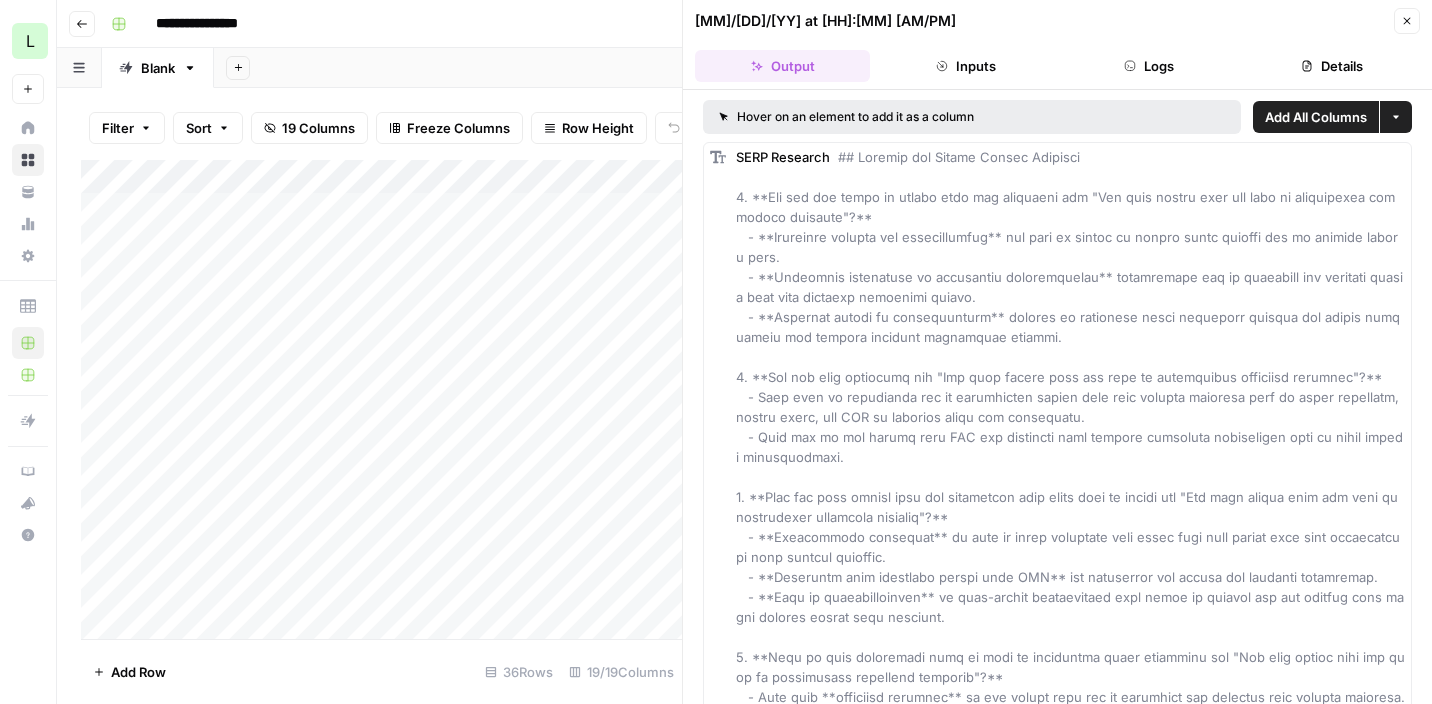 click at bounding box center [1074, 2047] 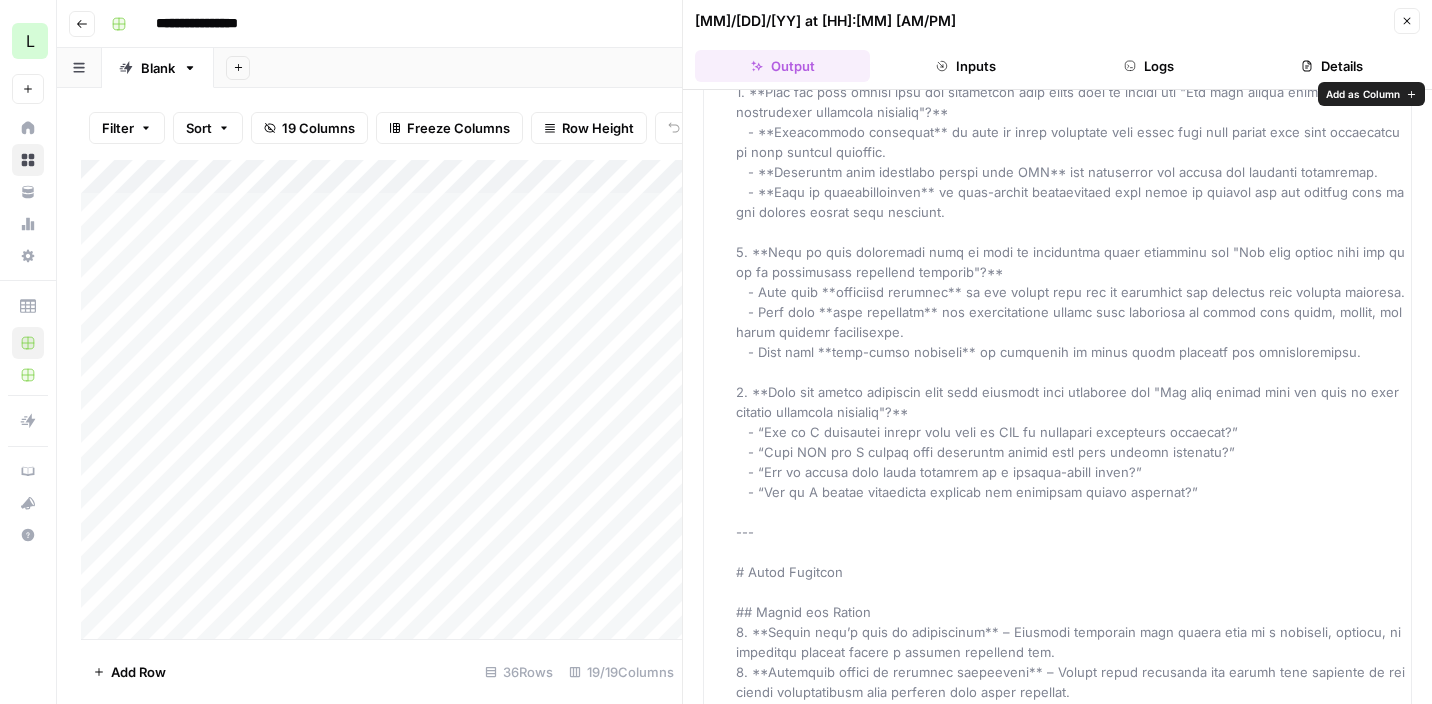 scroll, scrollTop: 0, scrollLeft: 0, axis: both 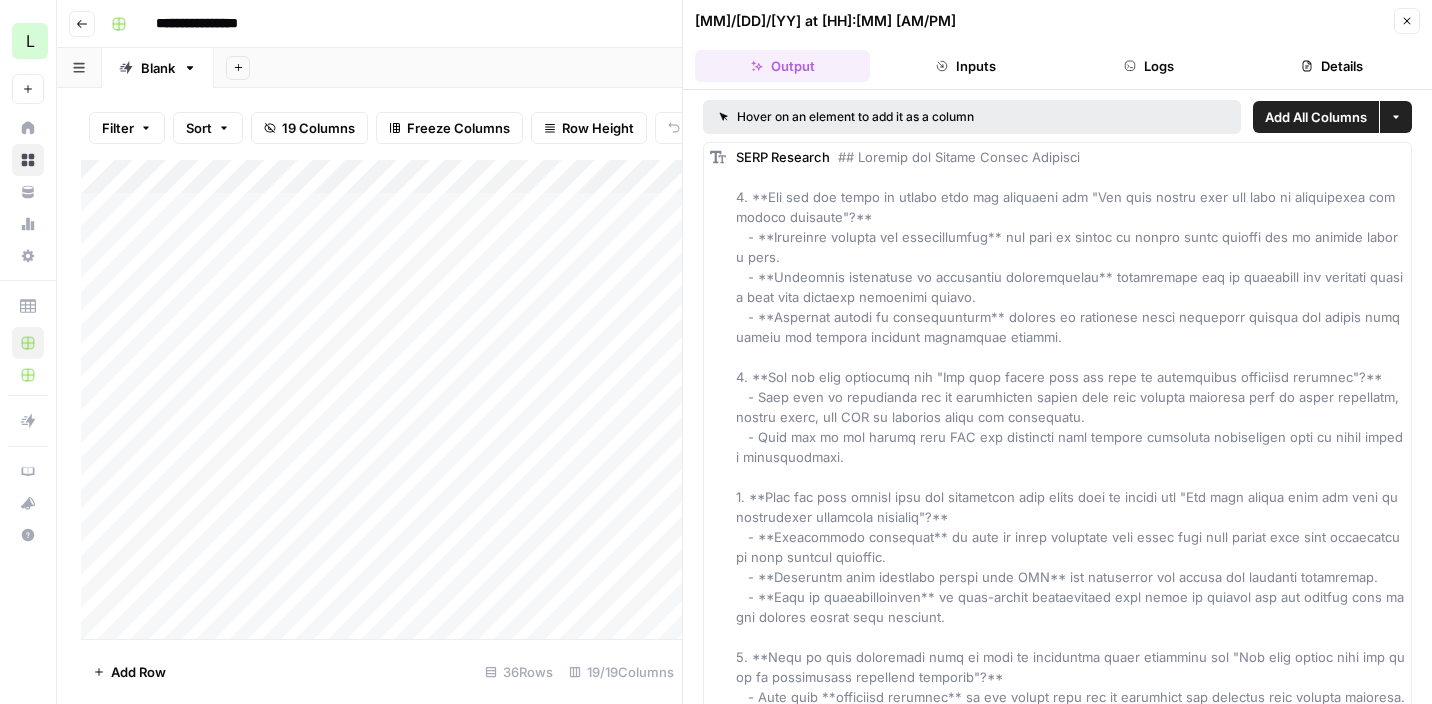 click on "Add Column" at bounding box center (381, 399) 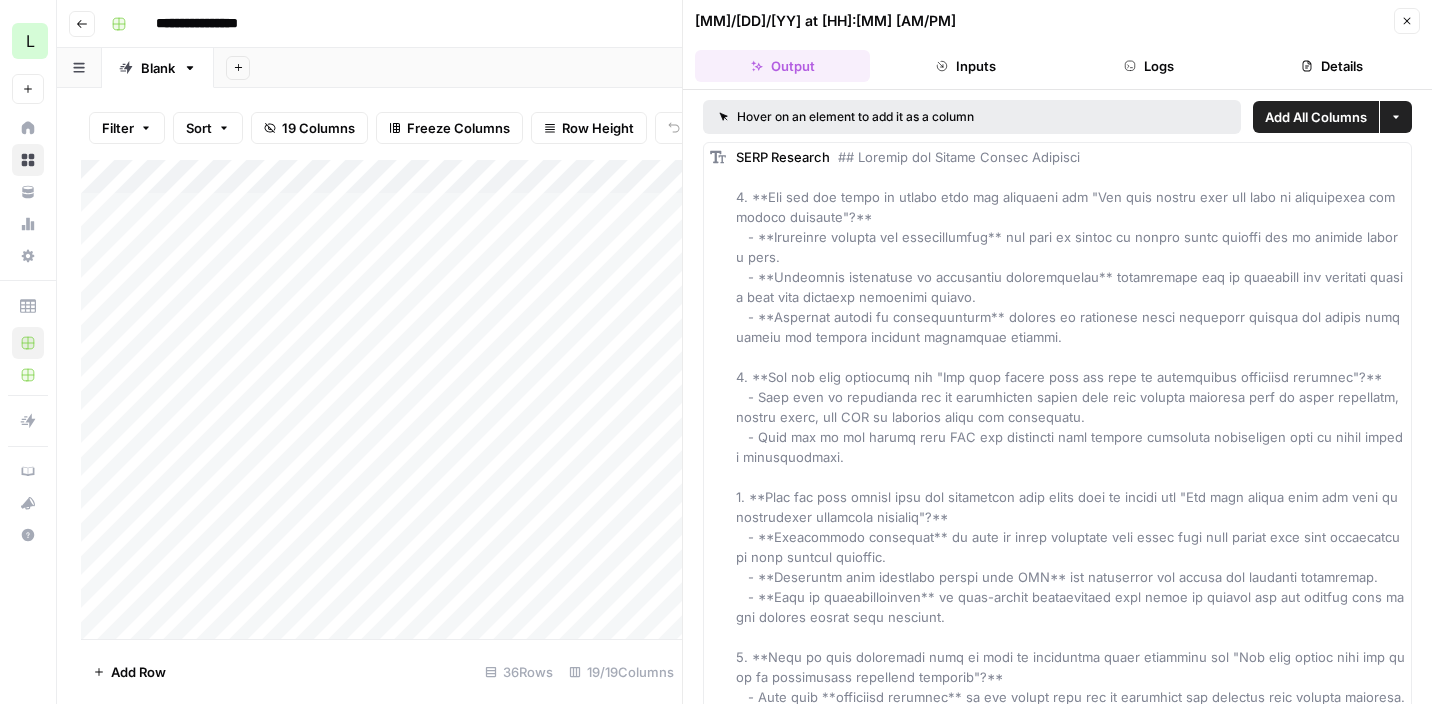 click 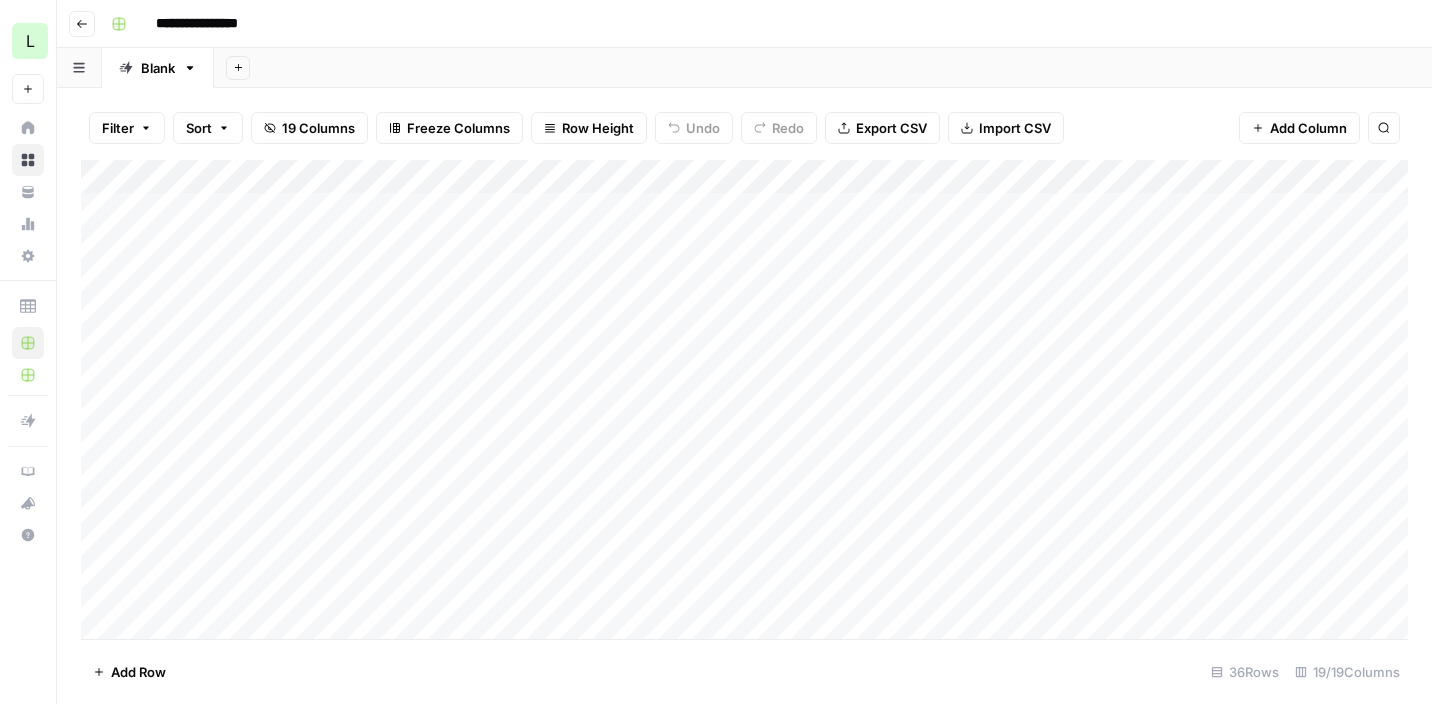 click on "Add Column" at bounding box center [744, 399] 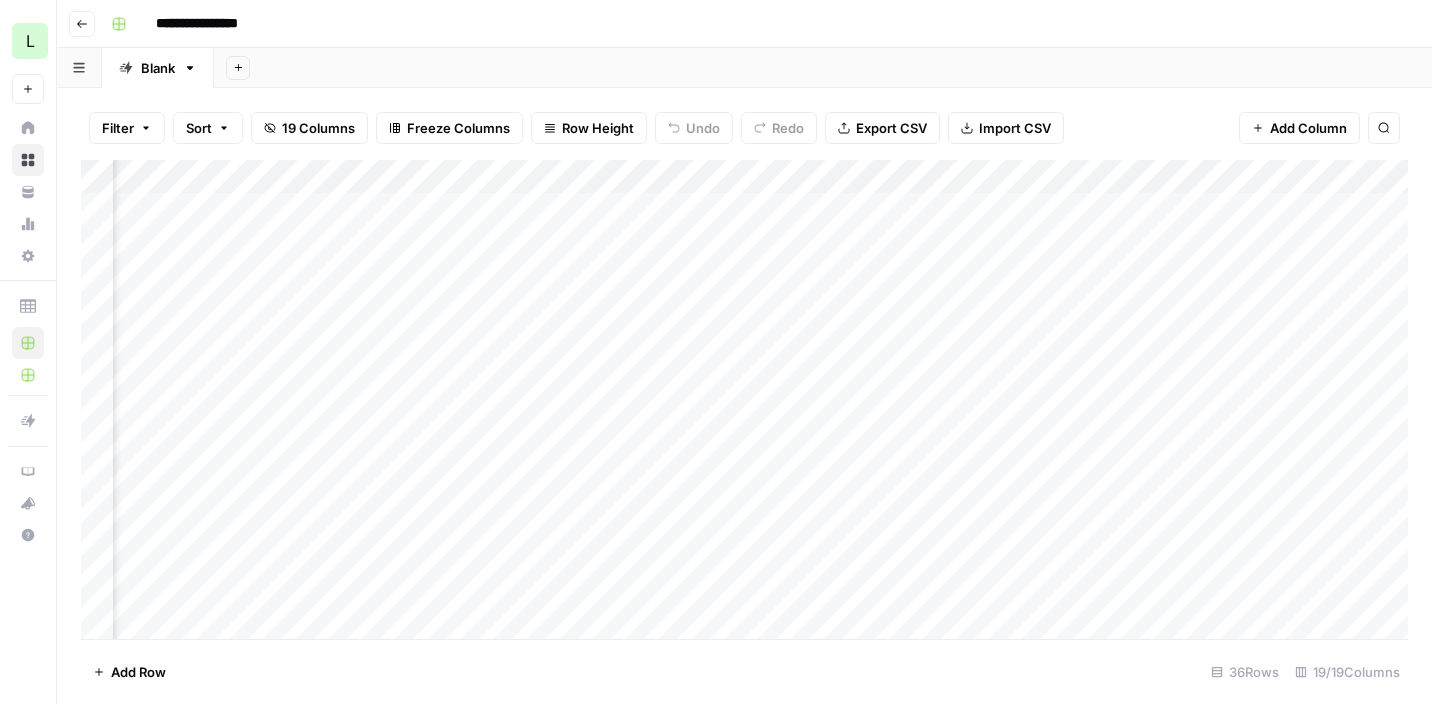 scroll, scrollTop: 0, scrollLeft: 650, axis: horizontal 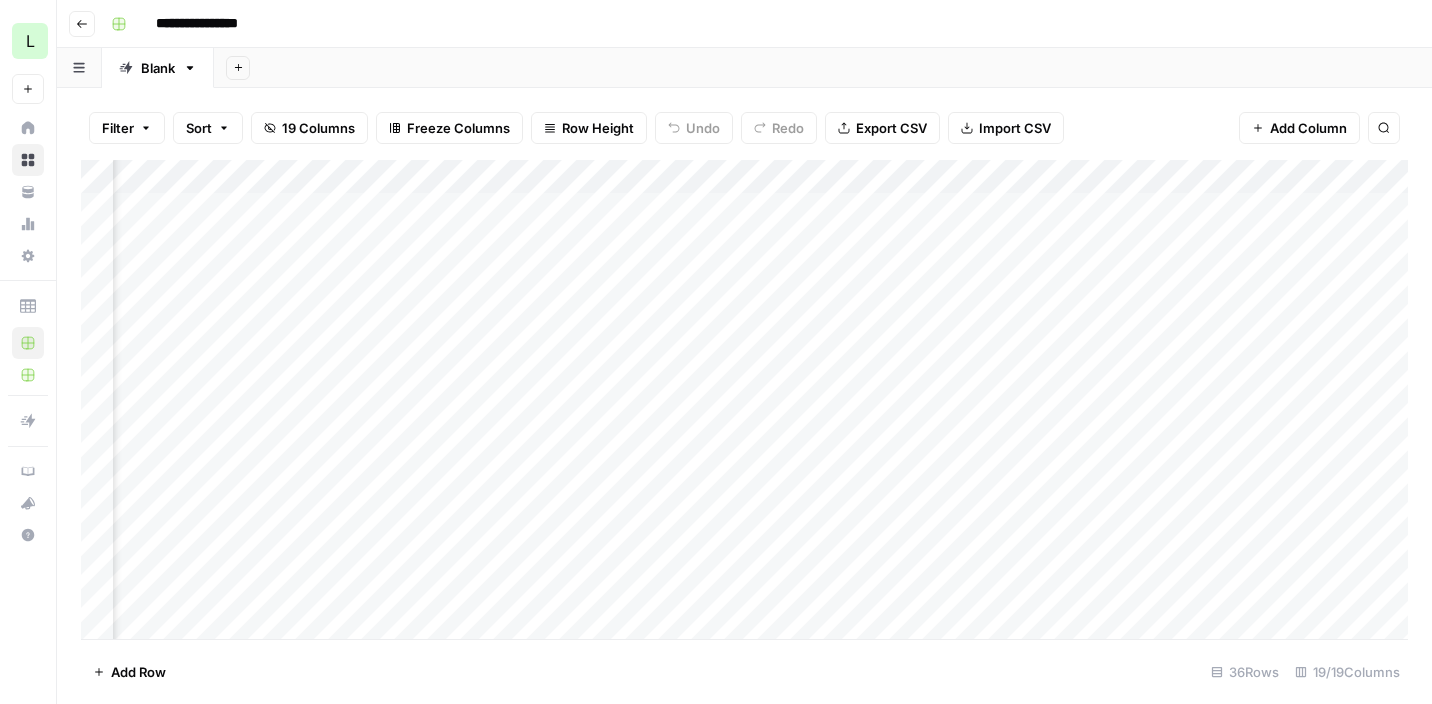 click on "Add Column" at bounding box center (744, 399) 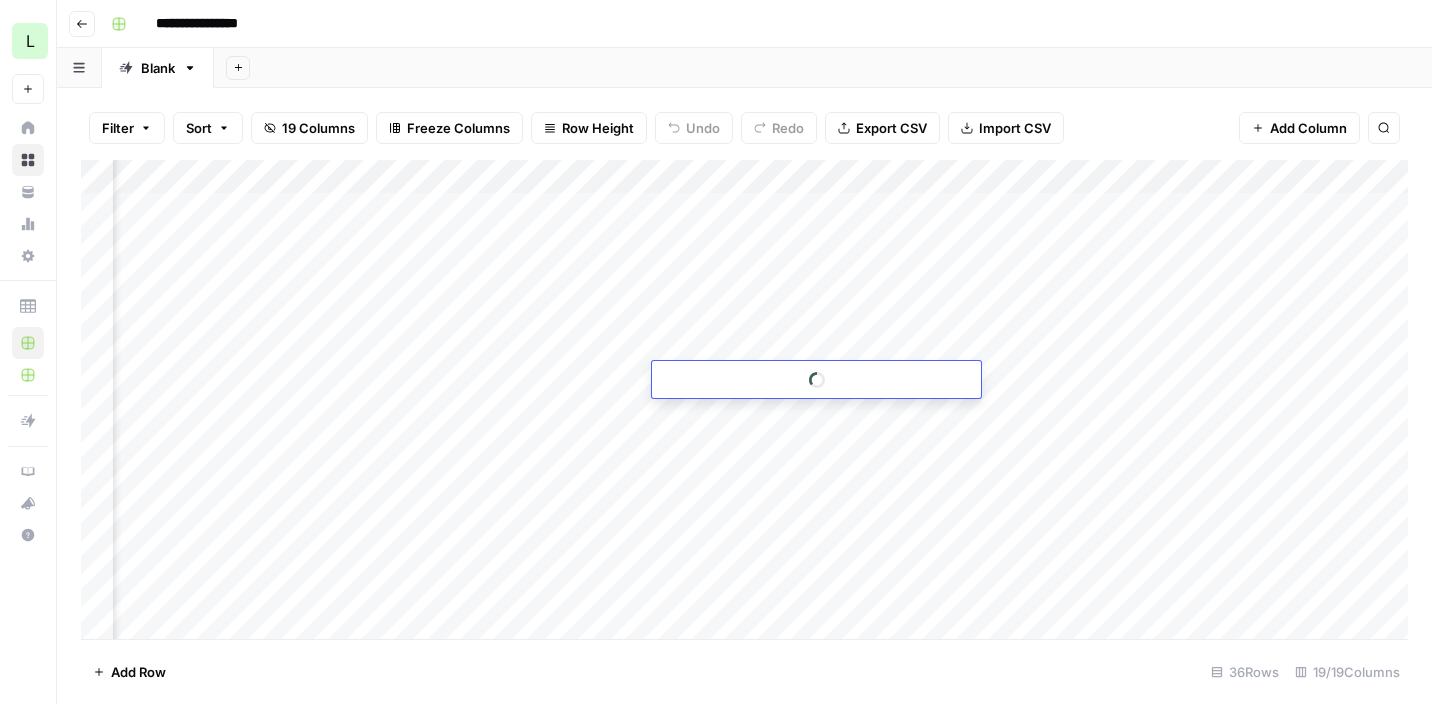 click at bounding box center [816, 379] 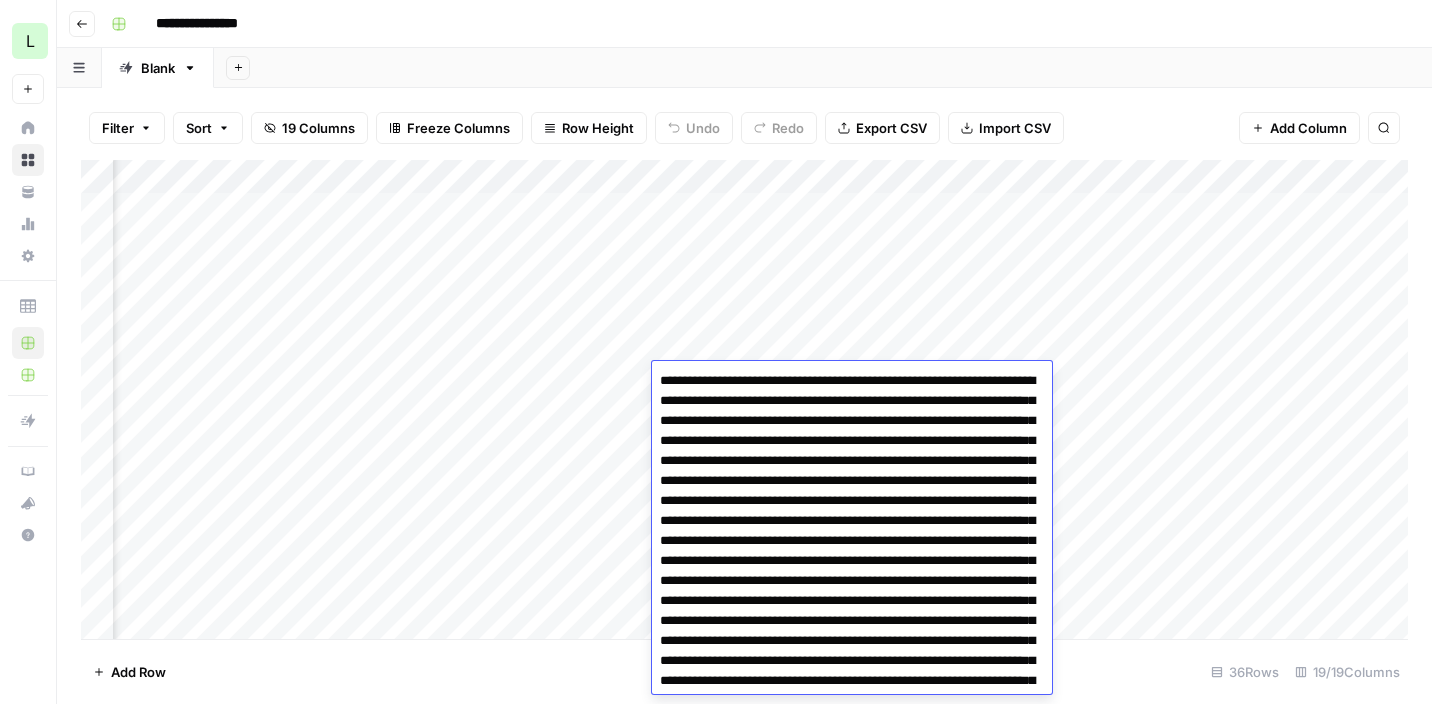 click on "Add Column" at bounding box center [744, 399] 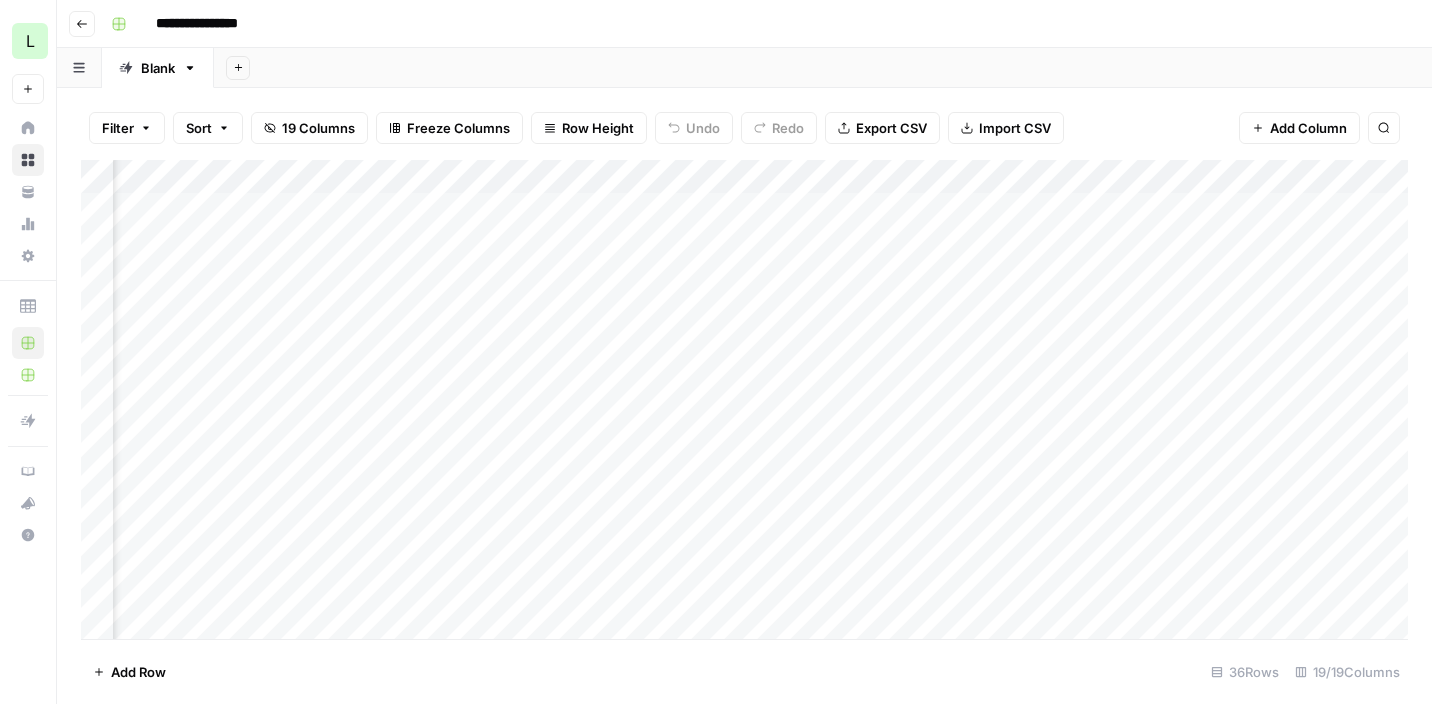 click on "Add Column" at bounding box center [744, 399] 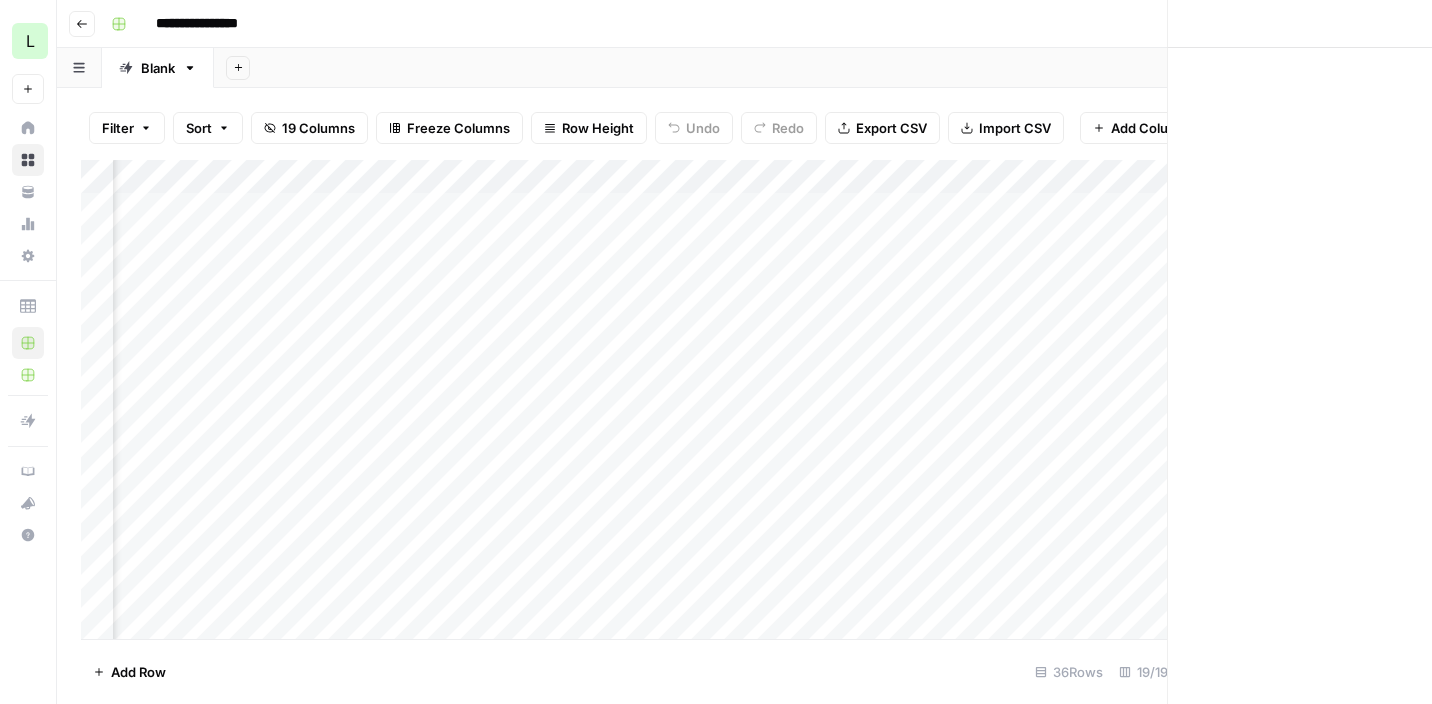 click at bounding box center (1069, 379) 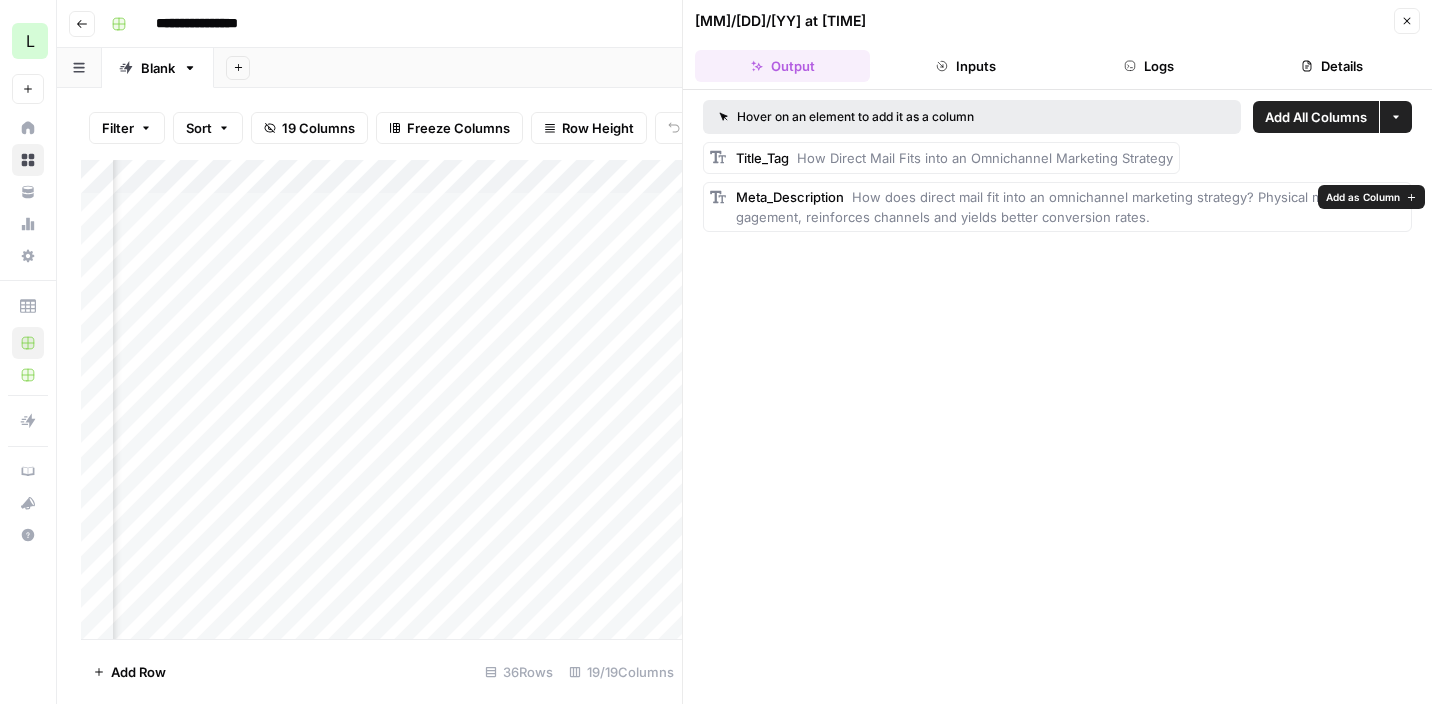 click on "How does direct mail fit into an omnichannel marketing strategy? Physical mail drives engagement, reinforces channels and yields better conversion rates." at bounding box center (1067, 207) 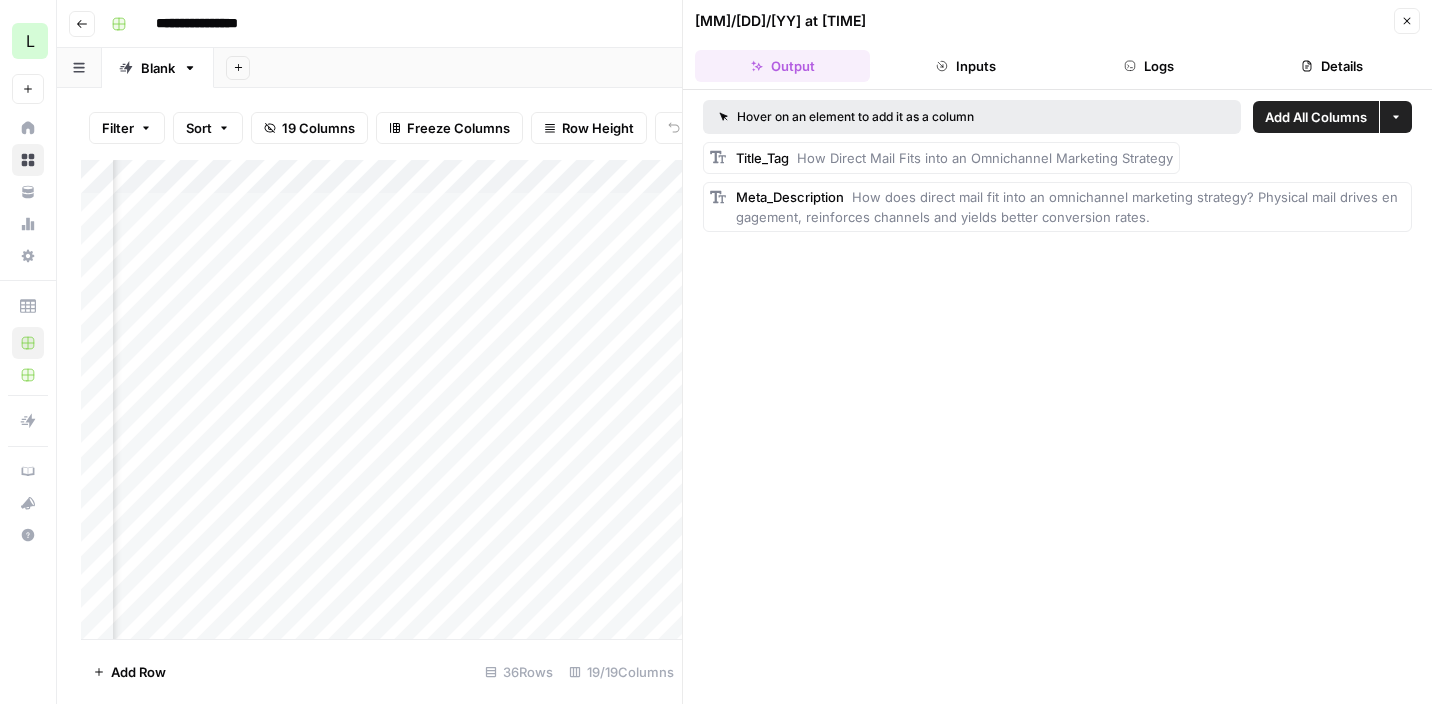 click on "How does direct mail fit into an omnichannel marketing strategy? Physical mail drives engagement, reinforces channels and yields better conversion rates." at bounding box center [1067, 207] 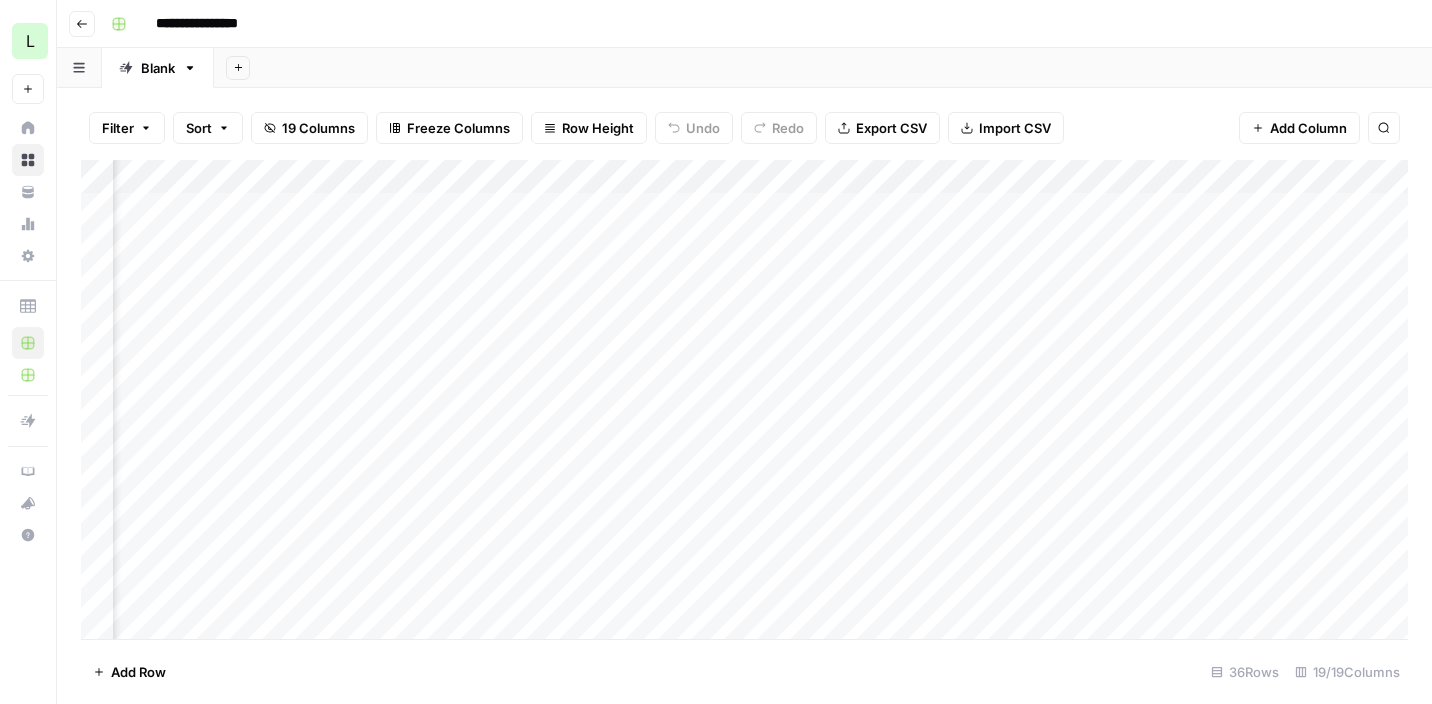 click on "Add Column" at bounding box center [744, 399] 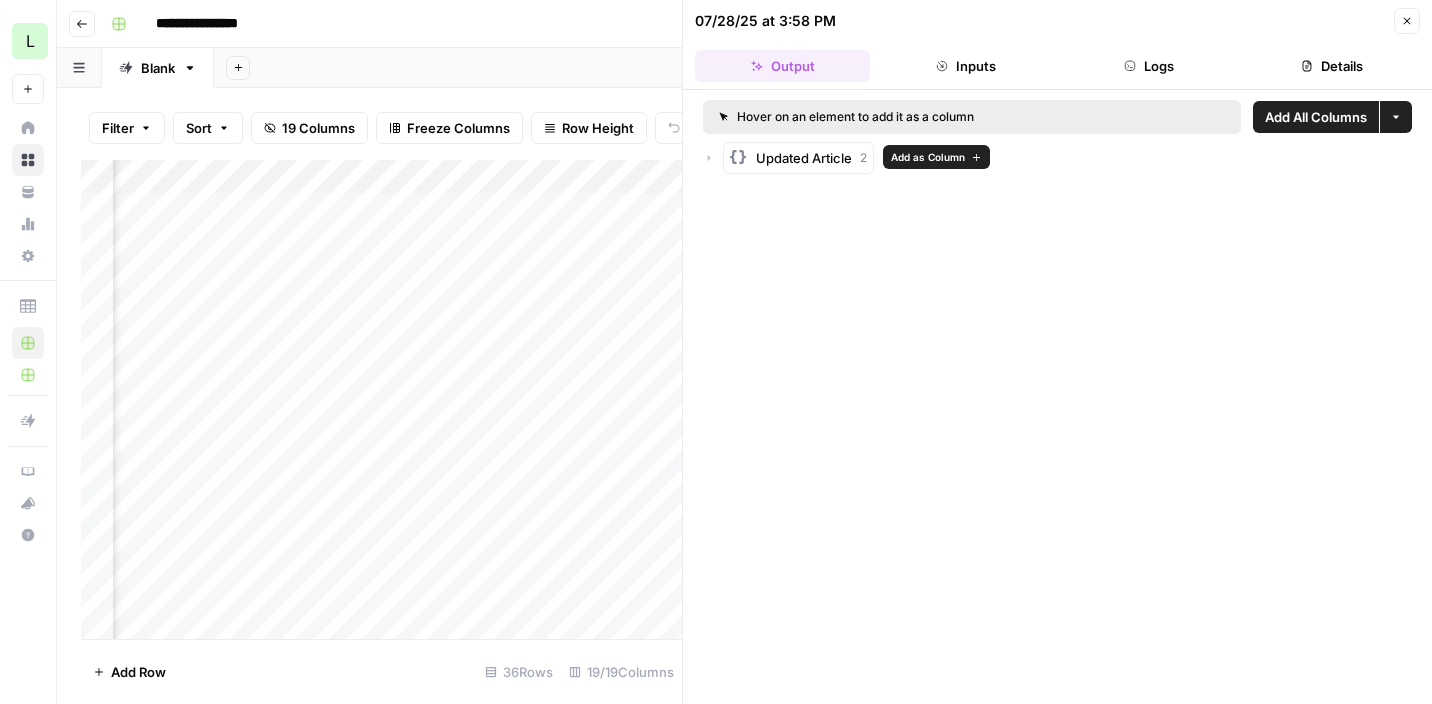 click on "Updated Article" at bounding box center [804, 158] 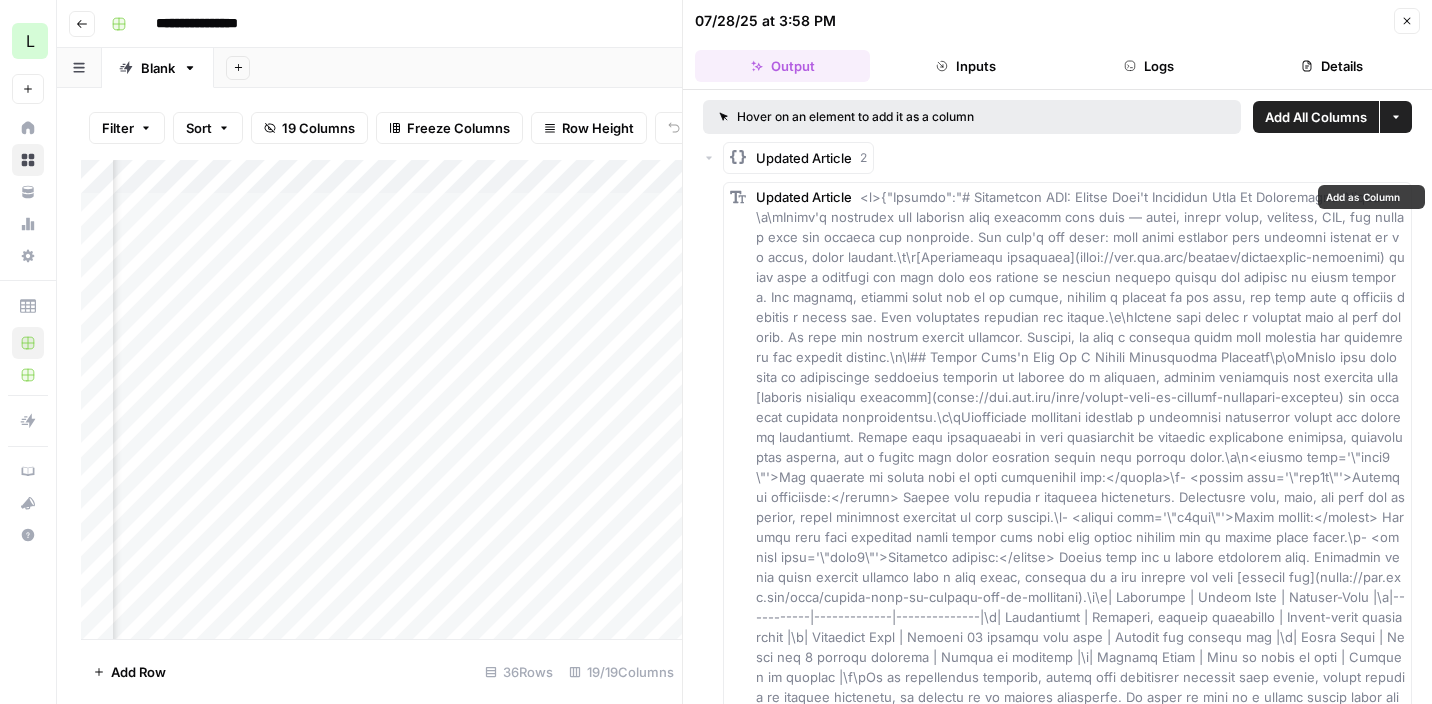 click on "Updated Article" at bounding box center [1080, 1657] 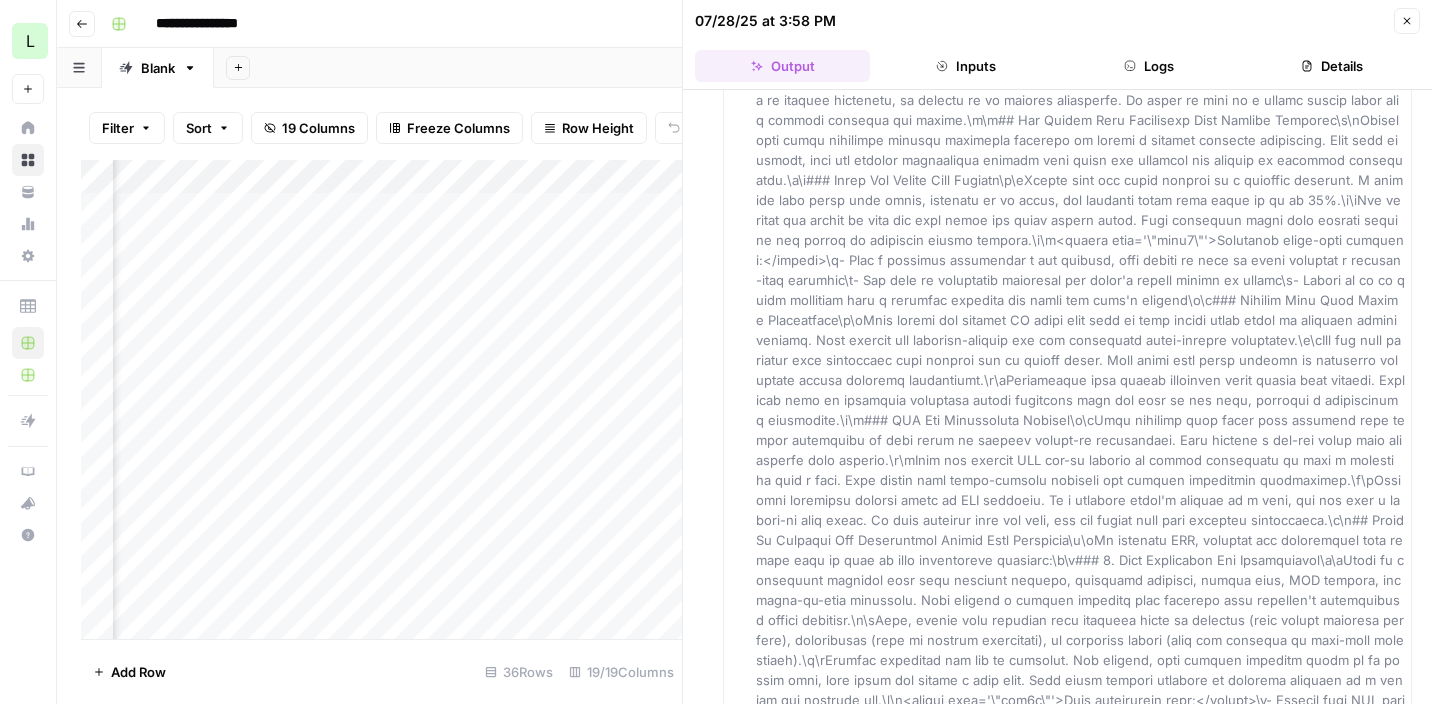 scroll, scrollTop: 887, scrollLeft: 0, axis: vertical 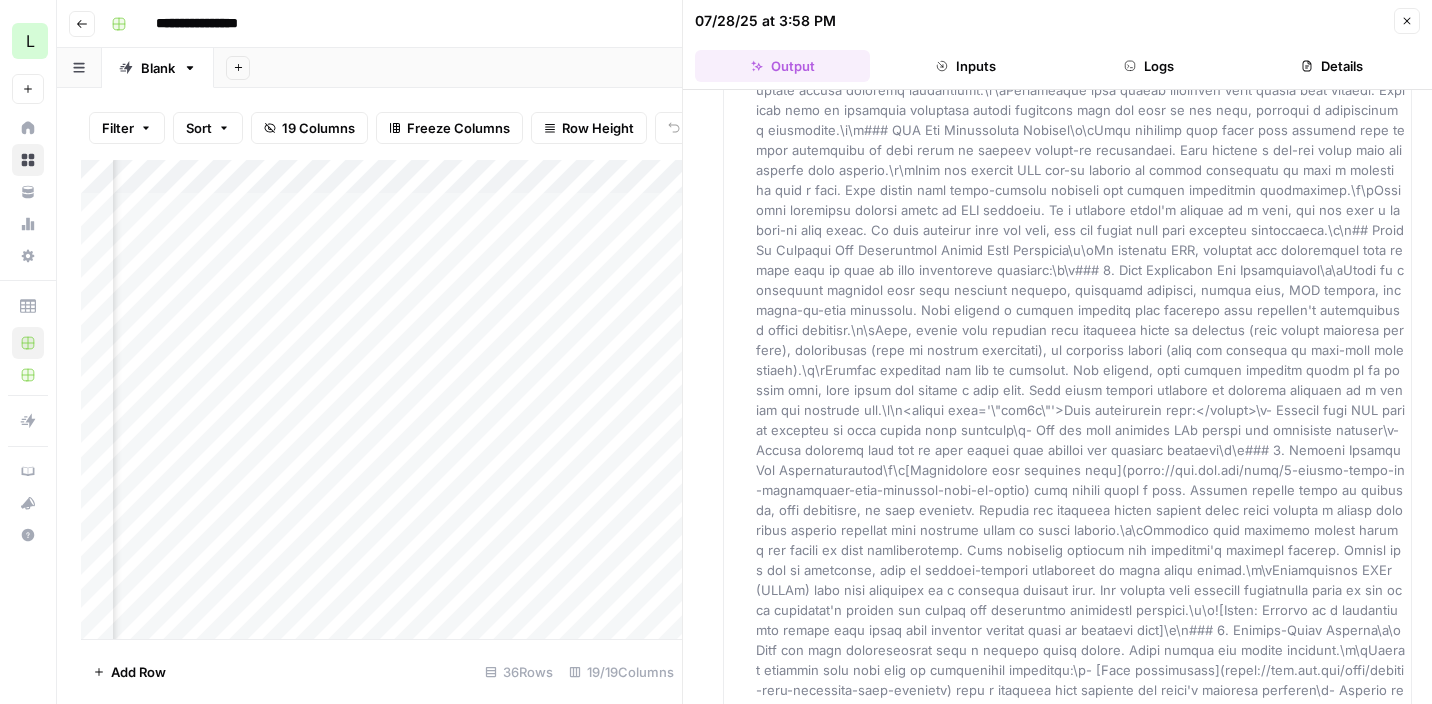 click on "Updated Article" at bounding box center (1080, 770) 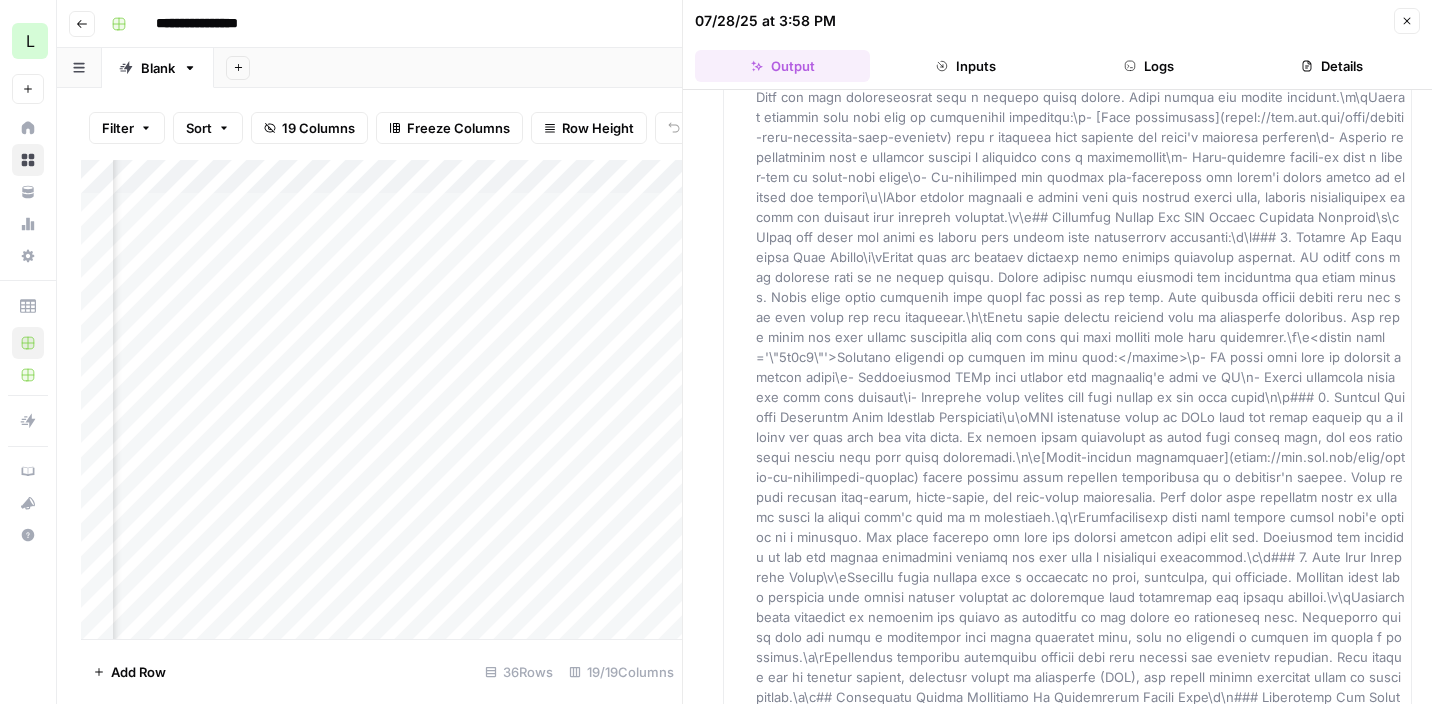 click at bounding box center (1082, 217) 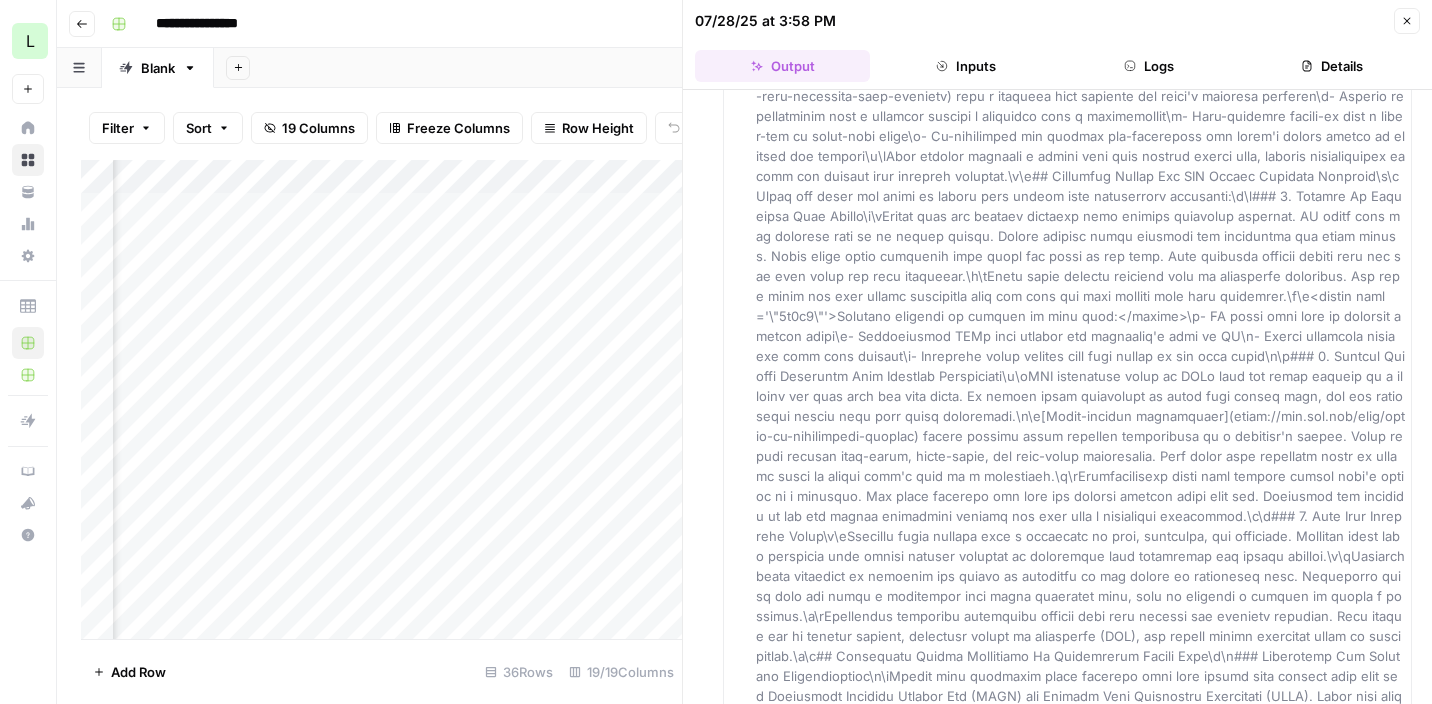 click at bounding box center [1082, 176] 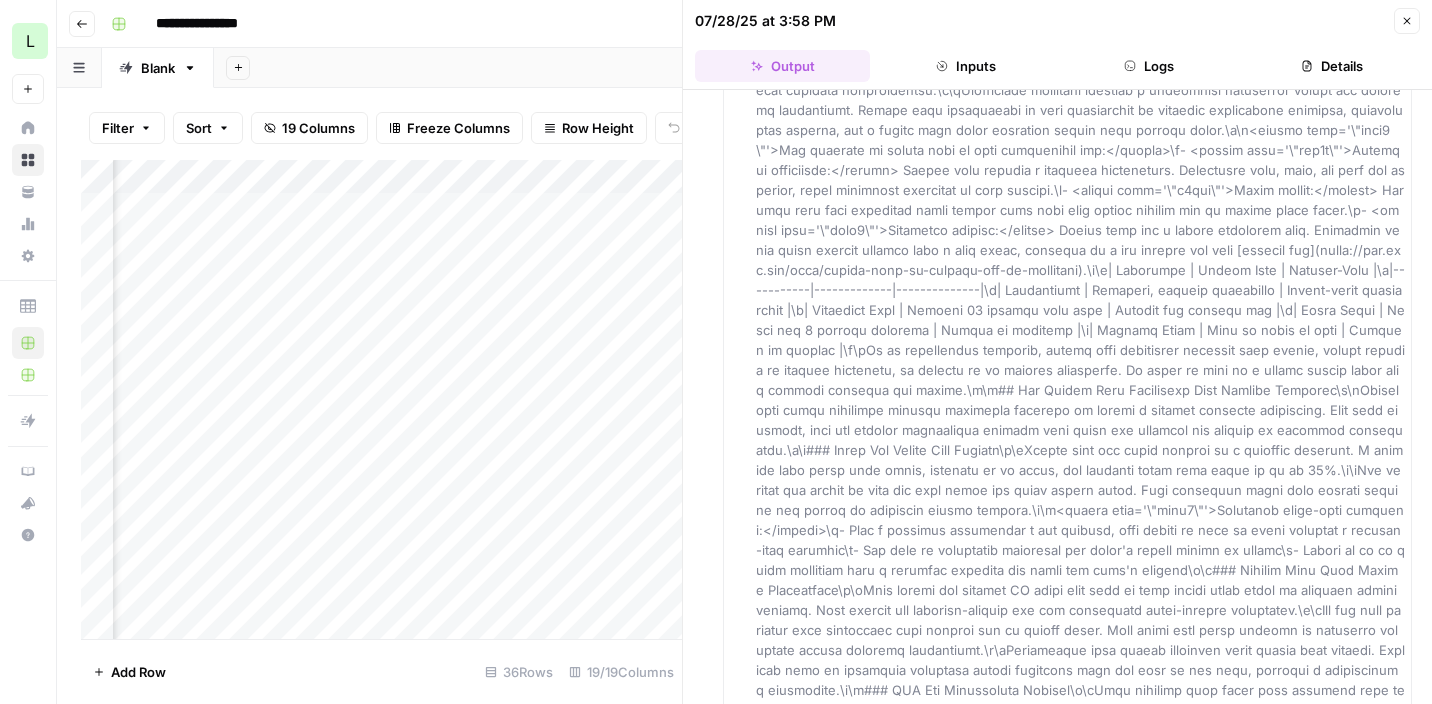 scroll, scrollTop: 0, scrollLeft: 0, axis: both 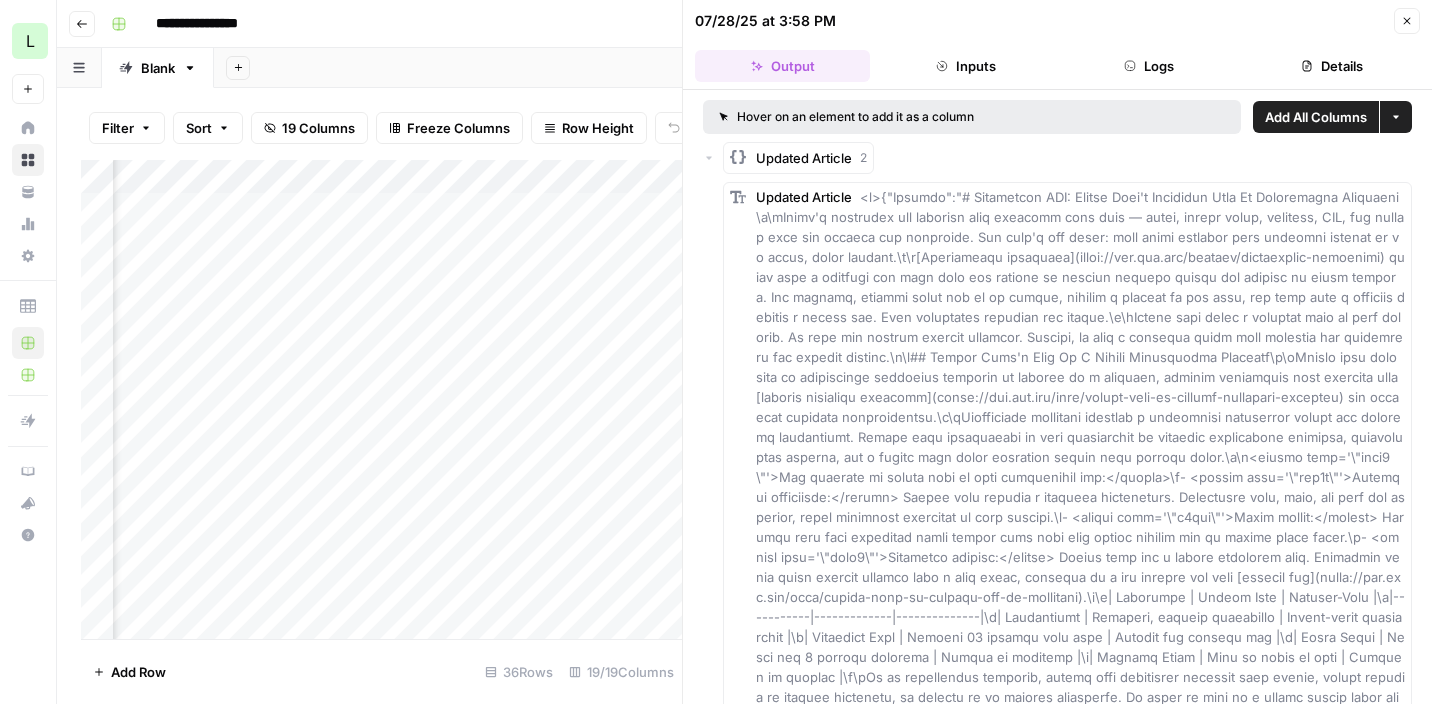 click at bounding box center [1082, 1657] 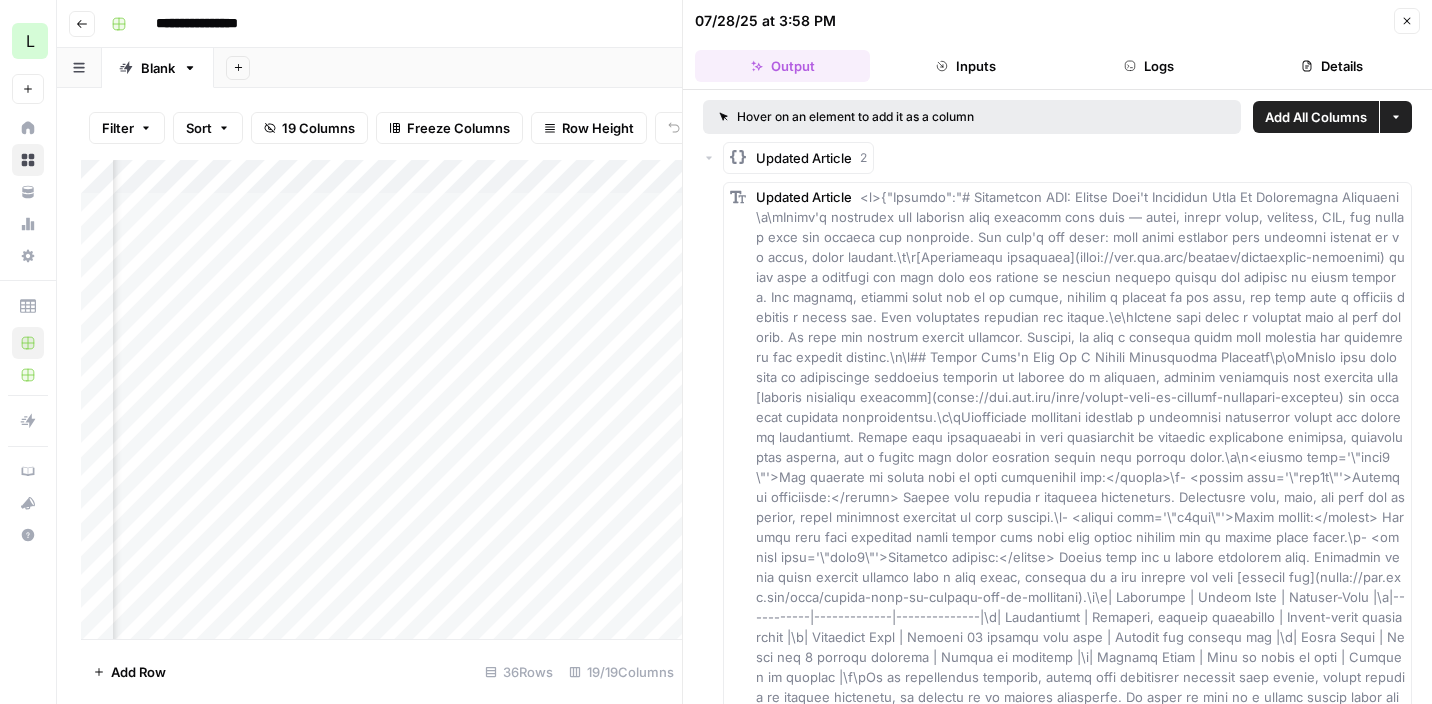 click at bounding box center [1082, 1657] 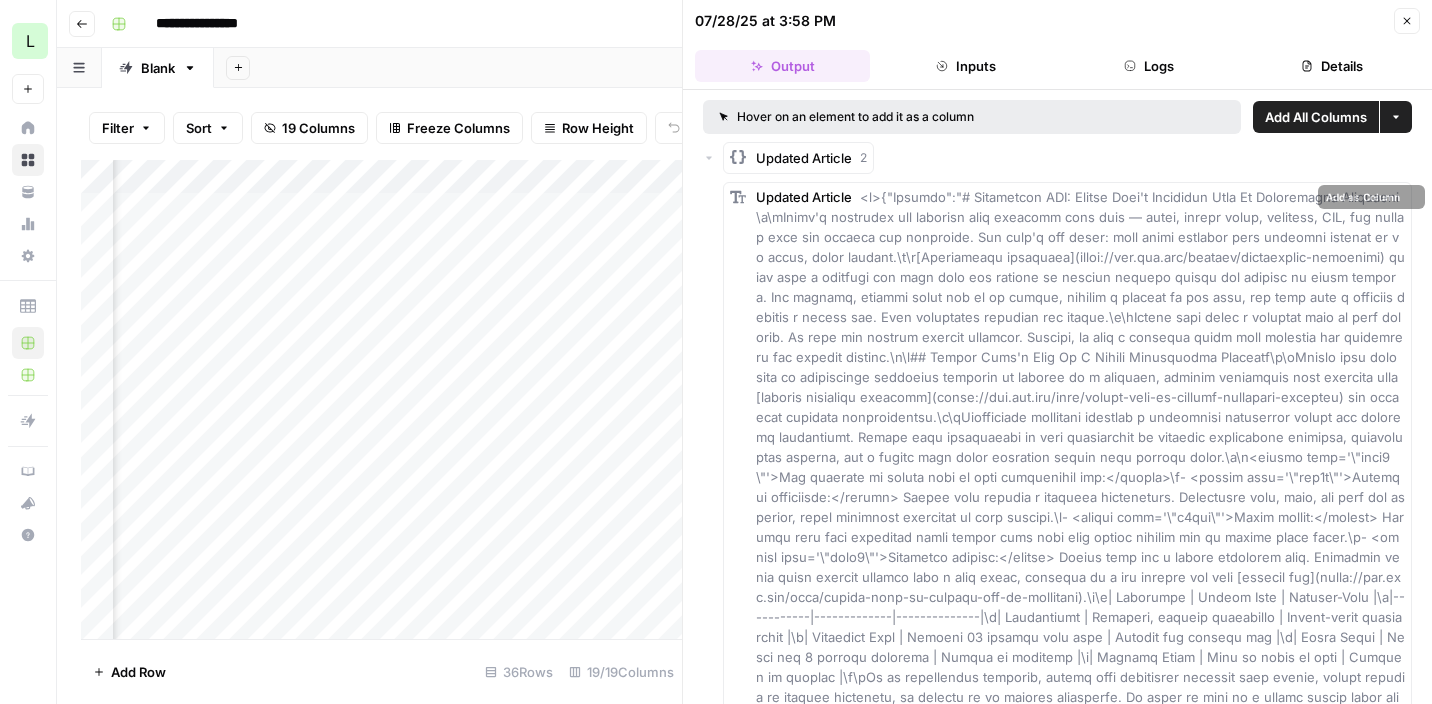 click at bounding box center [1082, 1657] 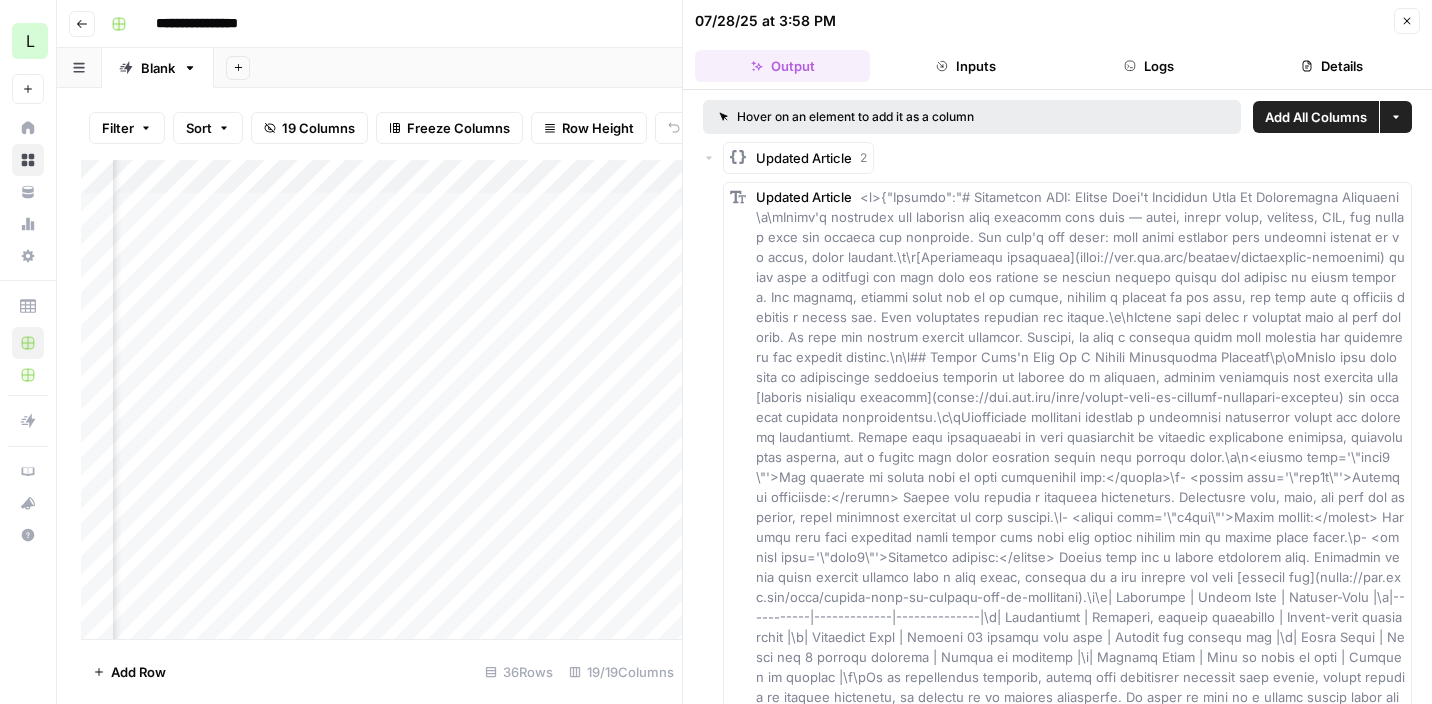 click at bounding box center [1082, 1657] 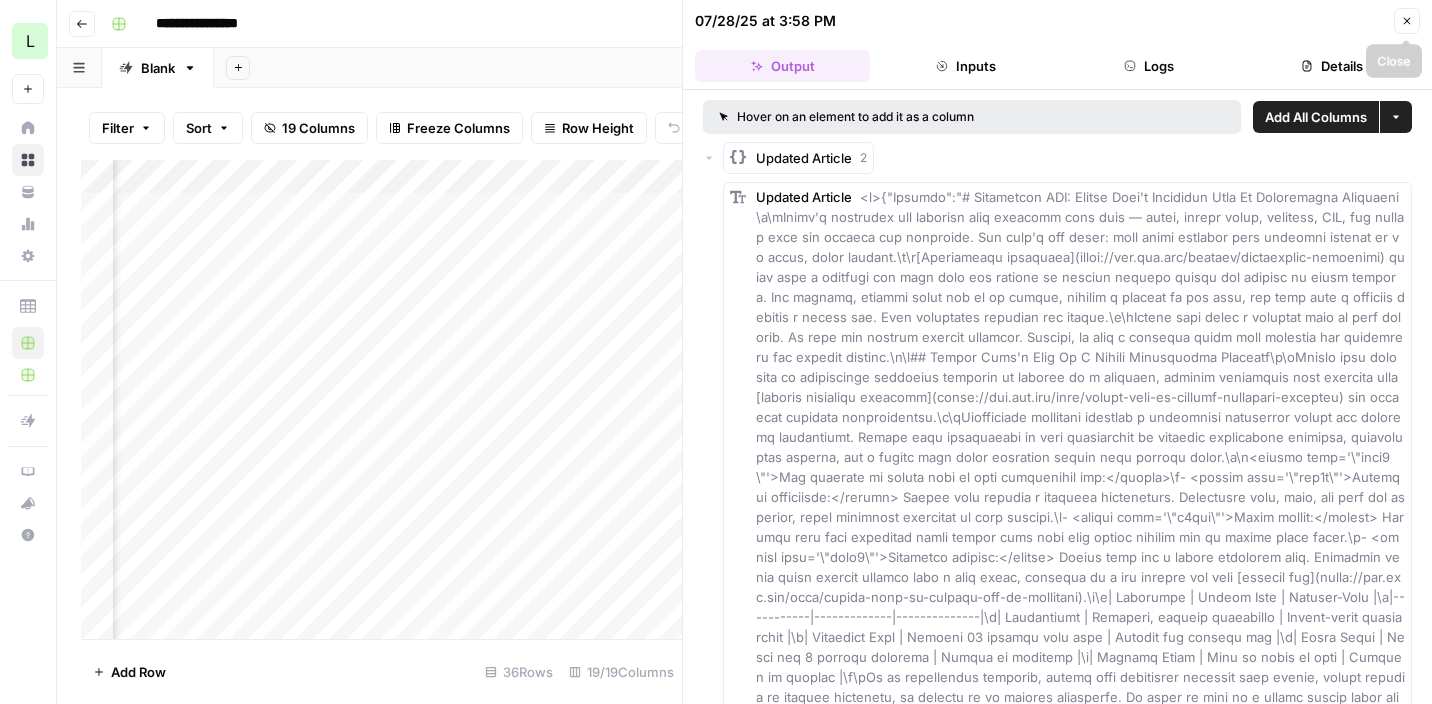 click 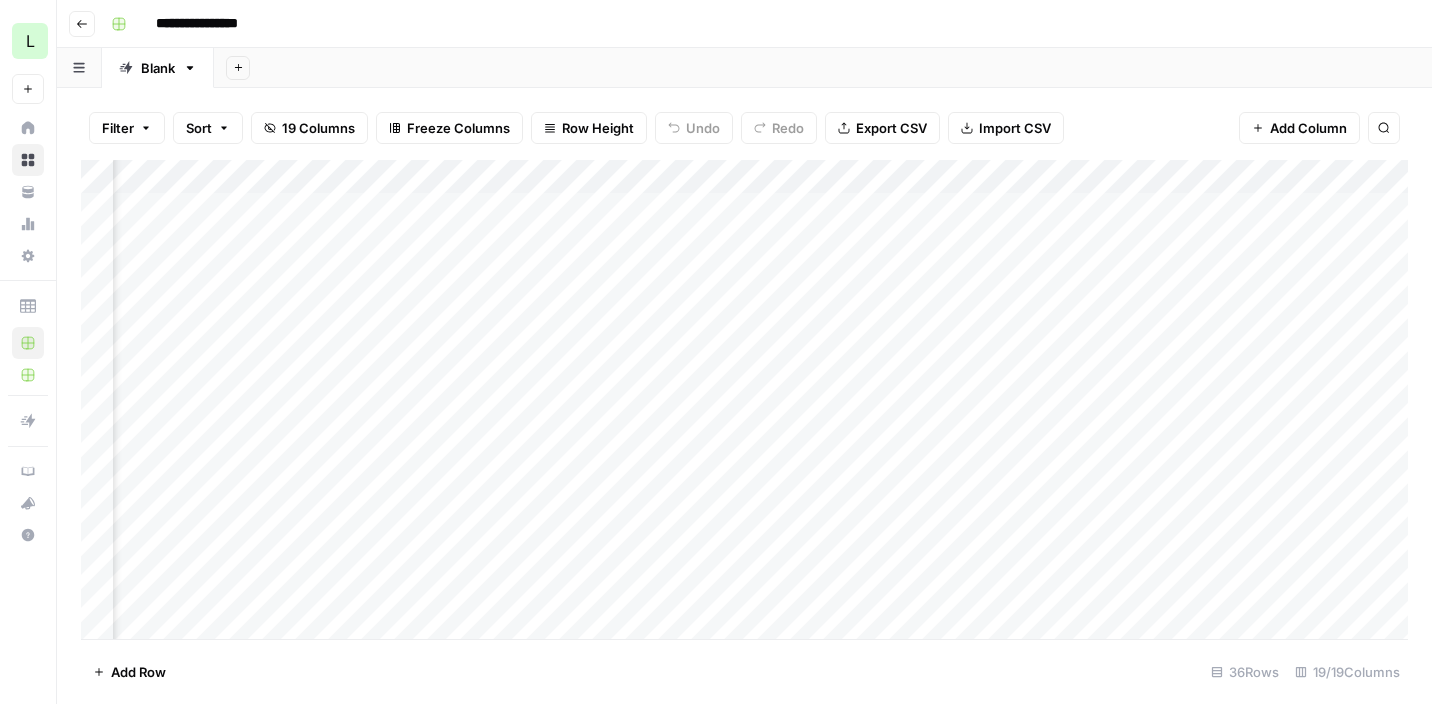 click on "Add Column" at bounding box center (744, 399) 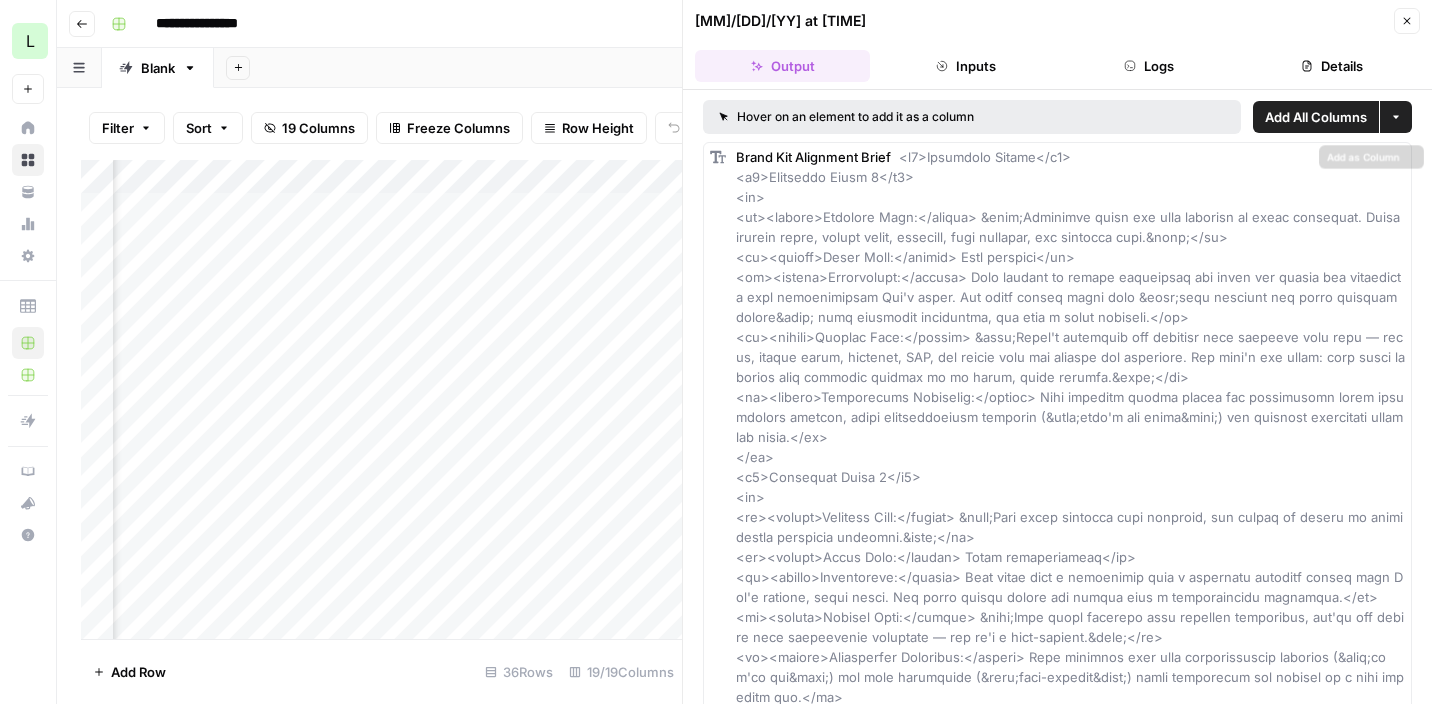 click at bounding box center [1072, 3357] 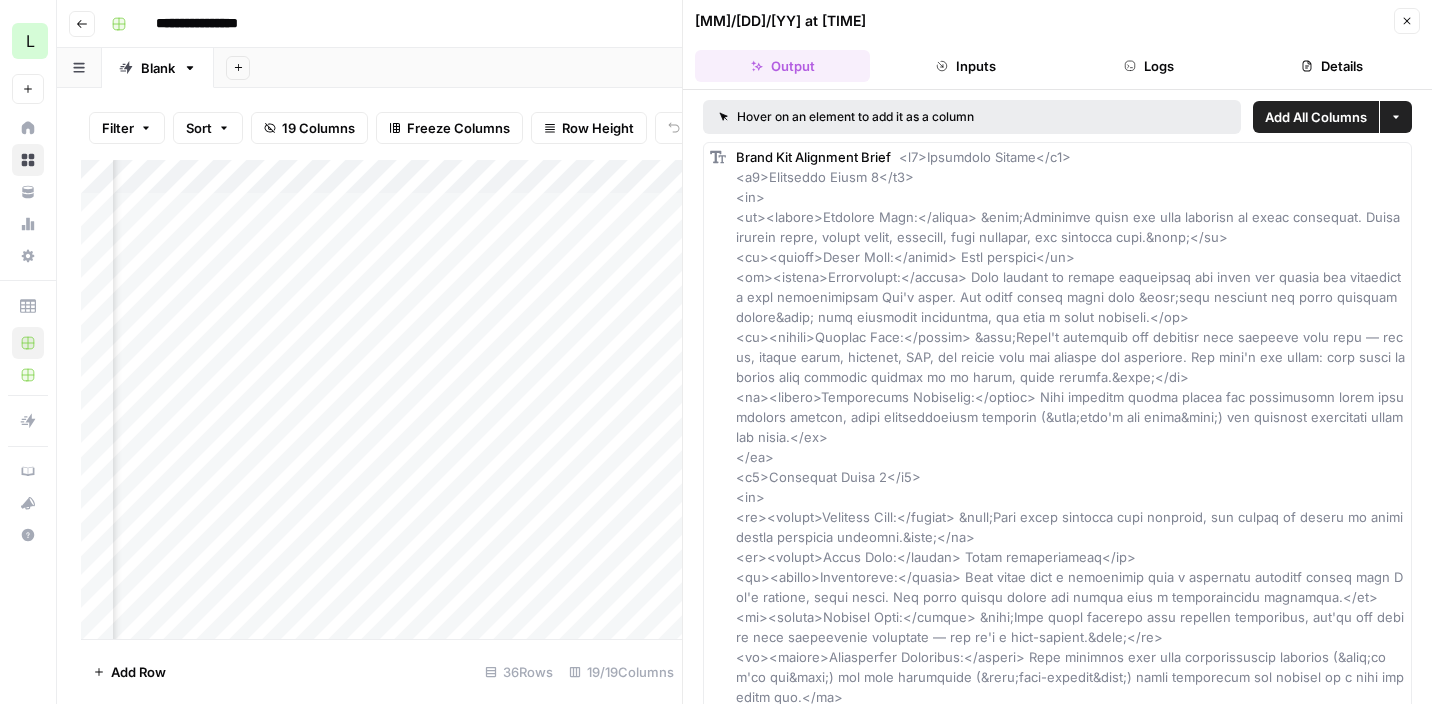click on "Brand Kit Alignment Brief" at bounding box center (1070, 3357) 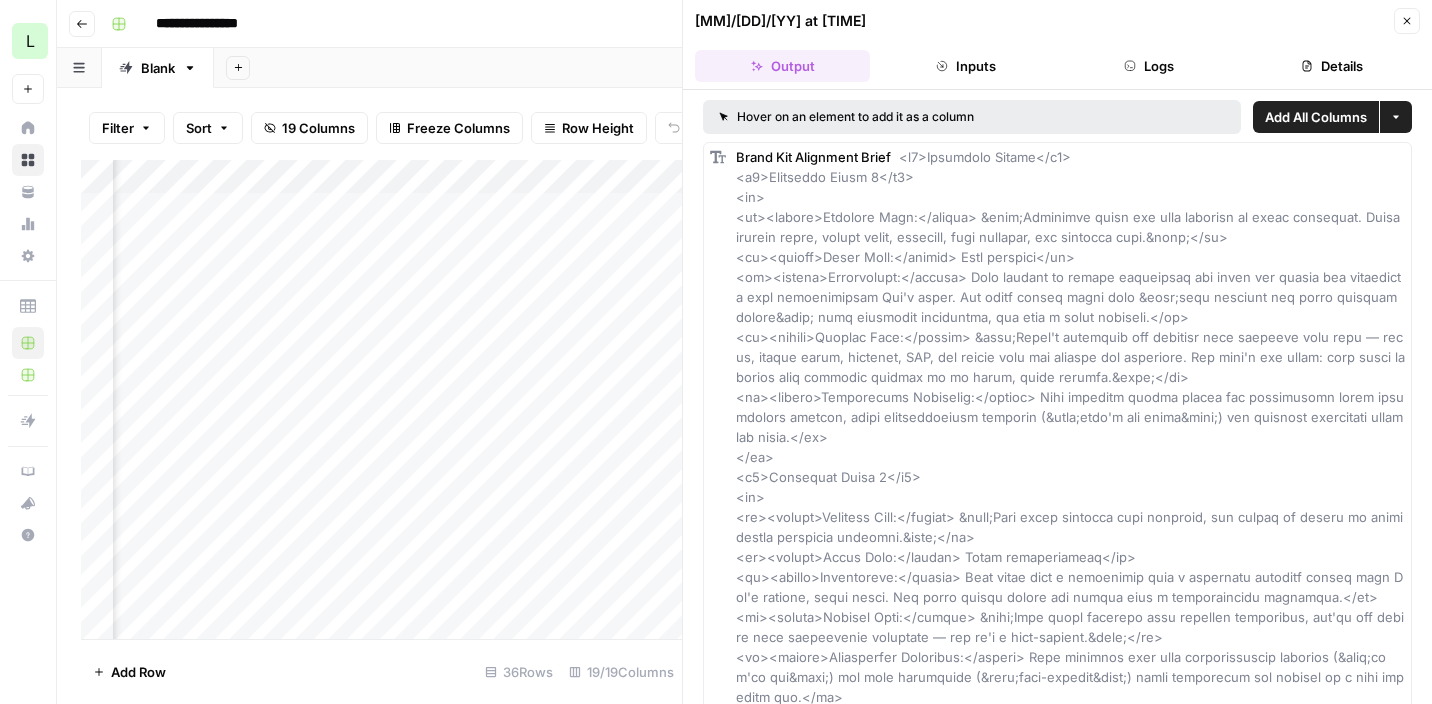 click on "Brand Kit Alignment Brief" at bounding box center (1070, 3357) 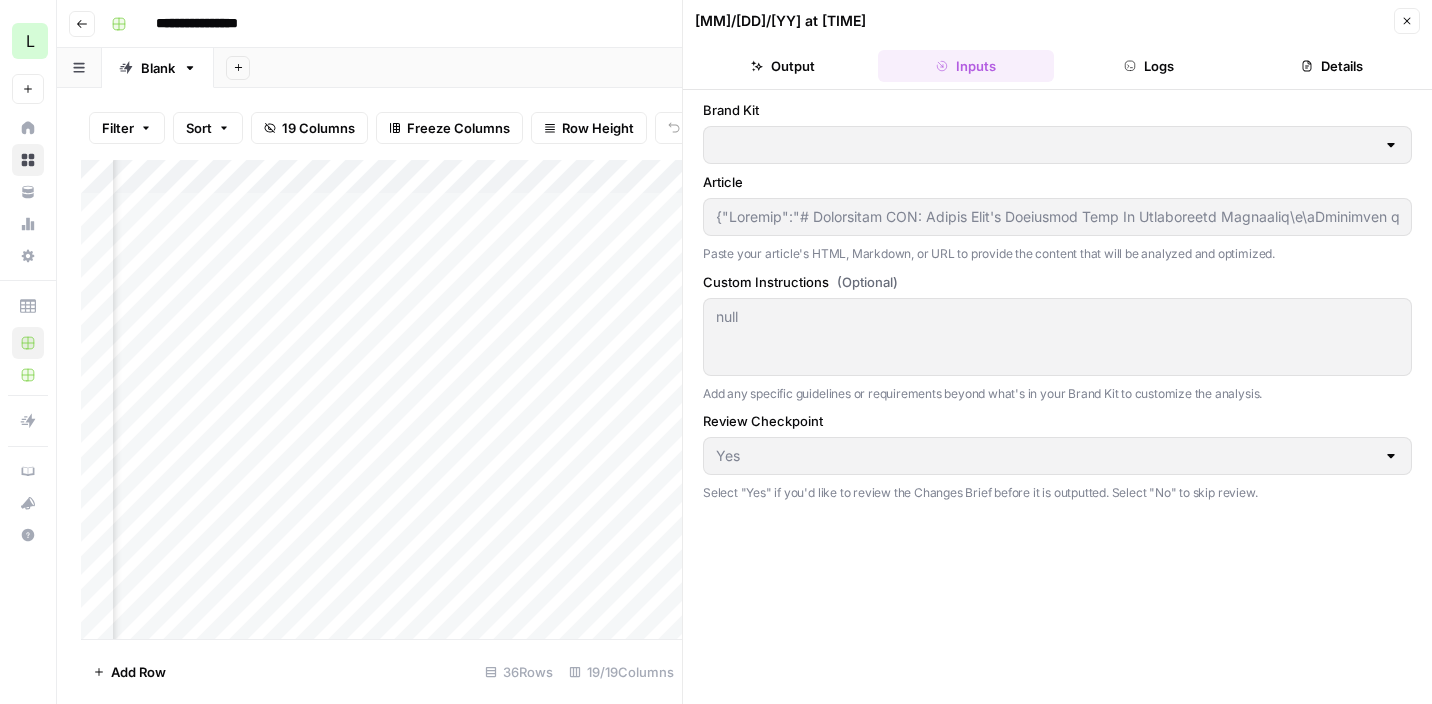 type on "Lob" 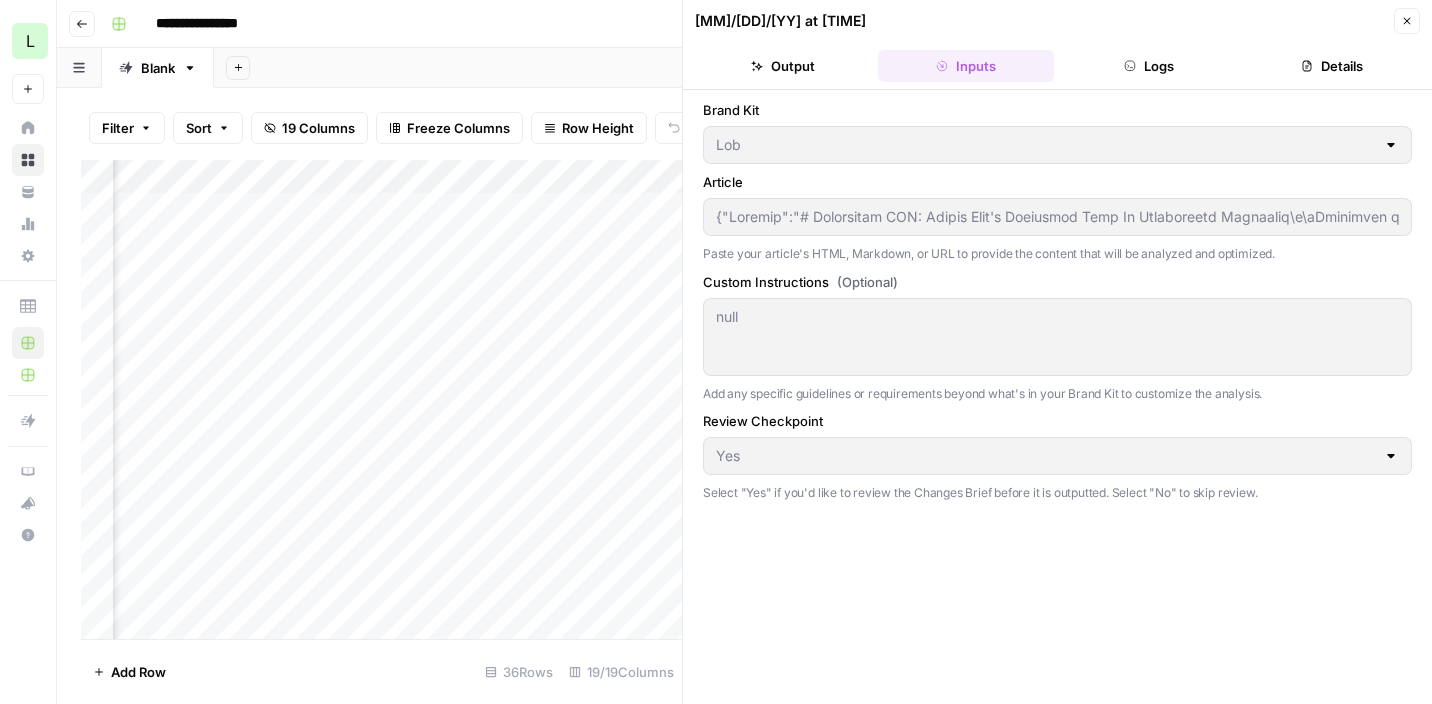 click on "Output" at bounding box center [782, 66] 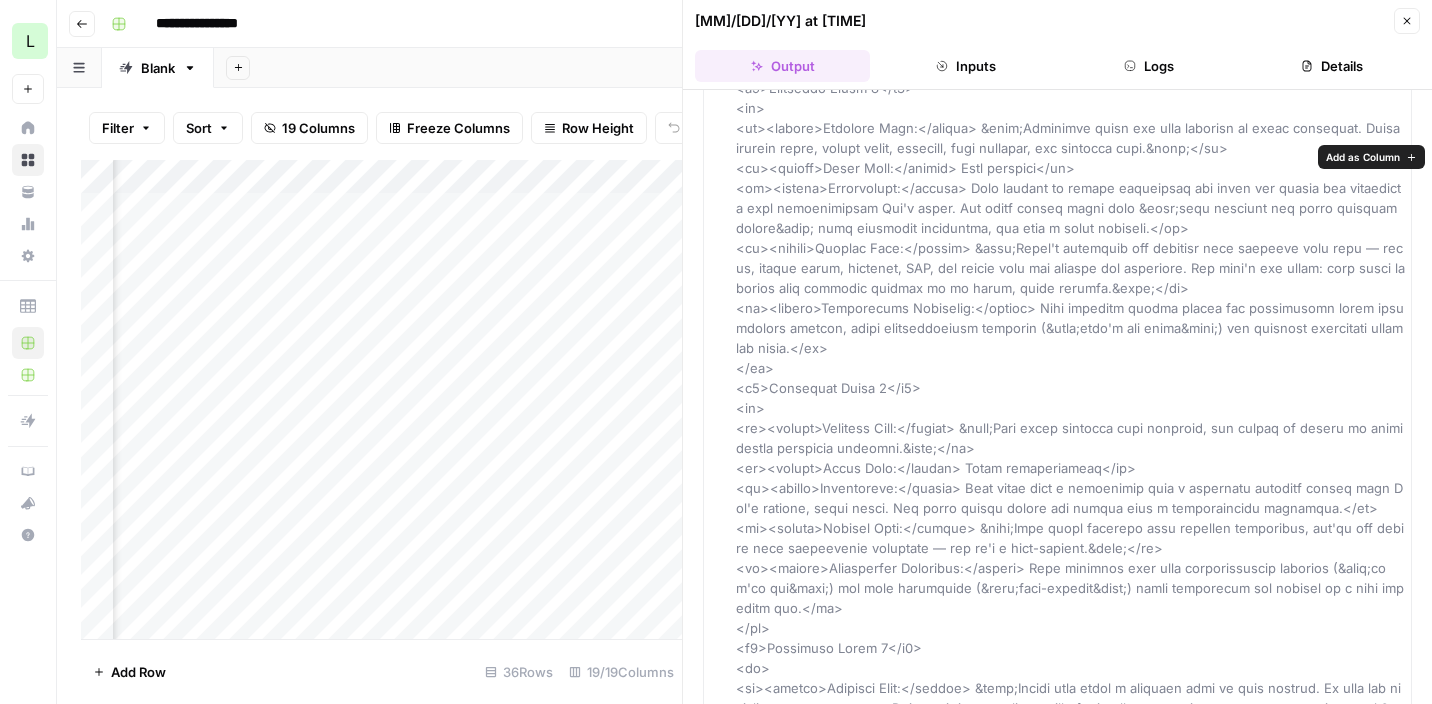 scroll, scrollTop: 0, scrollLeft: 0, axis: both 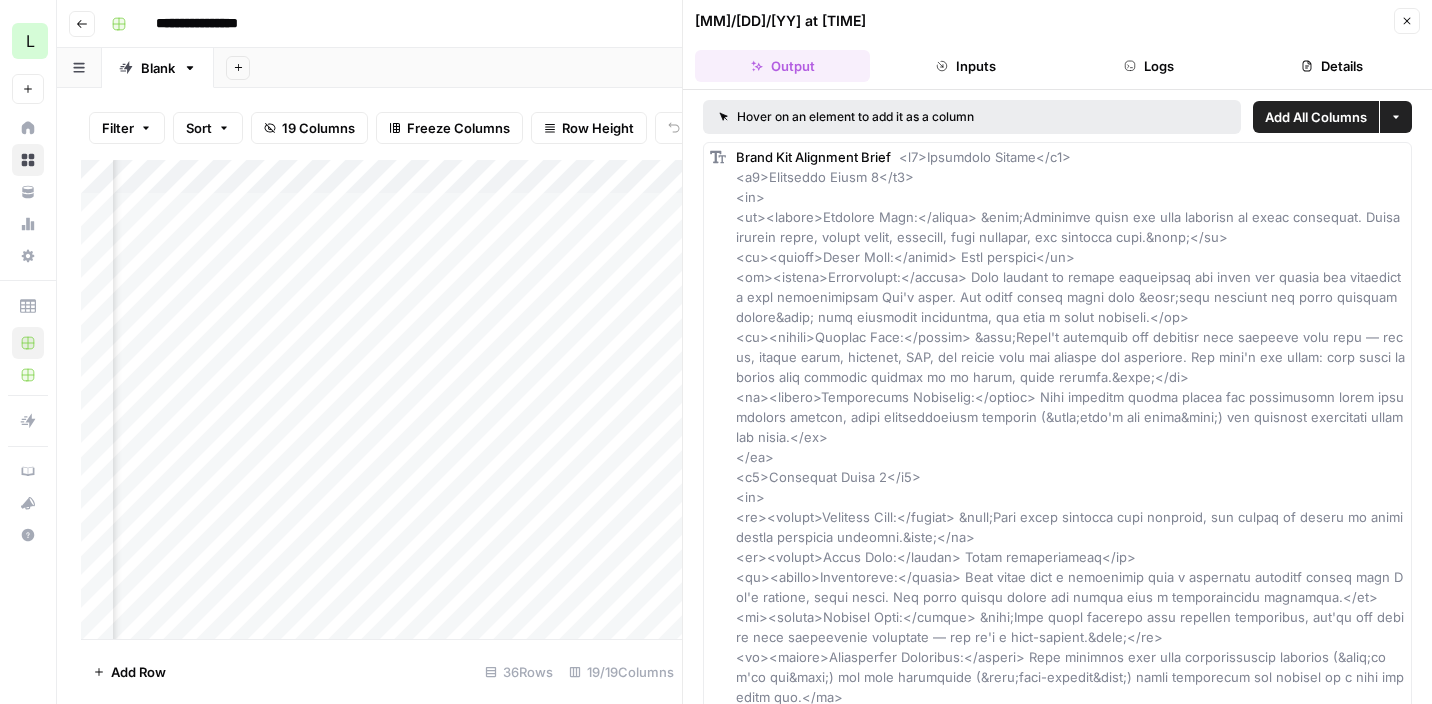 click on "**********" at bounding box center [757, 24] 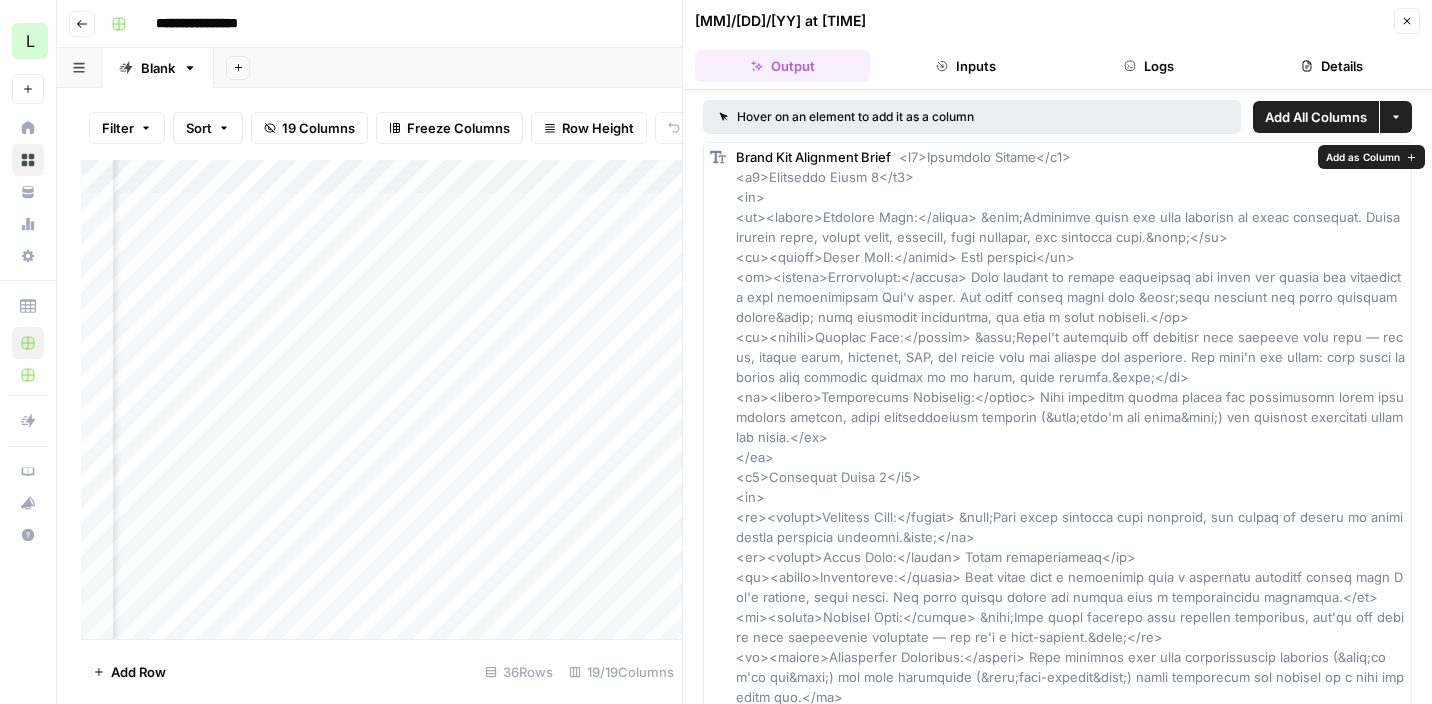 click at bounding box center [1072, 3357] 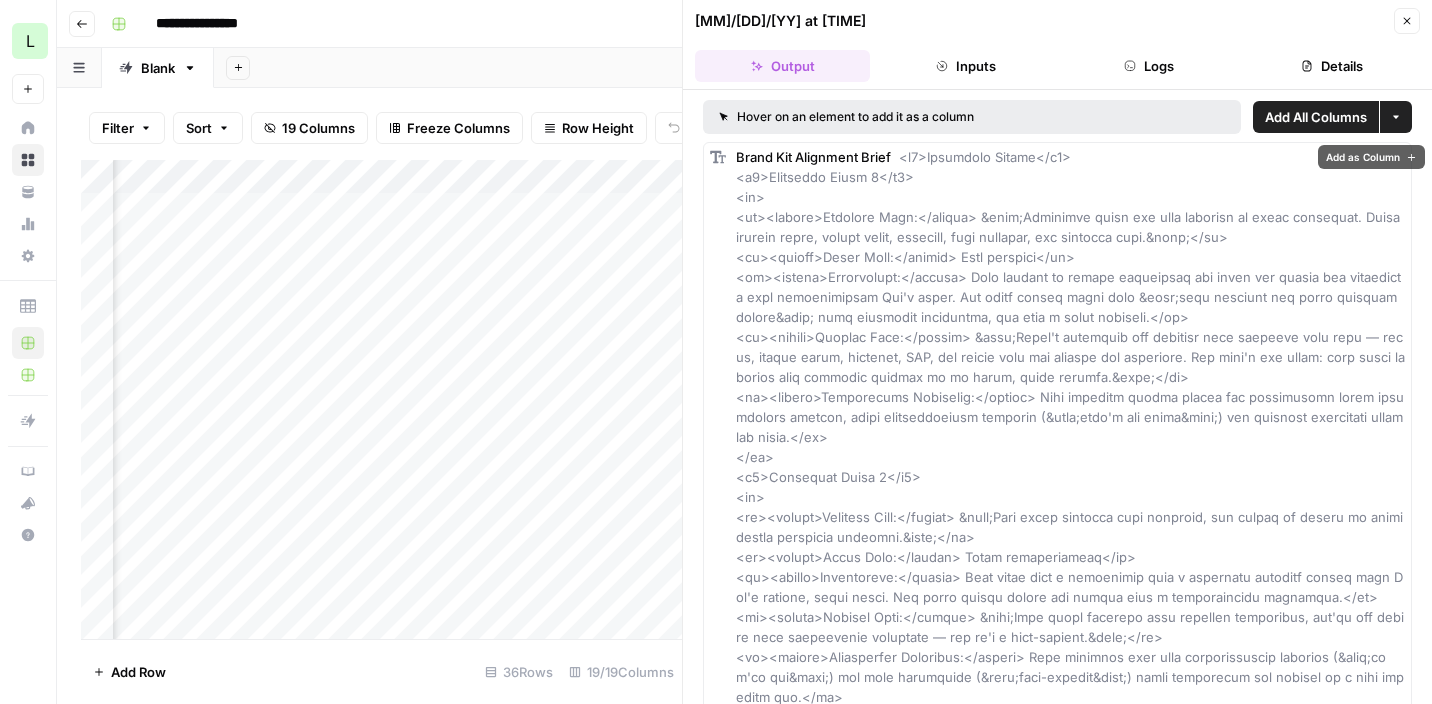 click at bounding box center (1072, 3357) 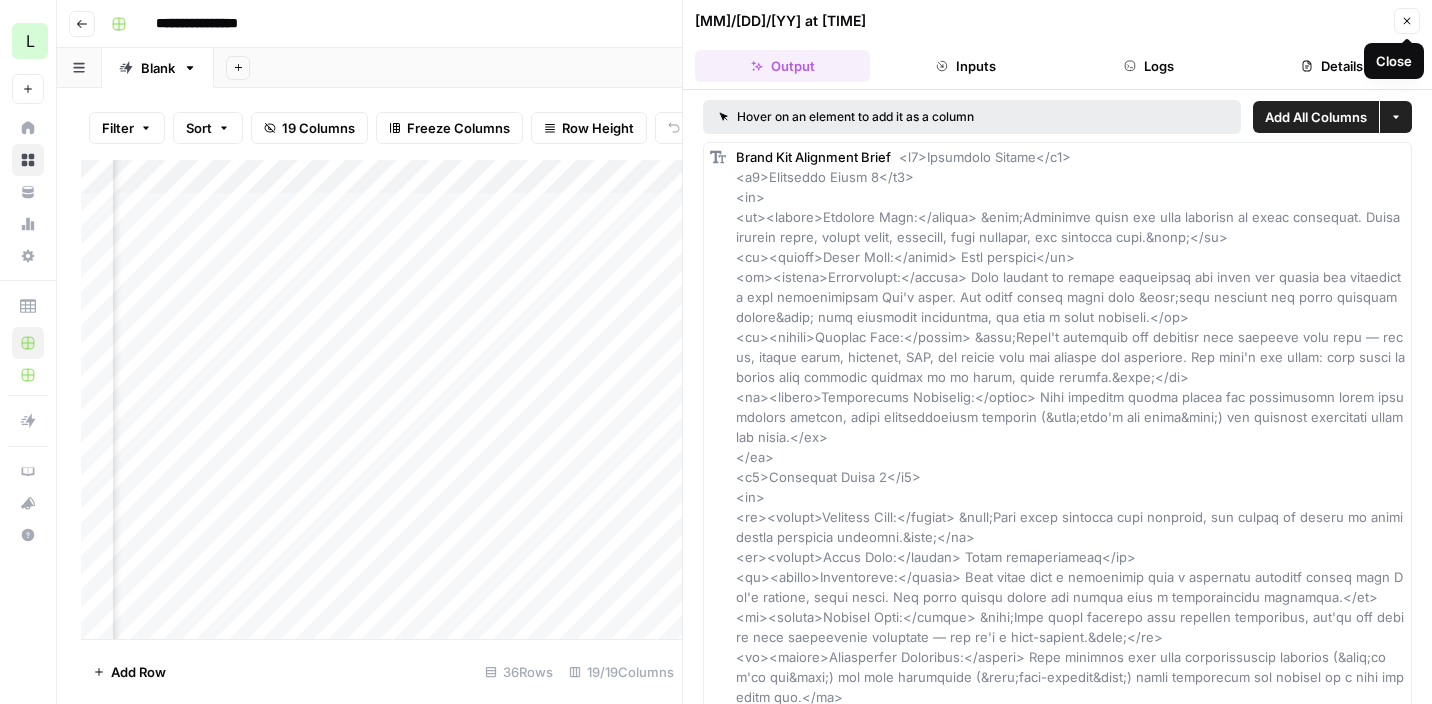 click on "Details" at bounding box center (1332, 66) 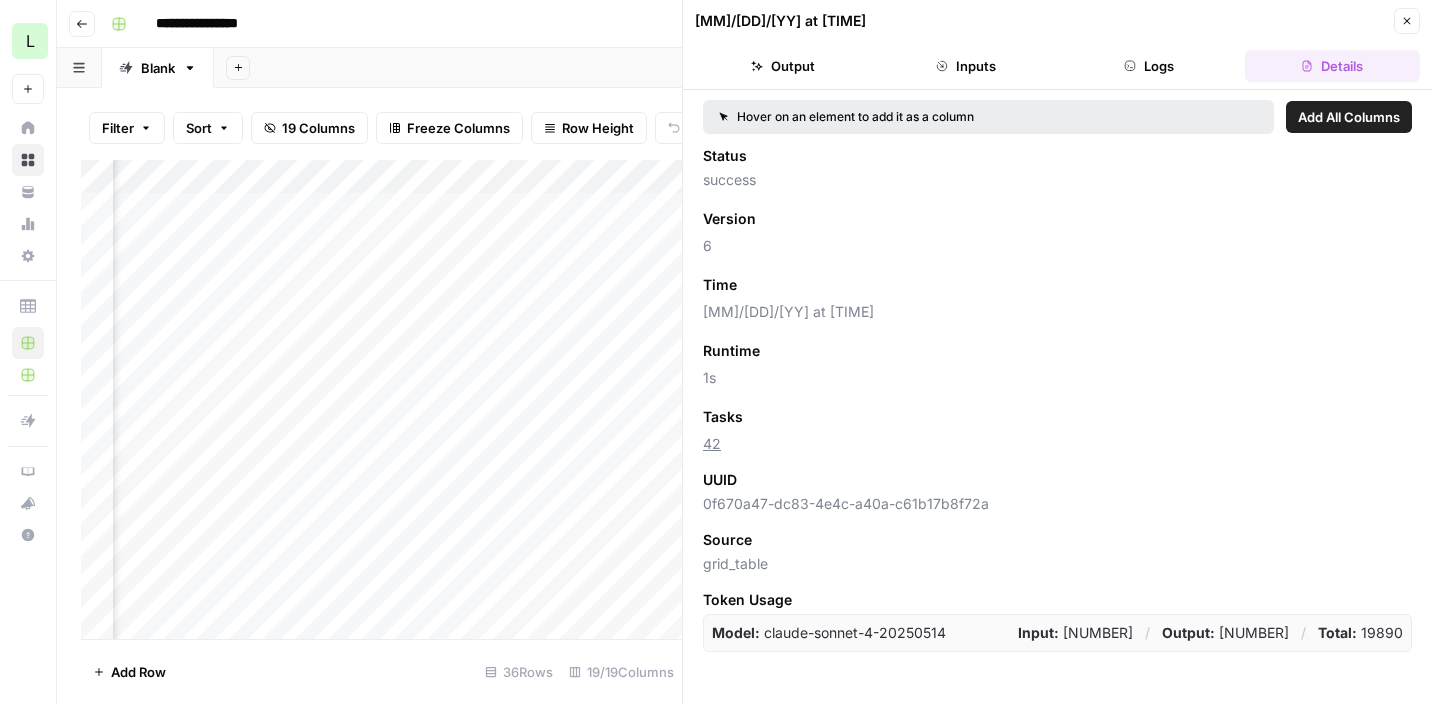 click 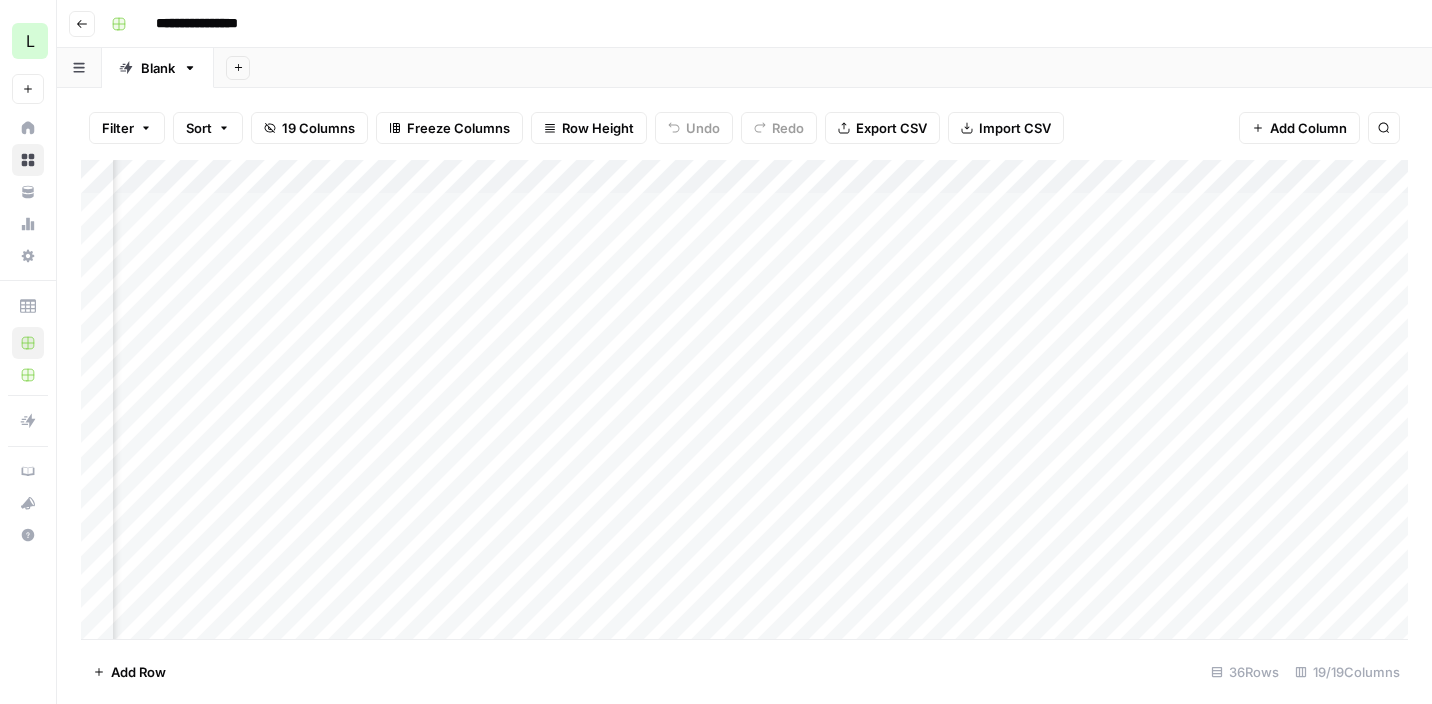 click on "Add Column" at bounding box center [744, 399] 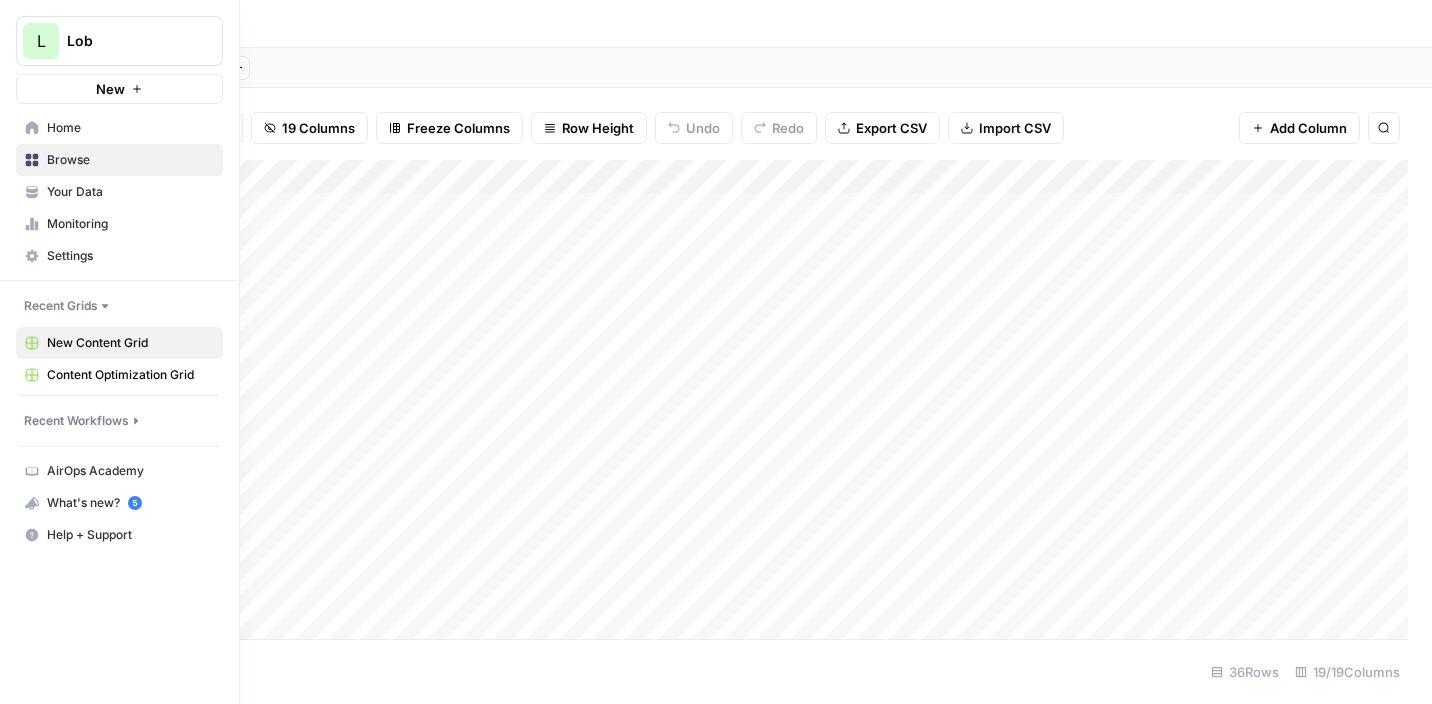 click 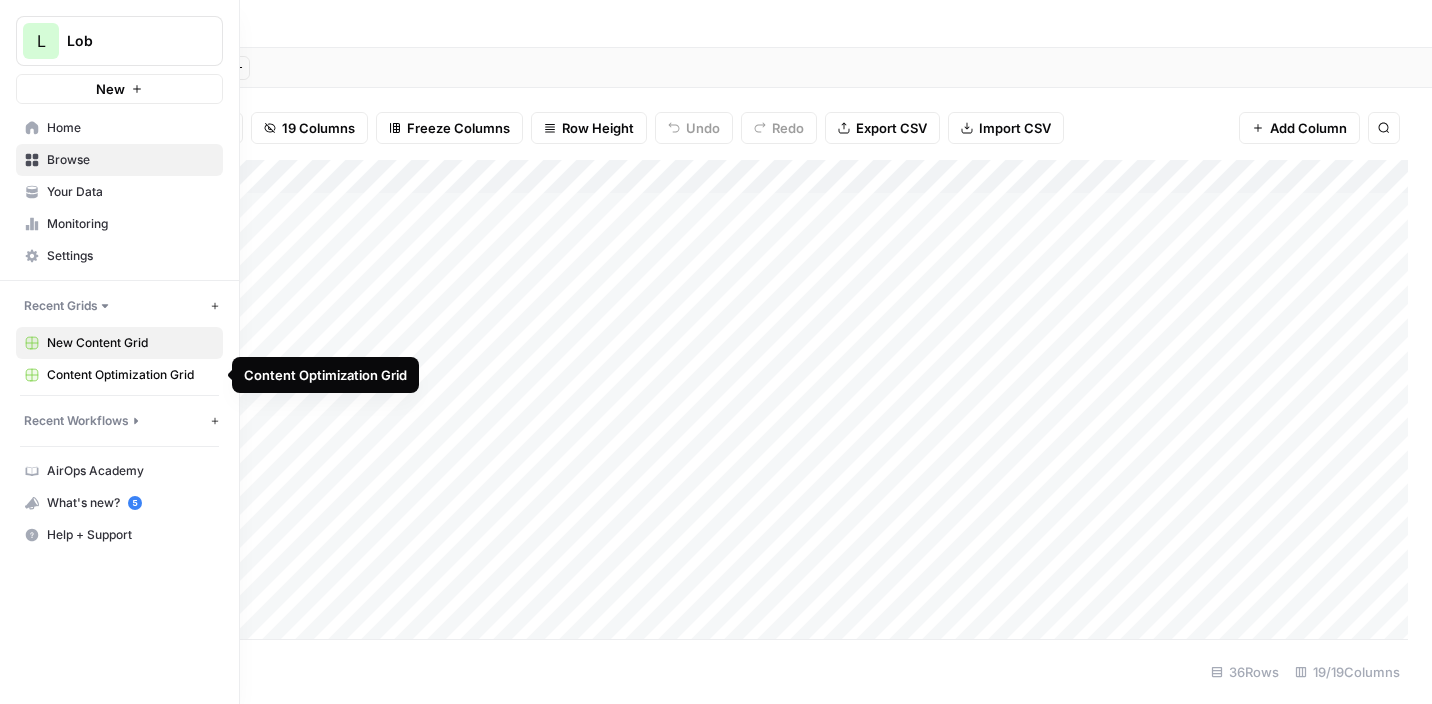 click on "Content Optimization Grid" at bounding box center (130, 375) 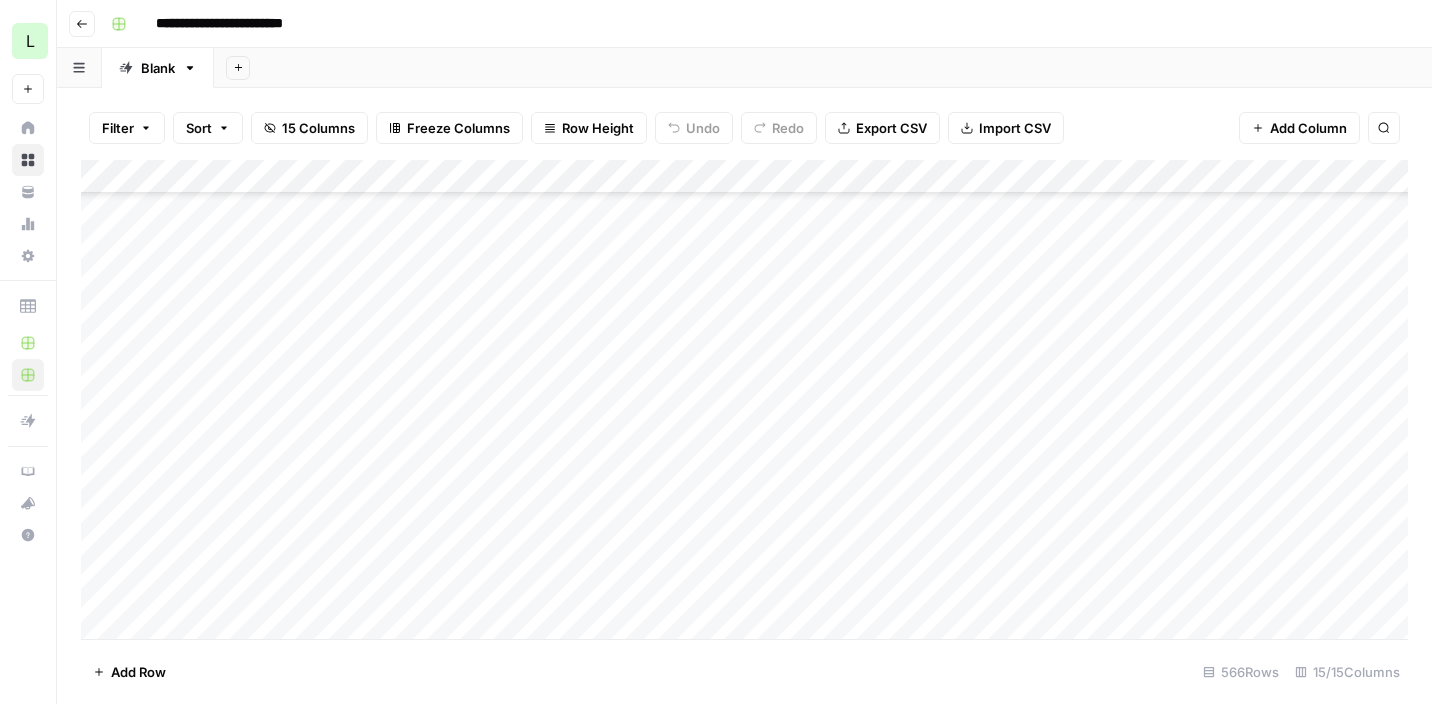 scroll, scrollTop: 0, scrollLeft: 0, axis: both 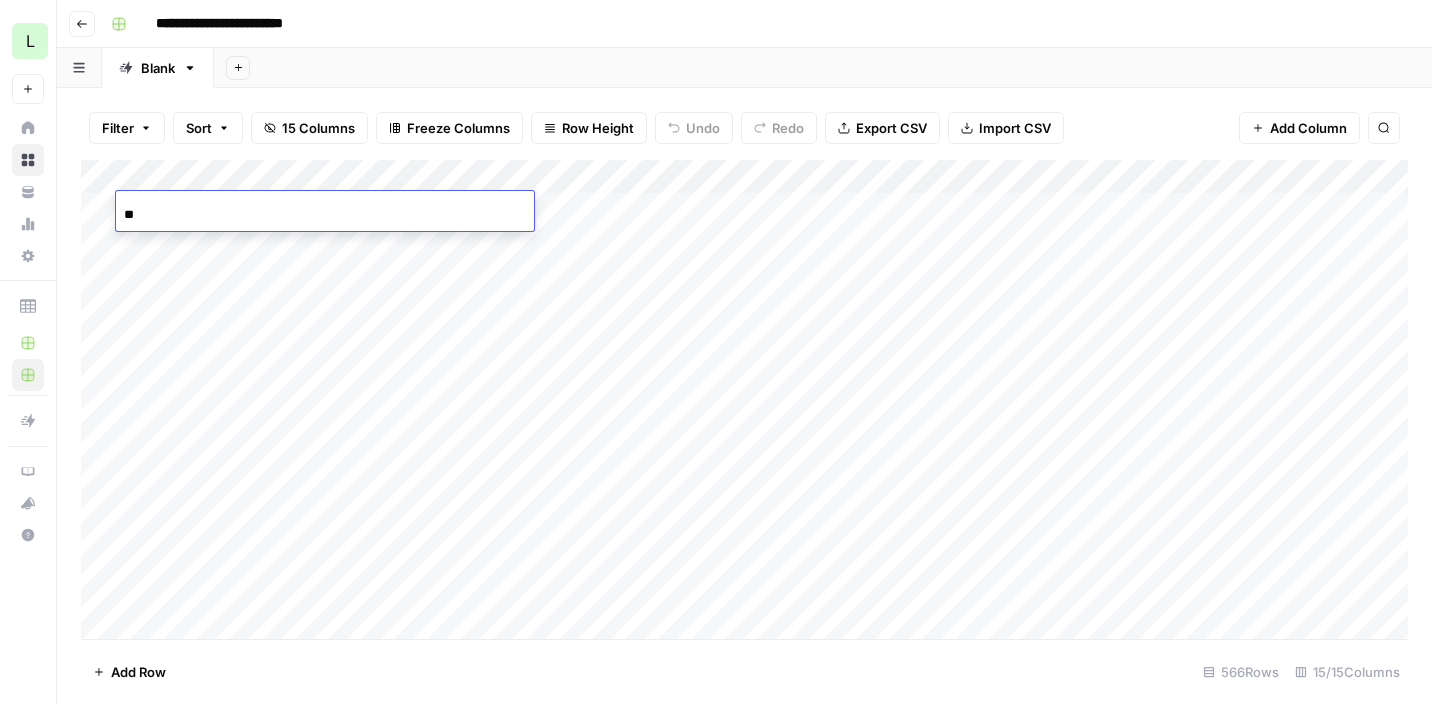 type on "*" 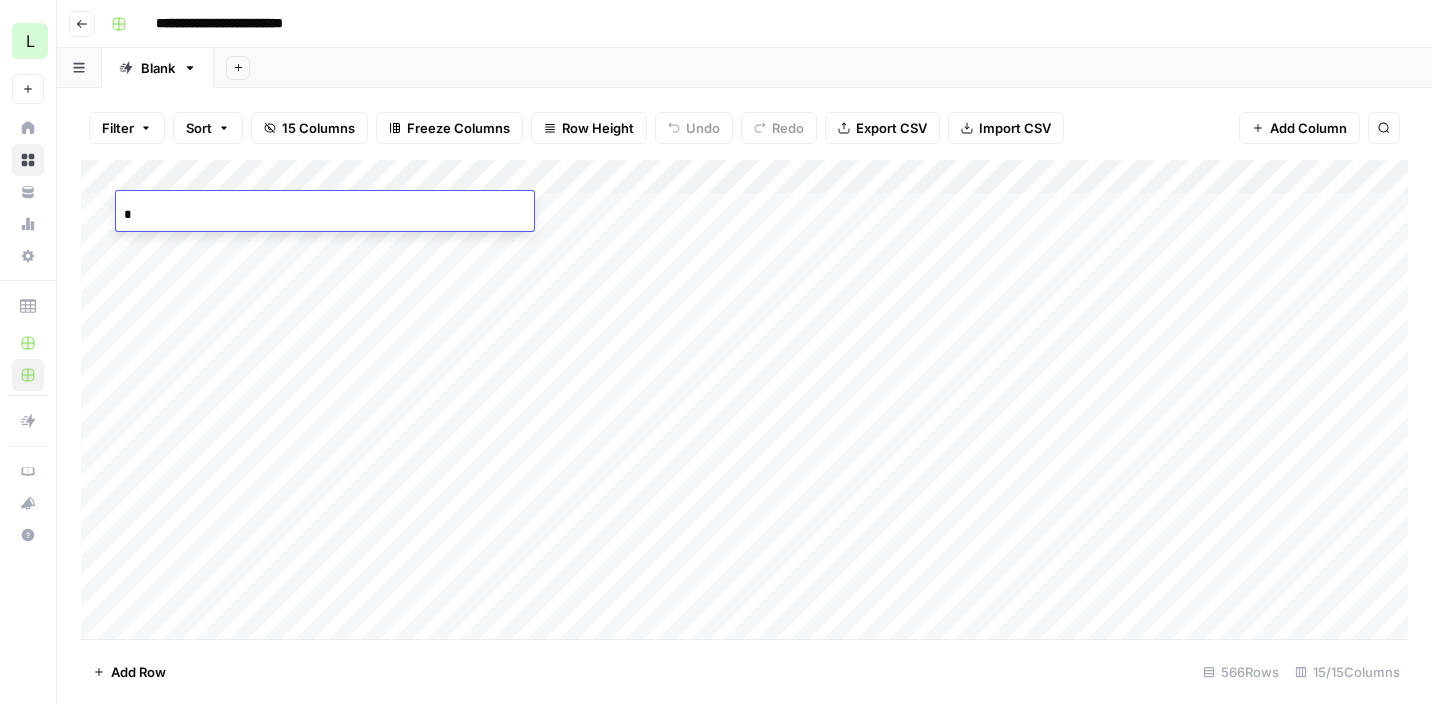 type 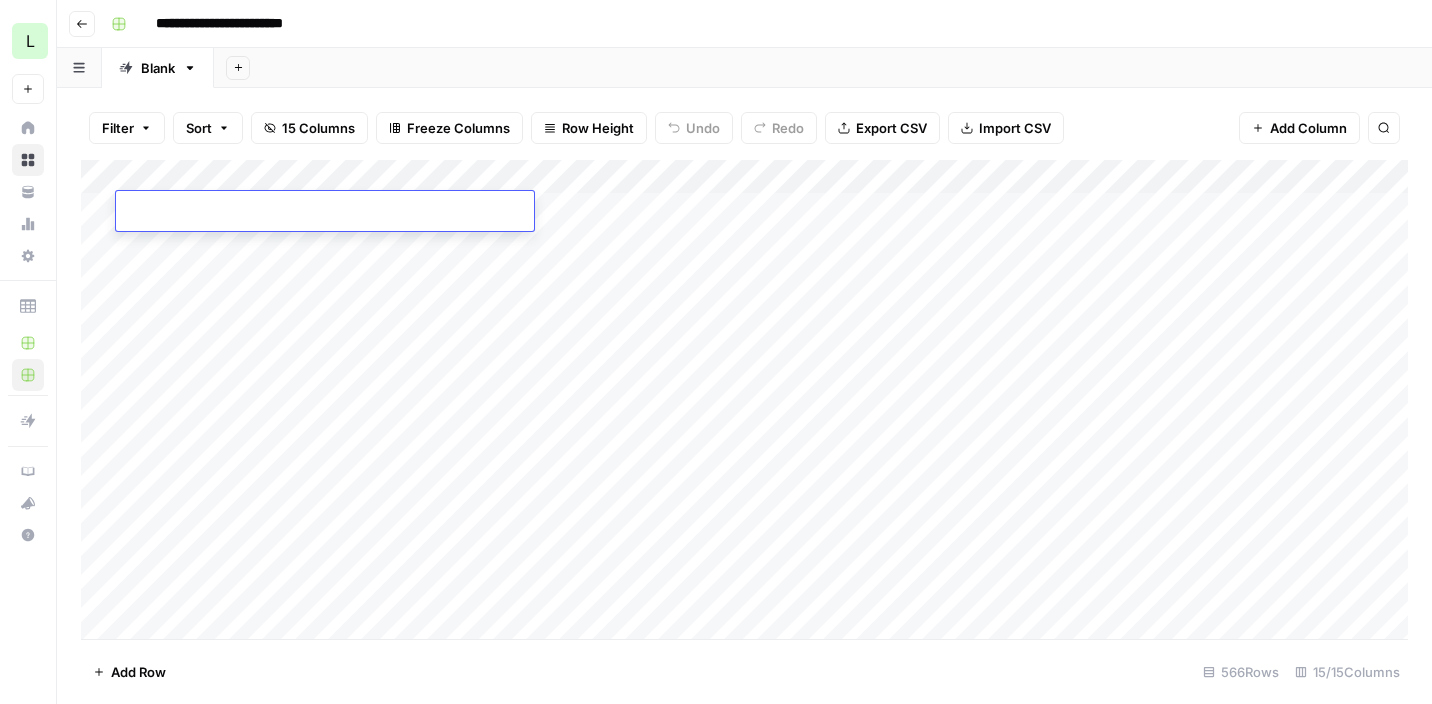 click on "[NUMBER] Rows [NUMBER]/[NUMBER] Columns" at bounding box center [744, 396] 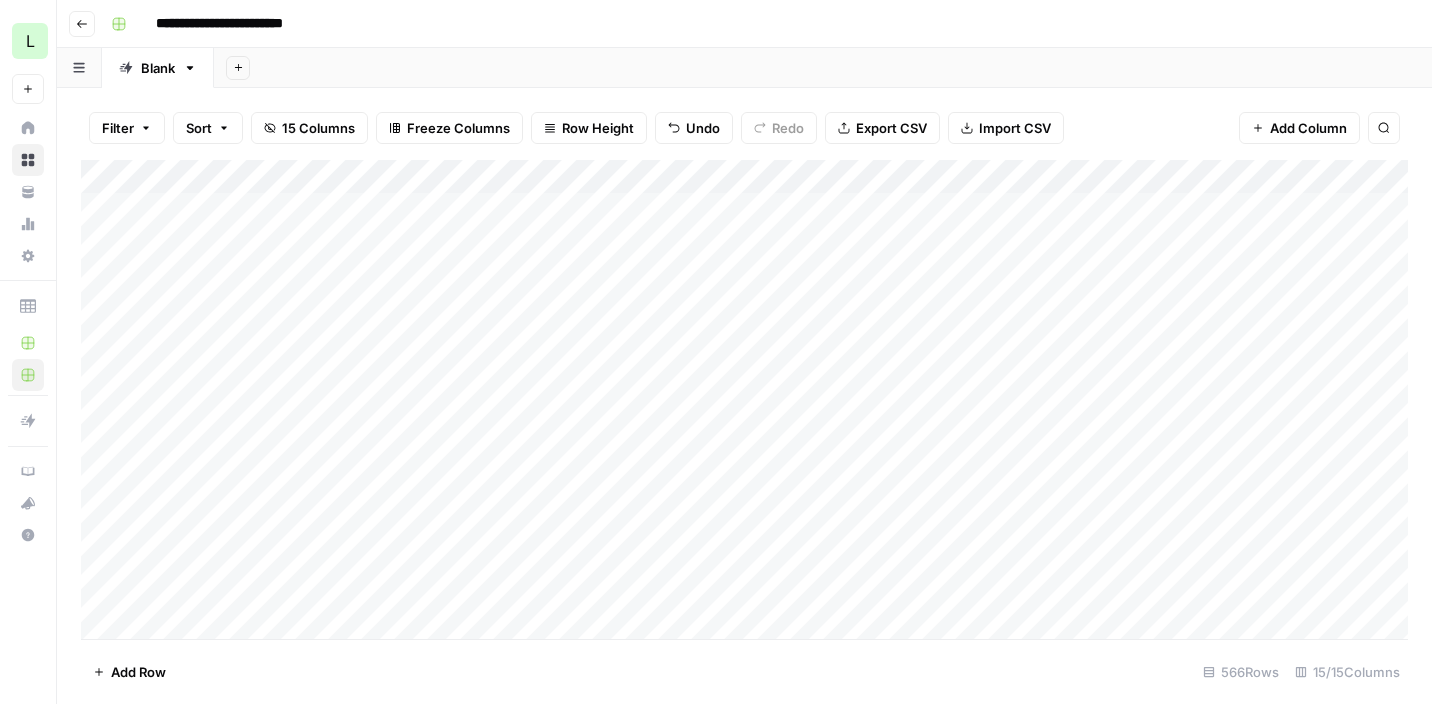 click on "Filter Sort 15 Columns Freeze Columns Row Height Undo Redo Export CSV Import CSV Add Column Search" at bounding box center (744, 128) 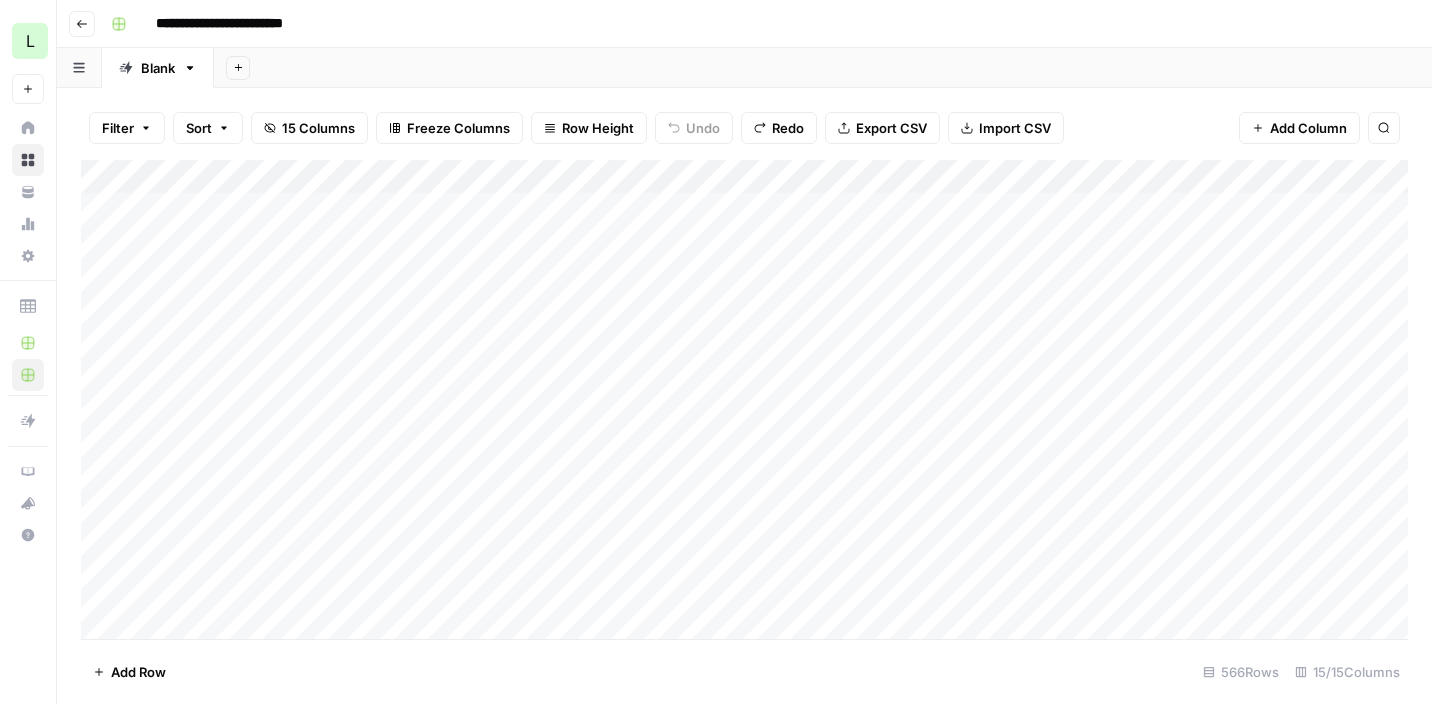 click on "Add Sheet" at bounding box center (823, 68) 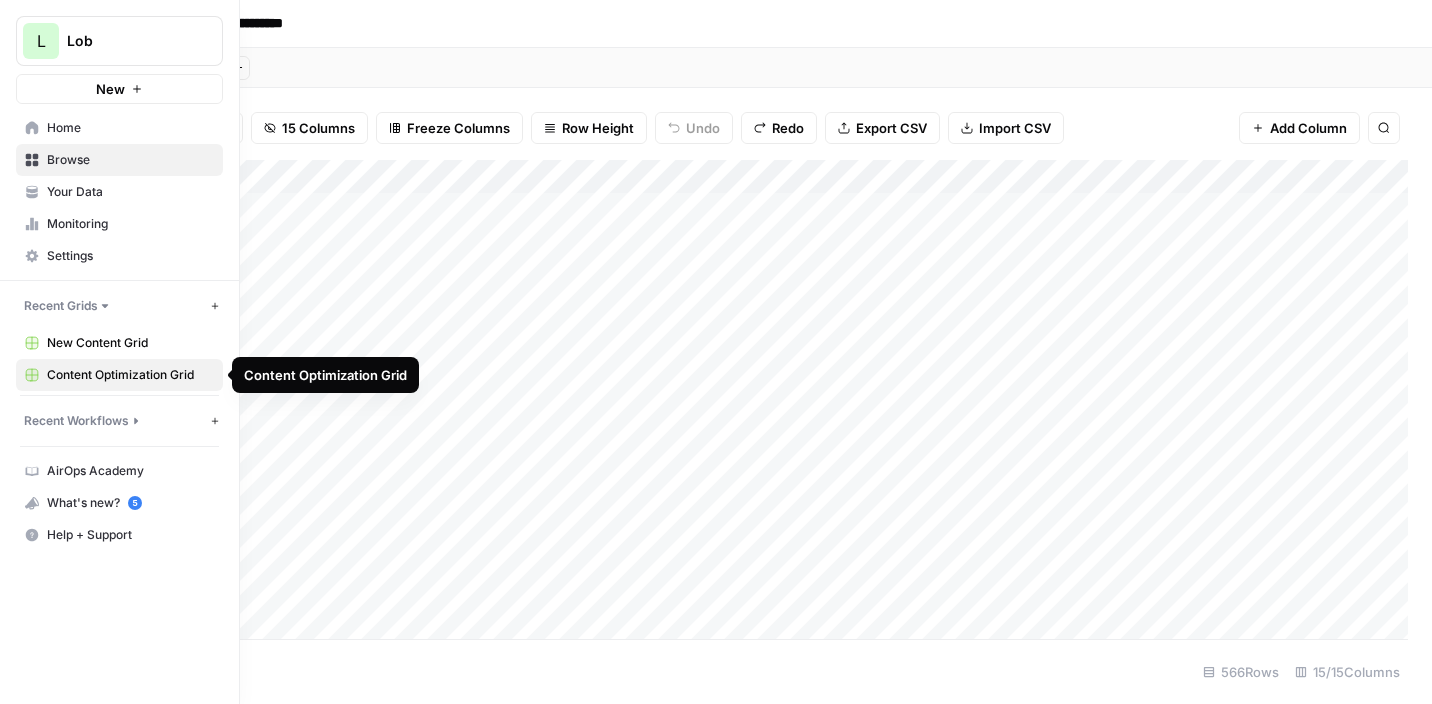 click on "New Content Grid" at bounding box center (119, 343) 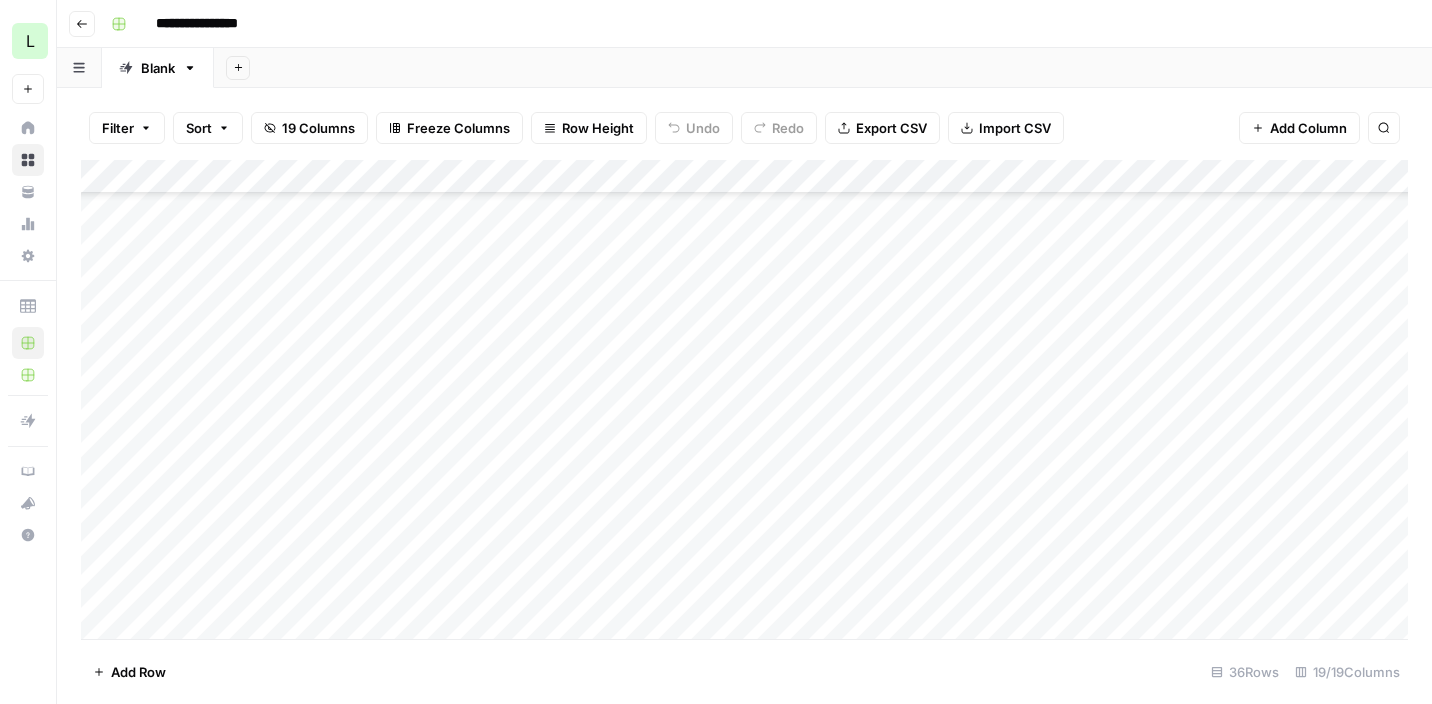 scroll, scrollTop: 0, scrollLeft: 0, axis: both 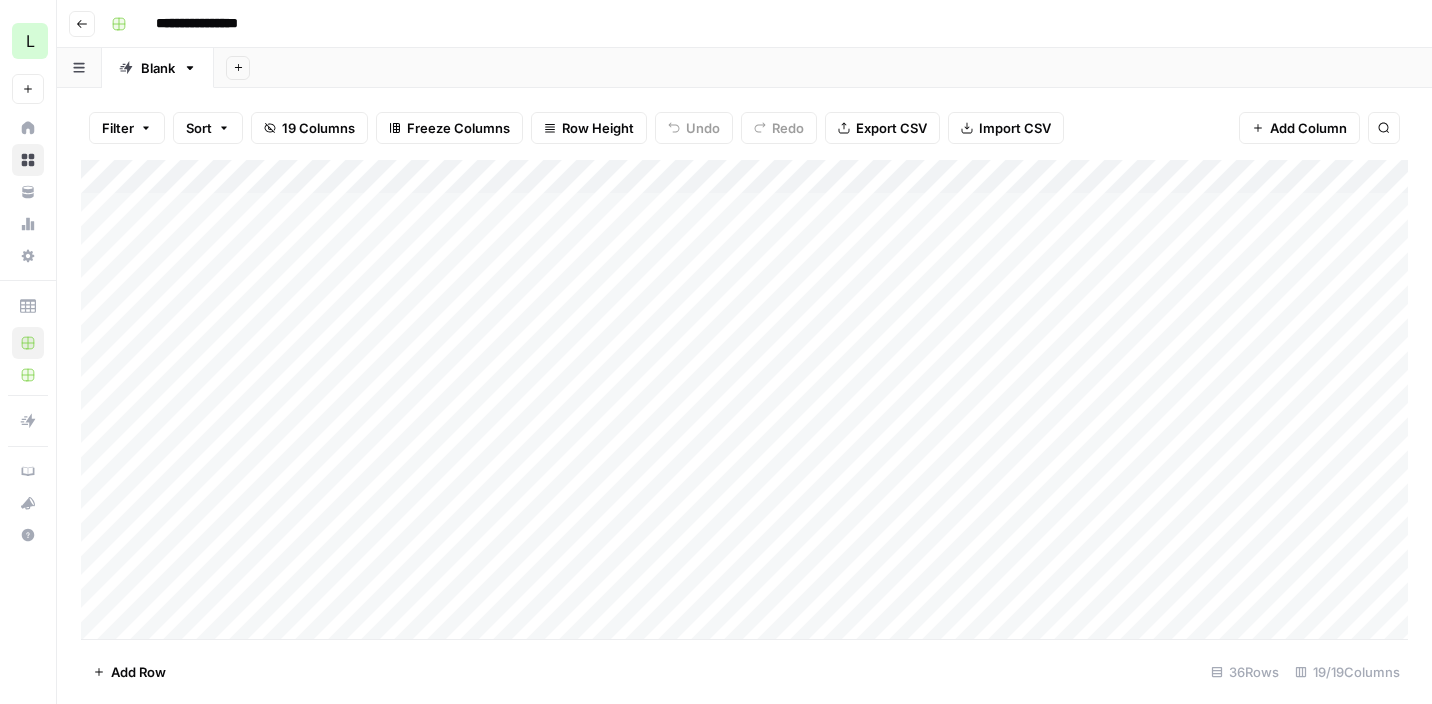 click on "Add Column" at bounding box center [744, 399] 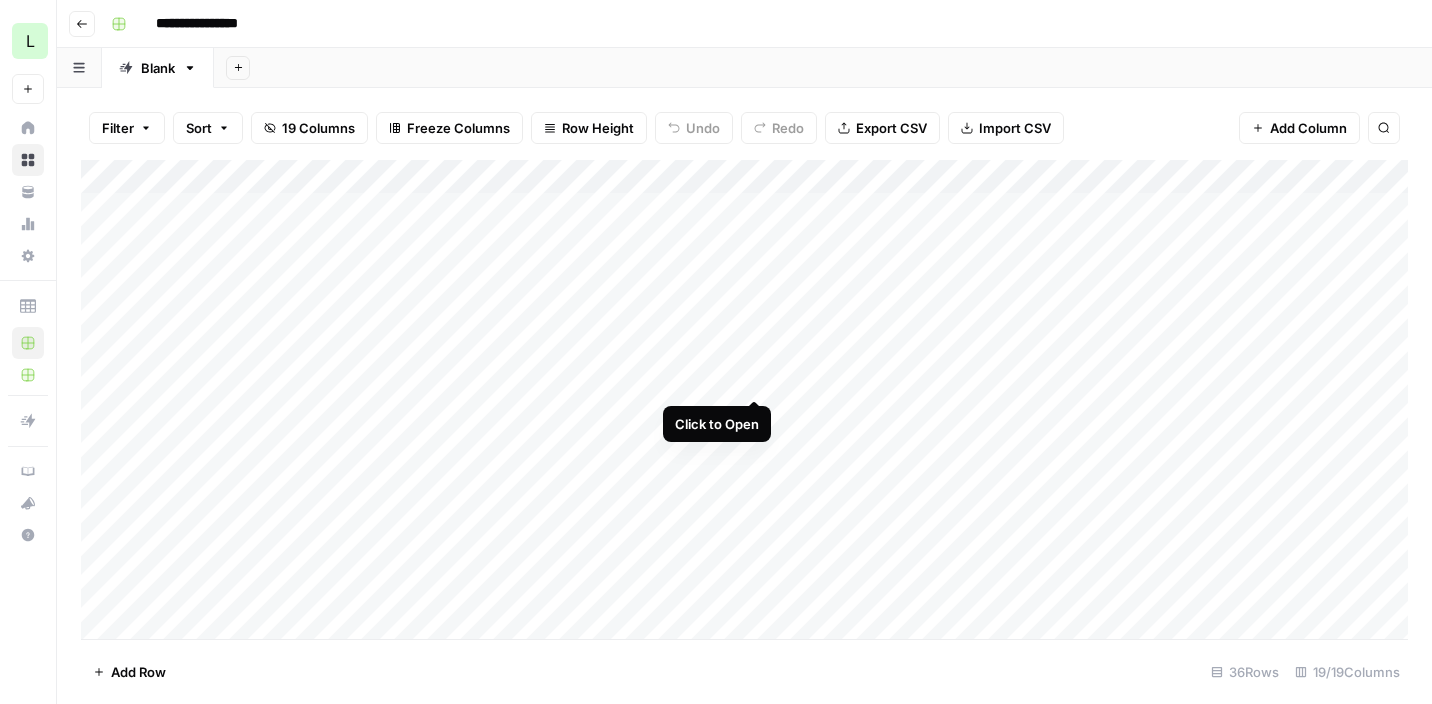click on "Add Column" at bounding box center (744, 399) 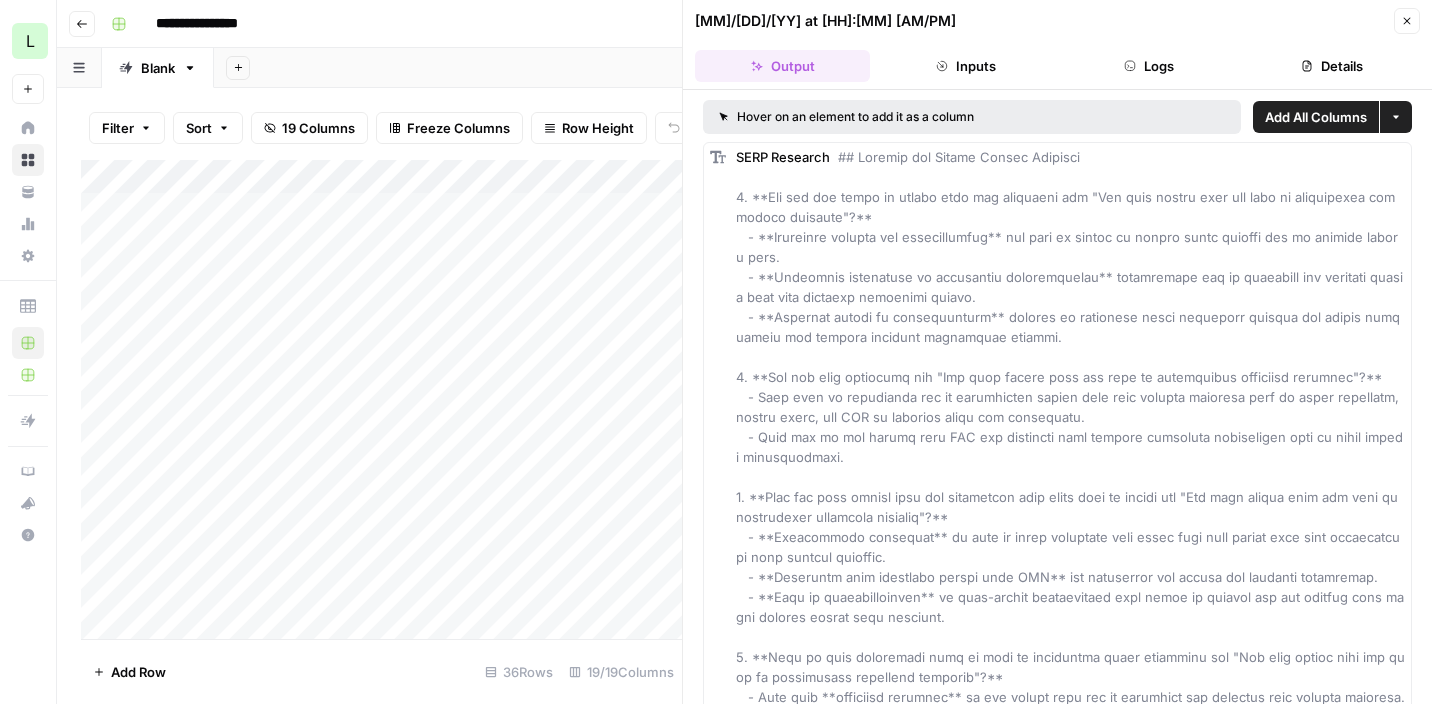 drag, startPoint x: 756, startPoint y: 378, endPoint x: 969, endPoint y: 468, distance: 231.23364 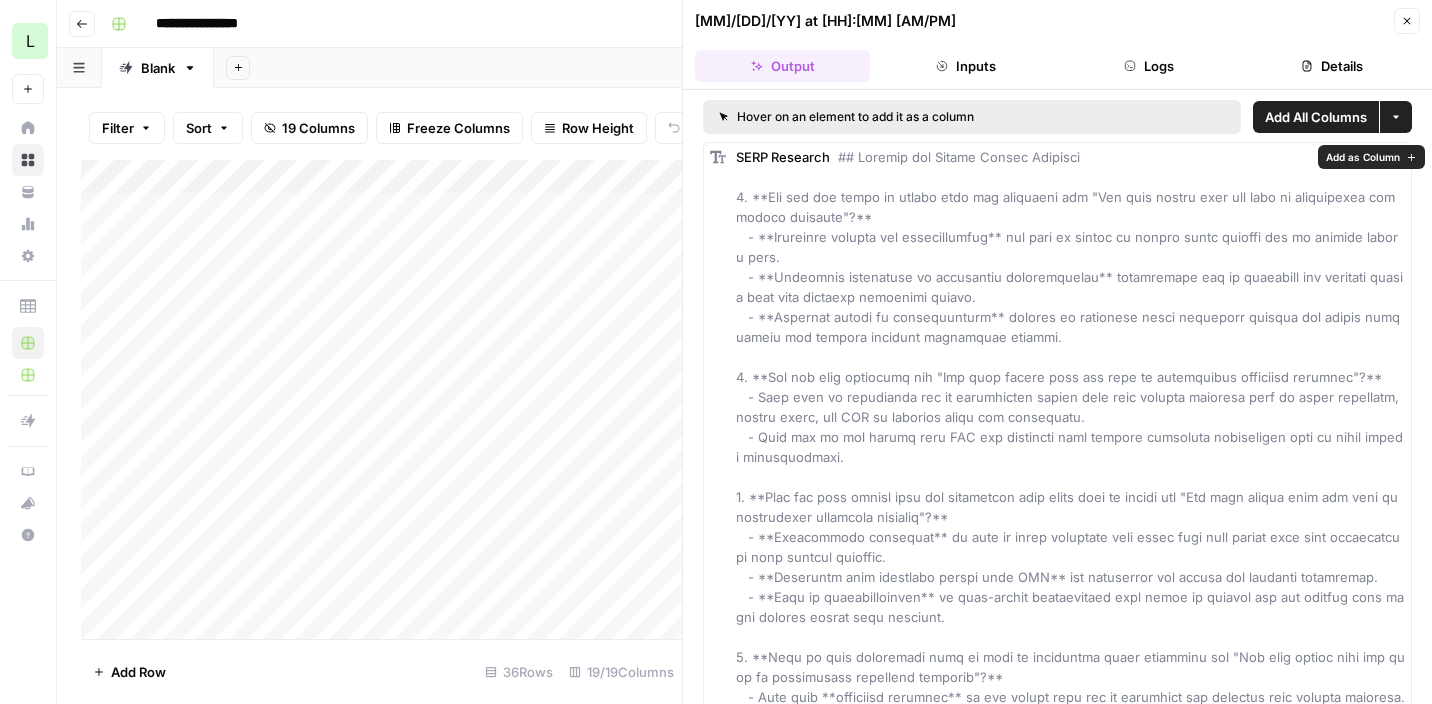 click on "SERP Research" at bounding box center [1070, 2047] 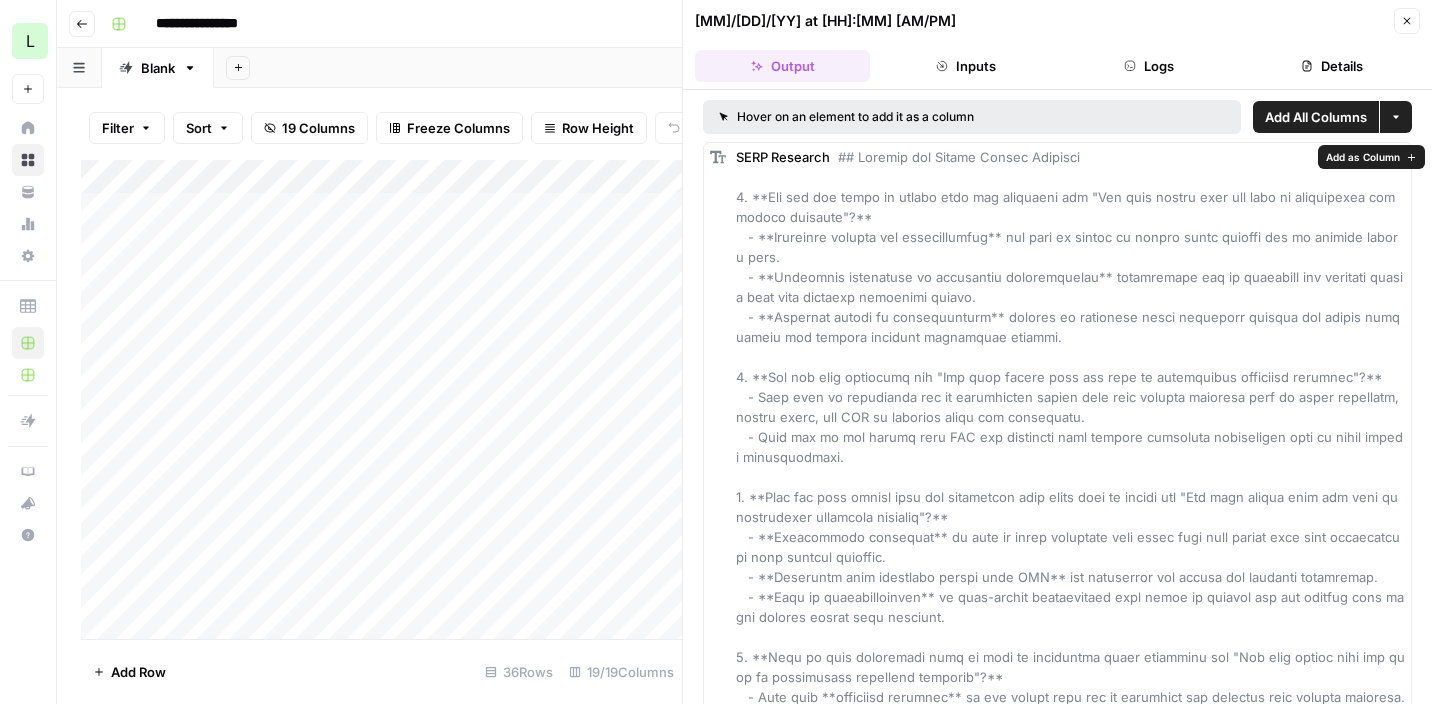 click on "SERP Research" at bounding box center [1070, 2047] 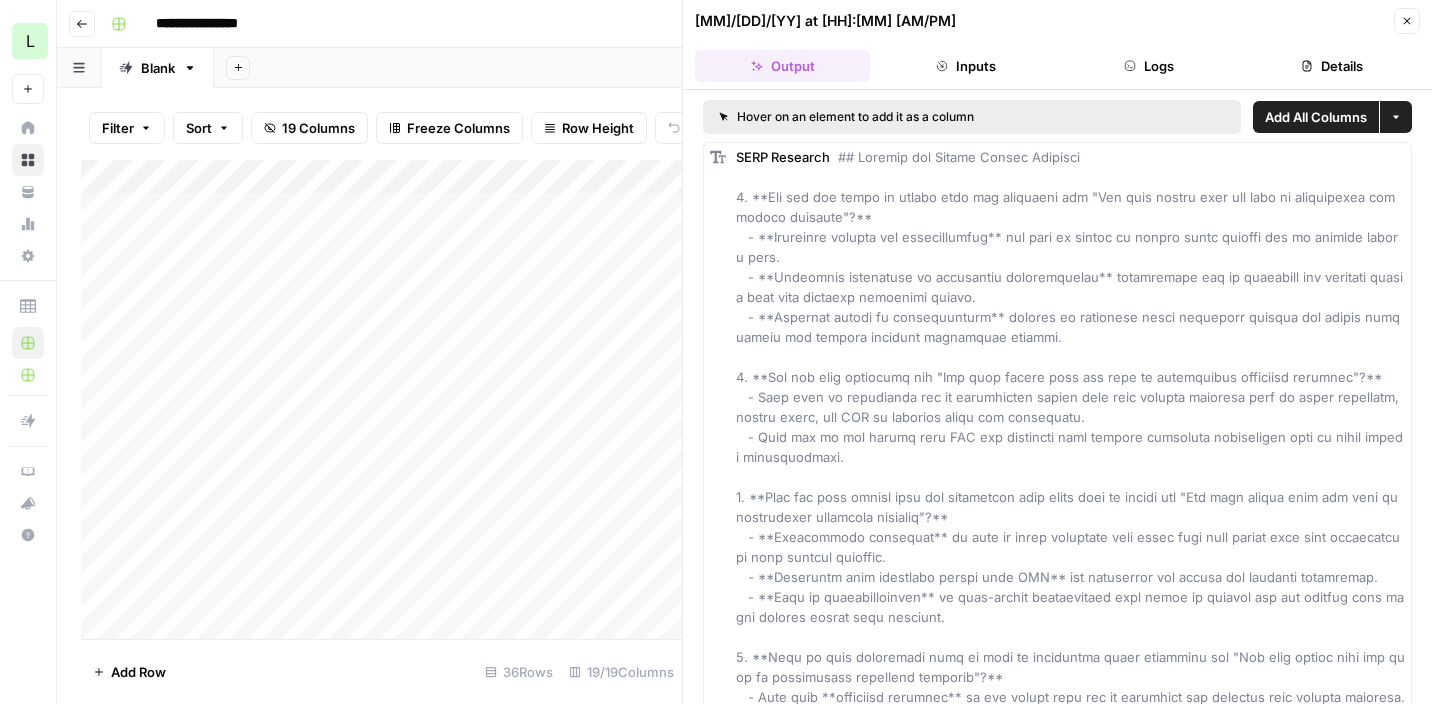 click on "SERP Research" at bounding box center (1070, 2047) 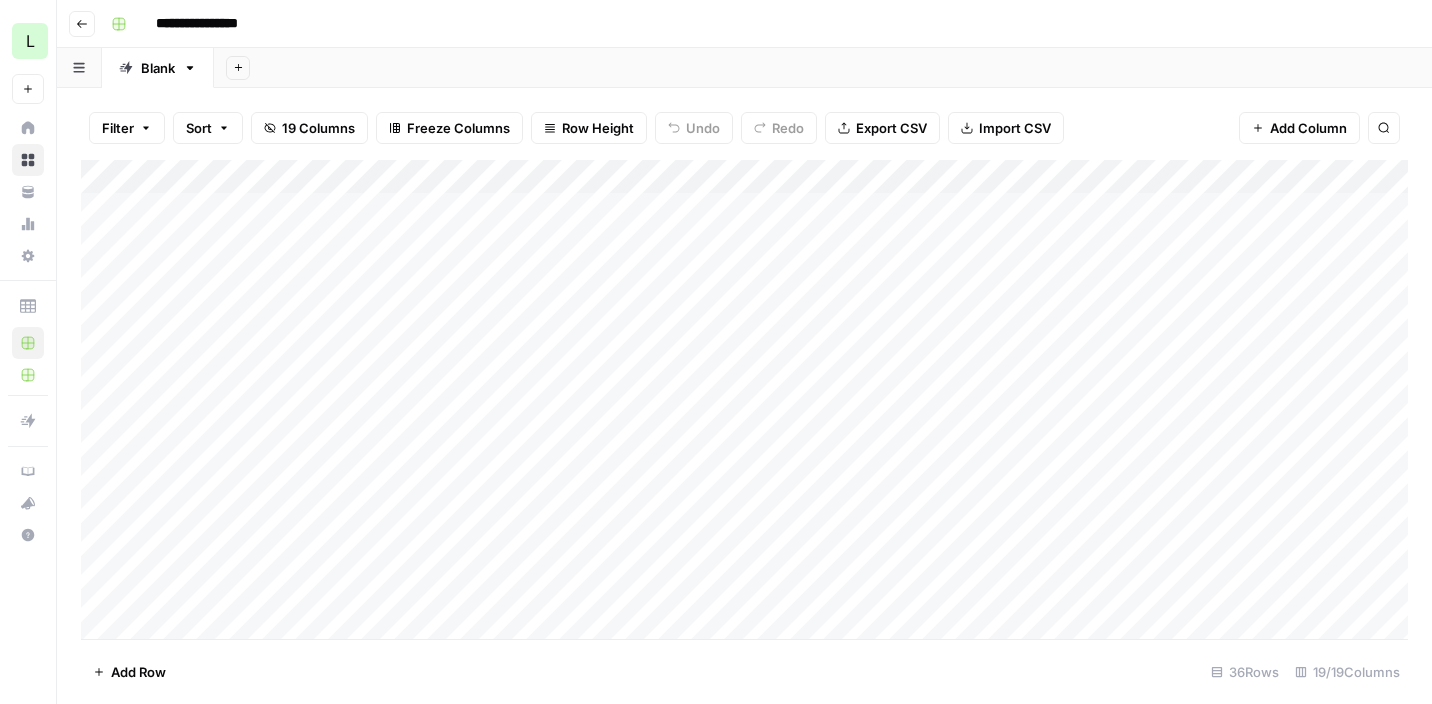 click on "Add Column" at bounding box center [744, 399] 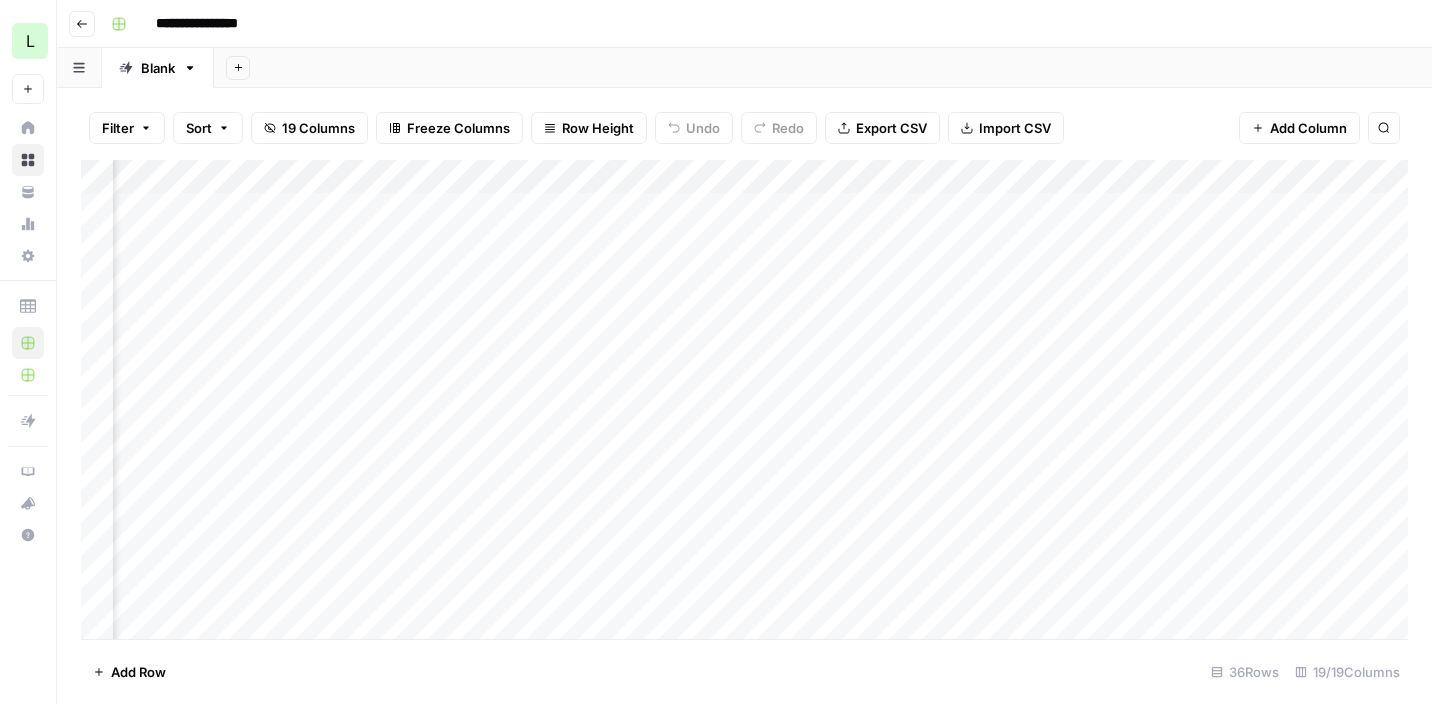 scroll, scrollTop: 0, scrollLeft: 830, axis: horizontal 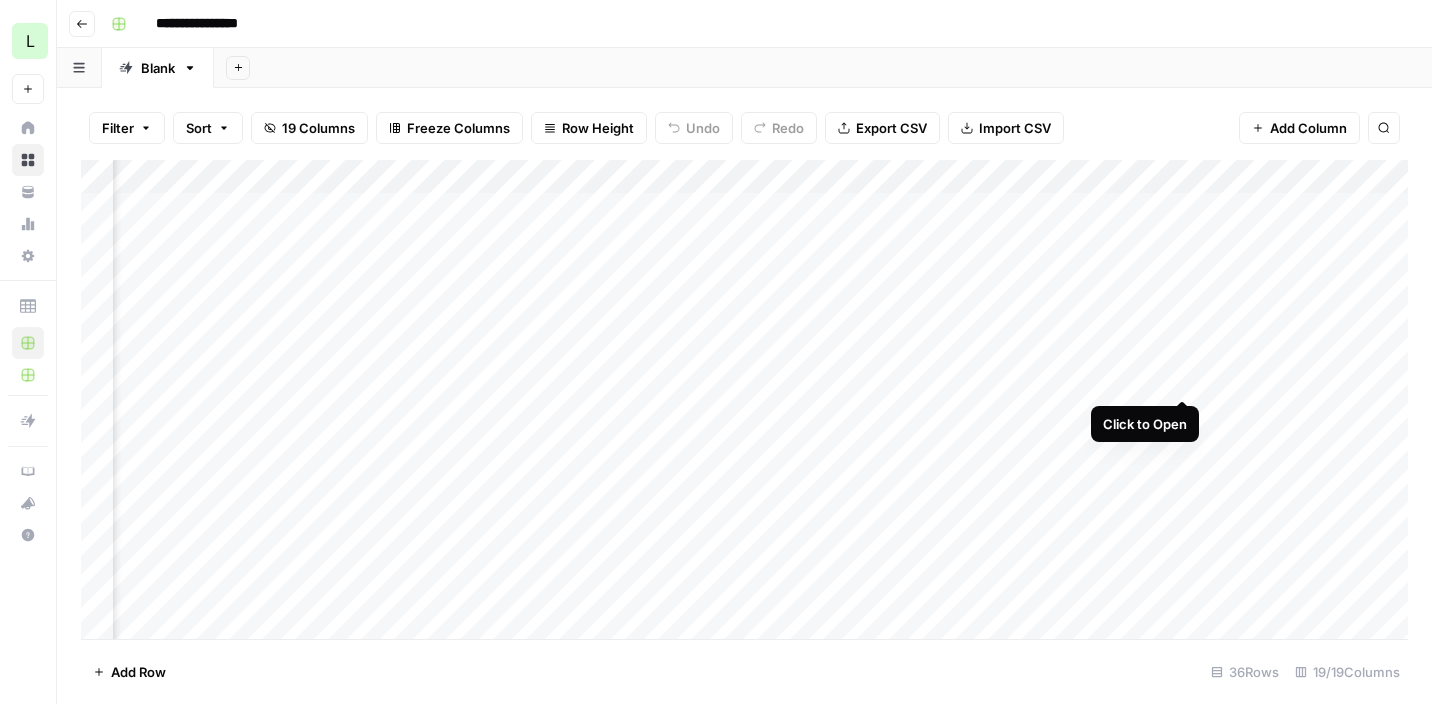 click on "Add Column" at bounding box center (744, 399) 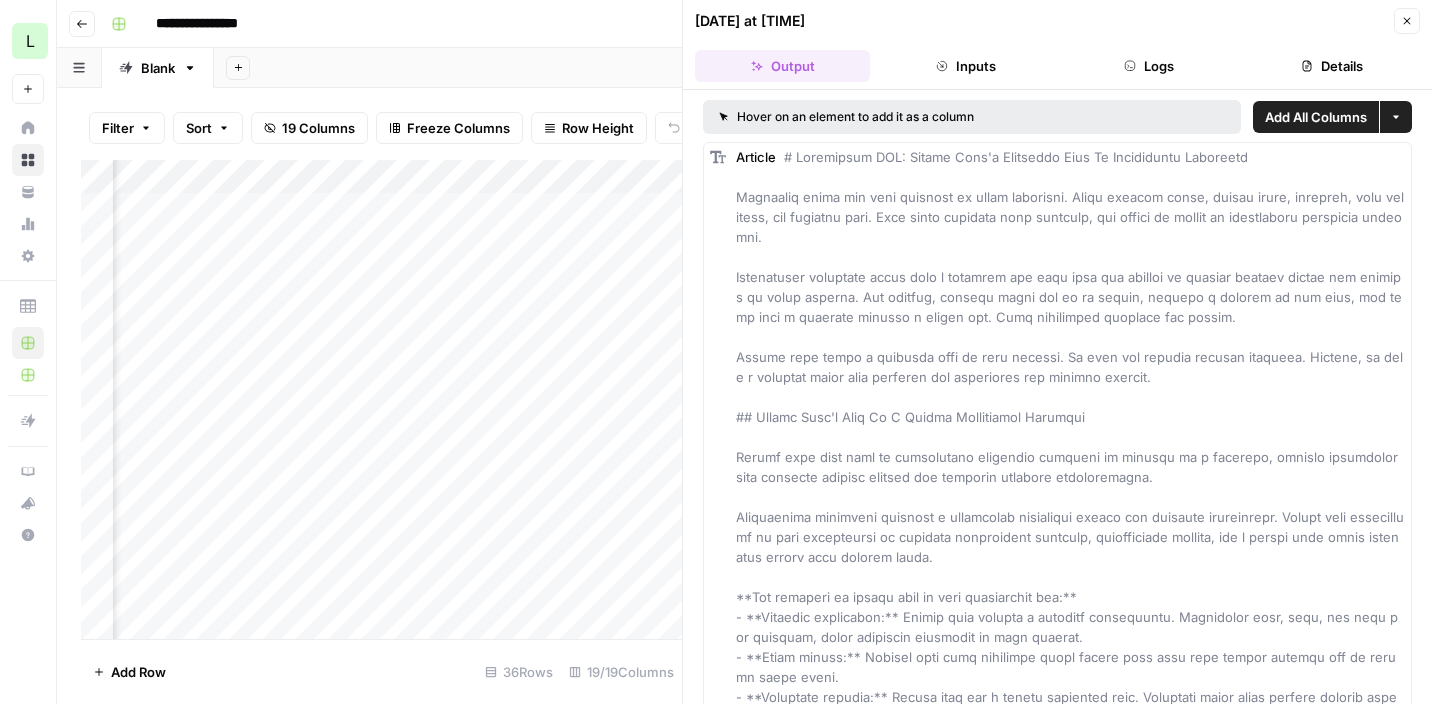 click at bounding box center [1072, 2777] 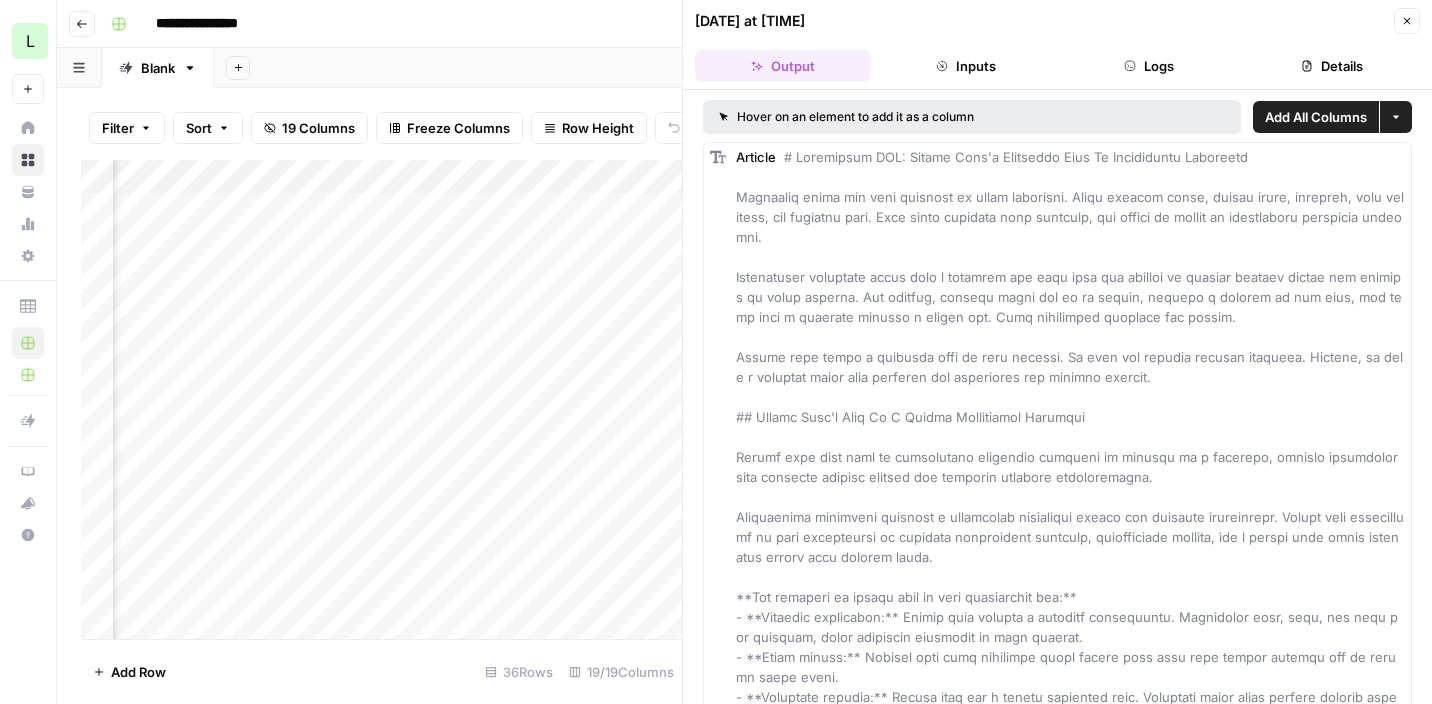 click on "Article" at bounding box center [1070, 2777] 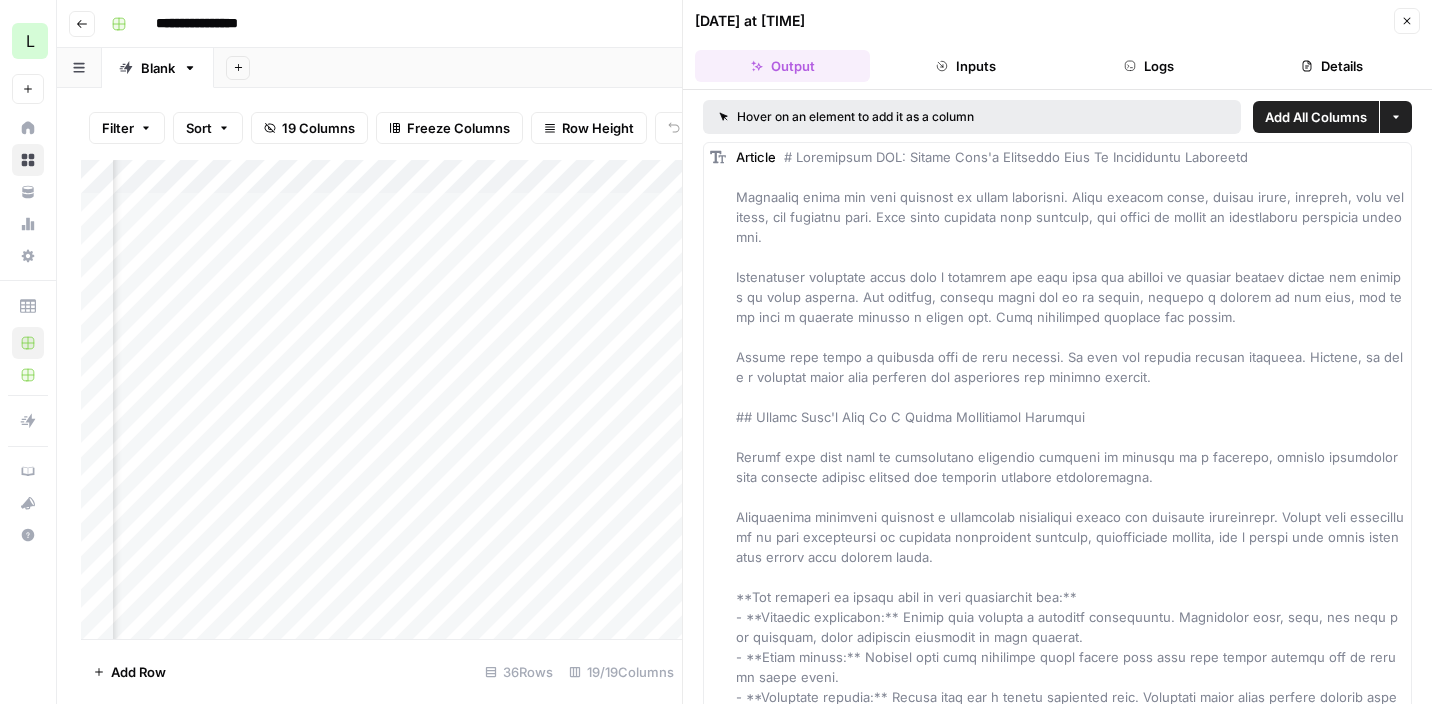 click 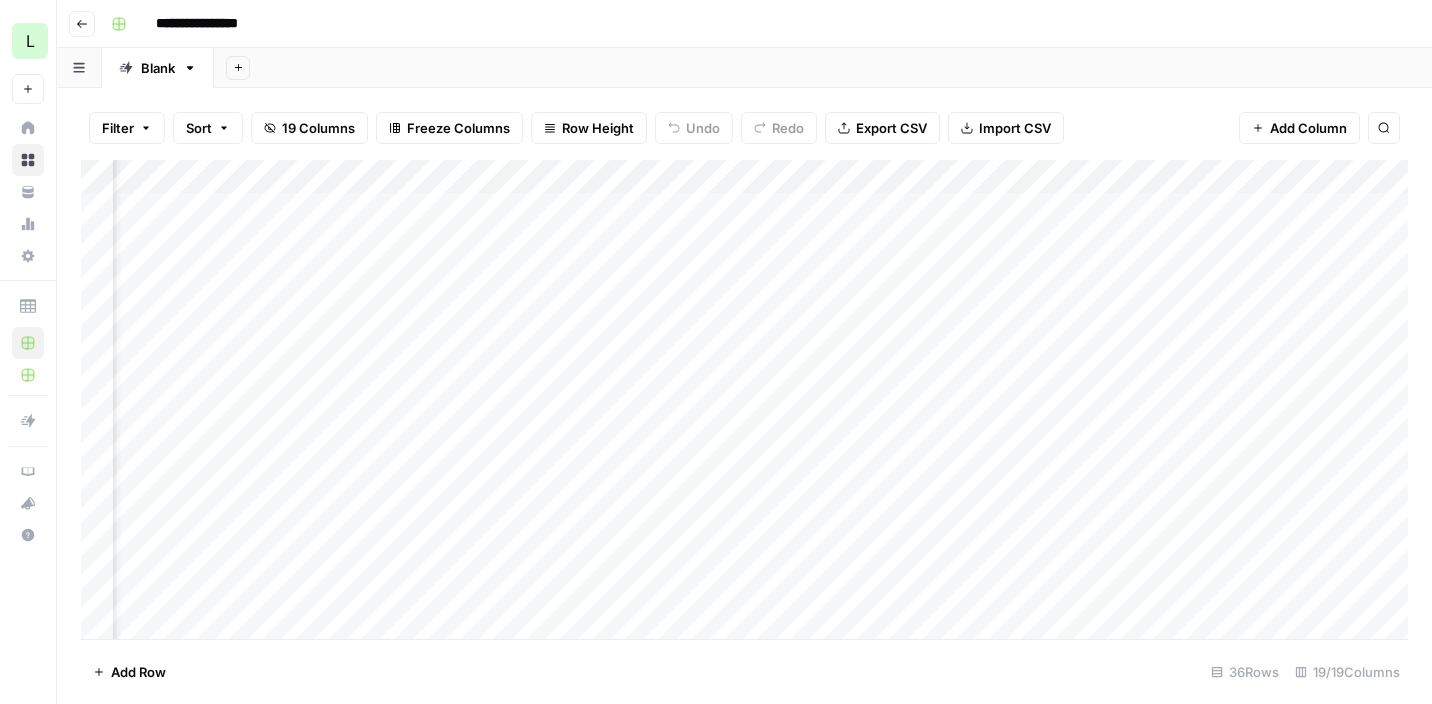 click on "Add Column" at bounding box center (744, 399) 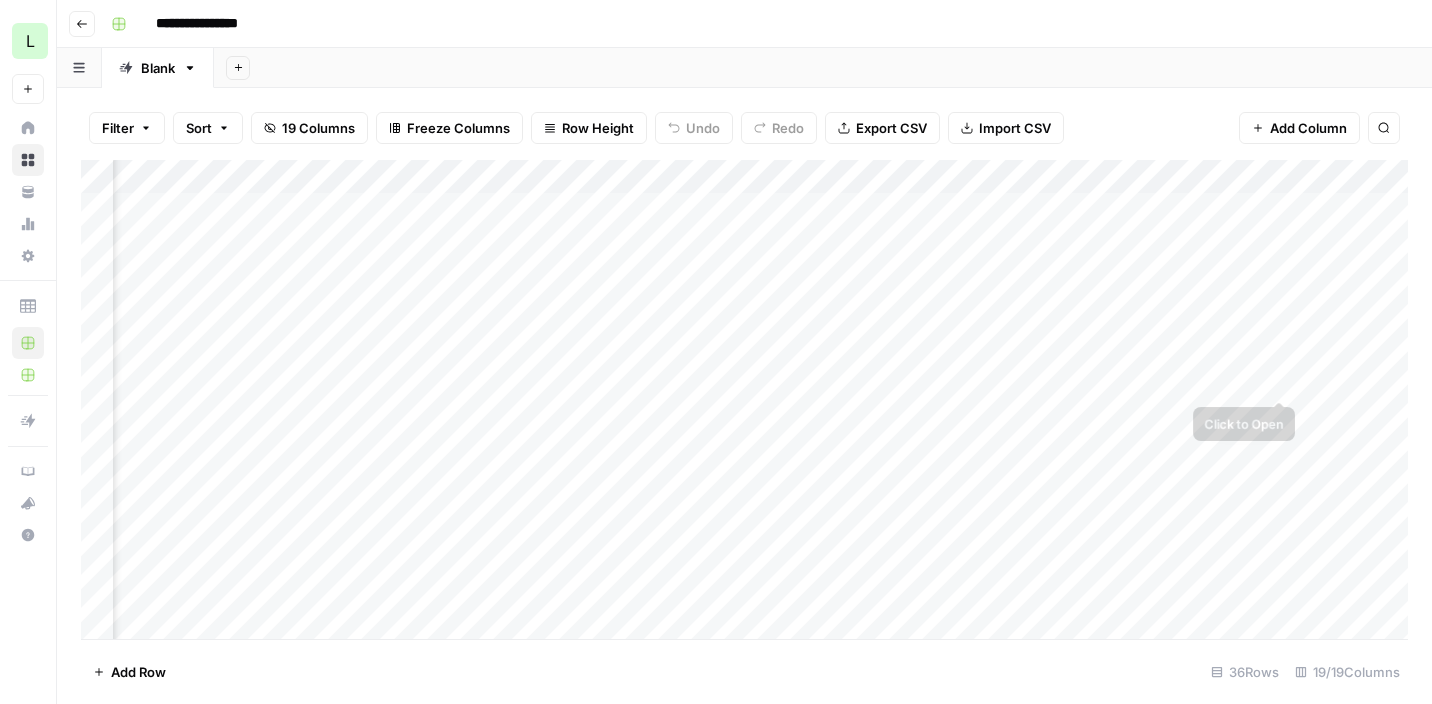 click on "Add Column" at bounding box center (744, 399) 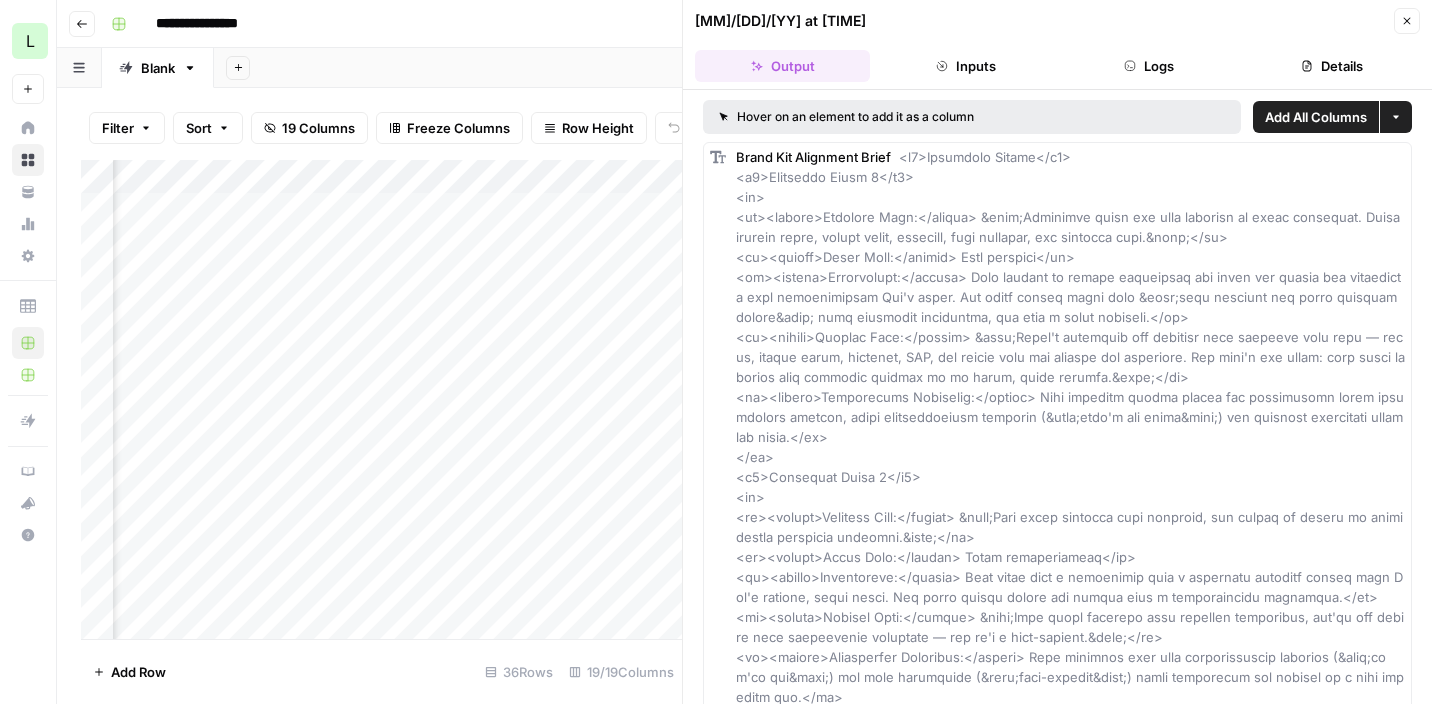 click at bounding box center [1072, 3357] 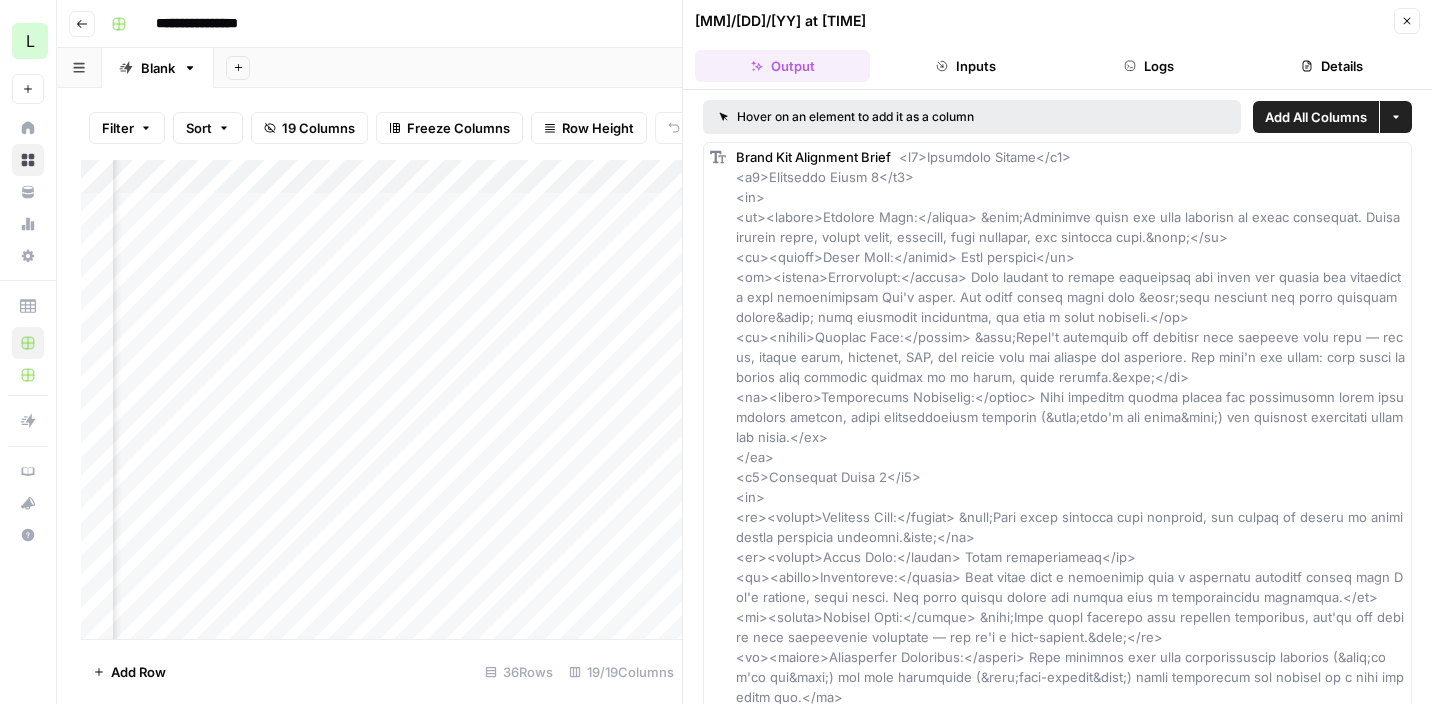 click on "Close" at bounding box center [1407, 21] 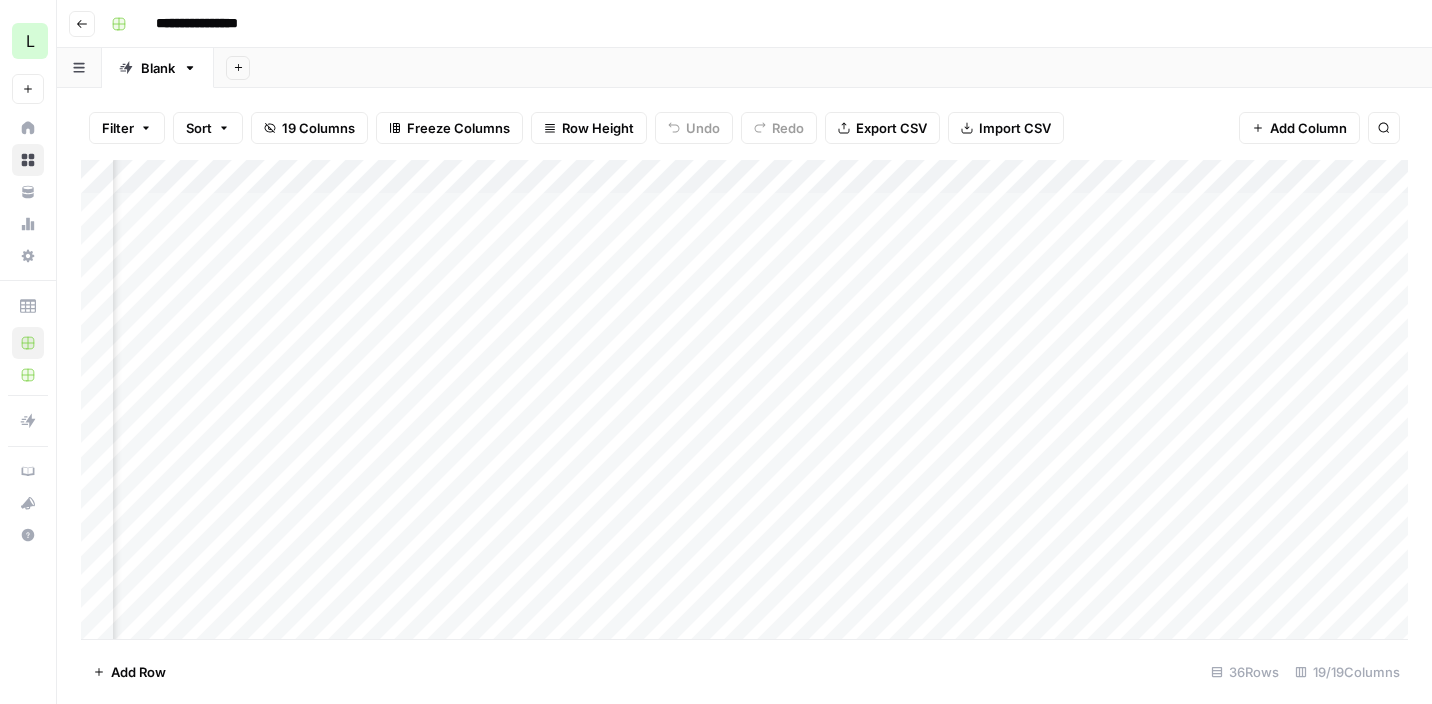 click on "Add Column" at bounding box center (744, 399) 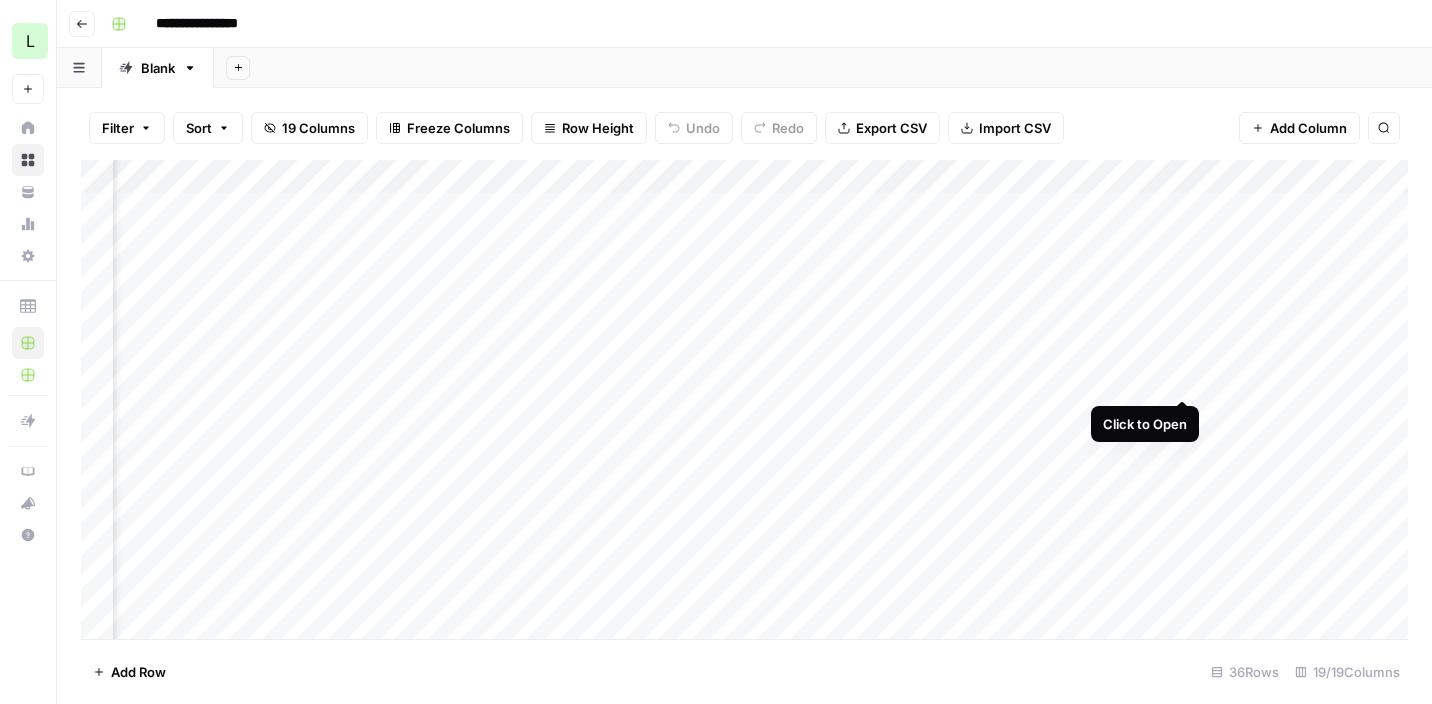 click on "Add Column" at bounding box center (744, 399) 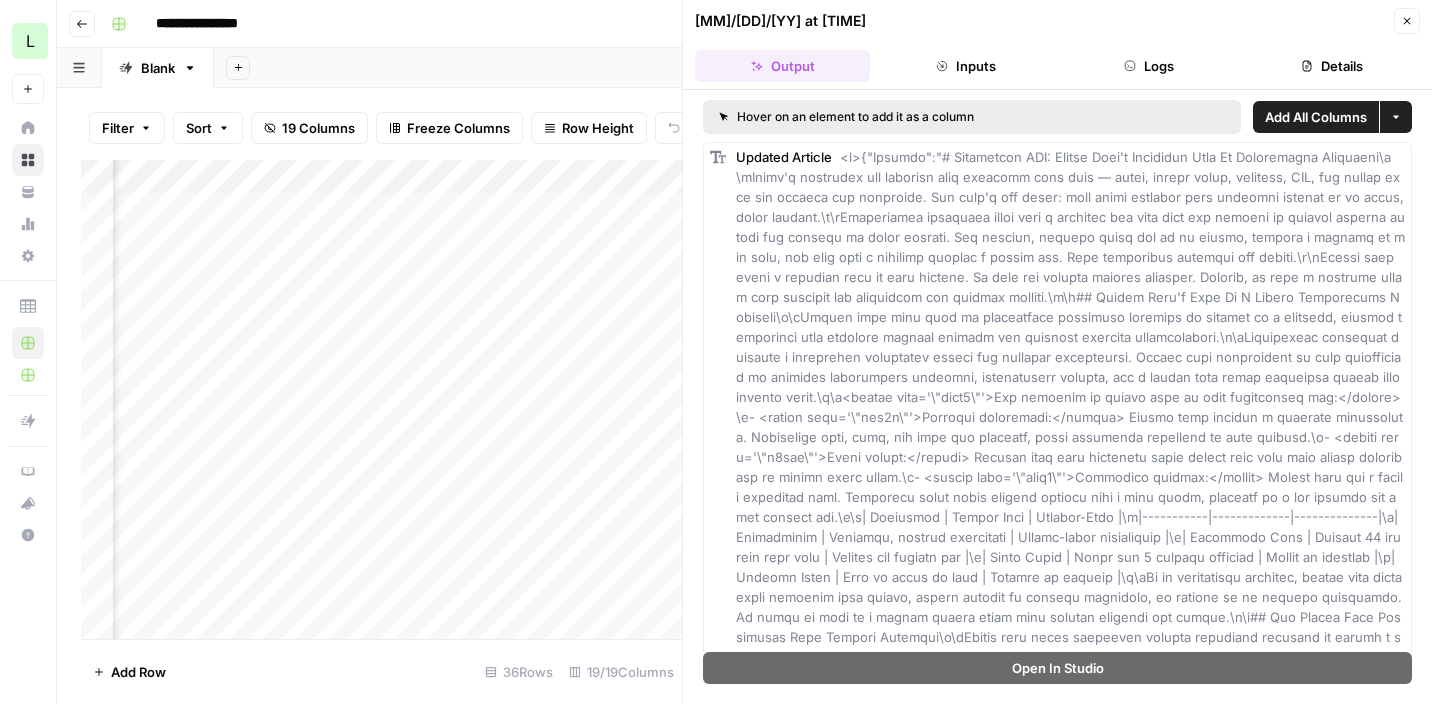 click at bounding box center [1072, 1527] 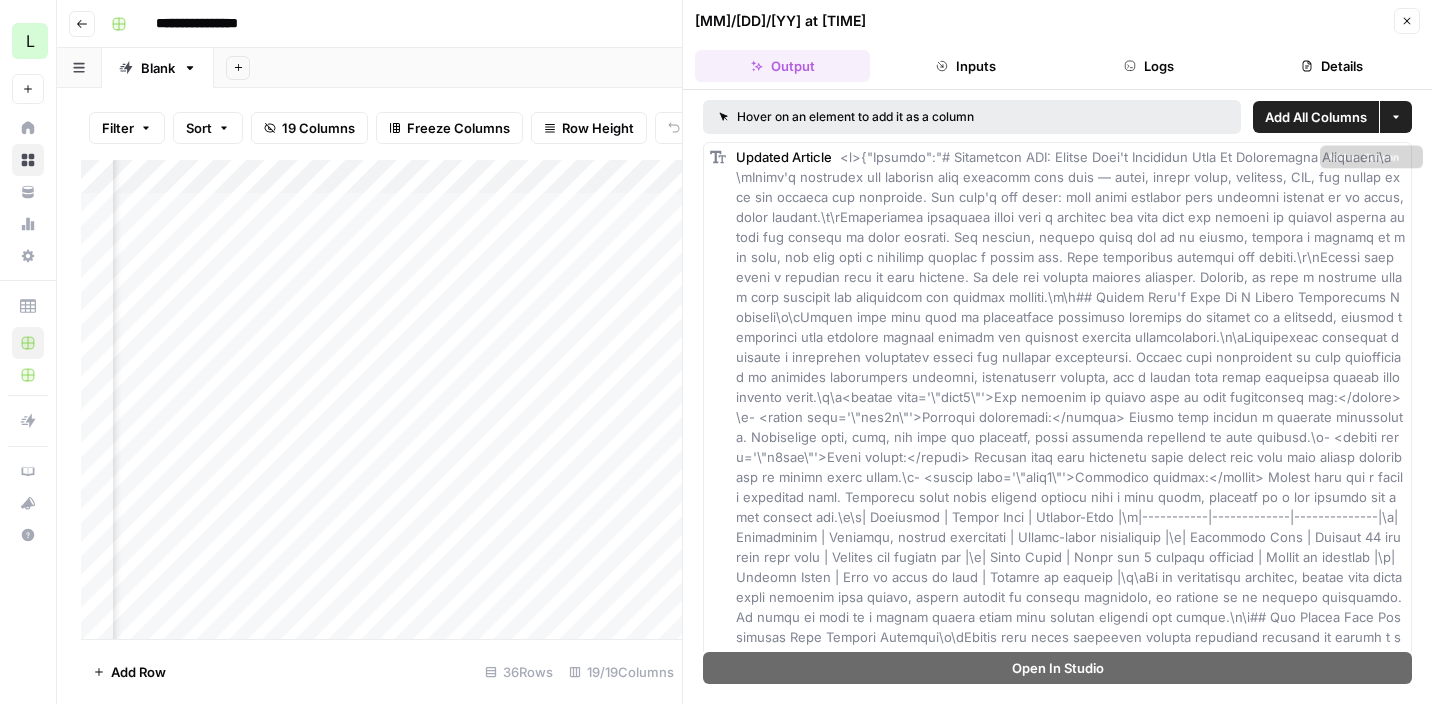 click at bounding box center [1072, 1527] 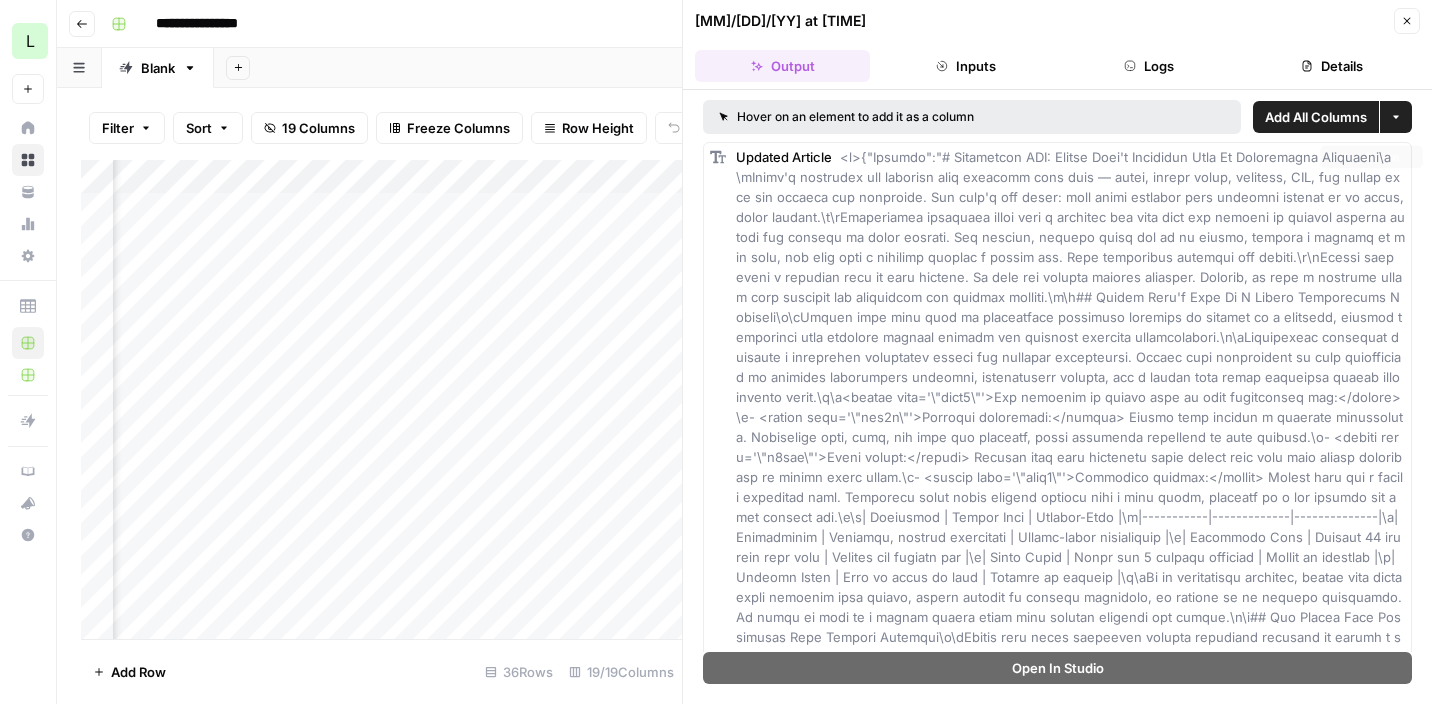 click at bounding box center [1072, 1527] 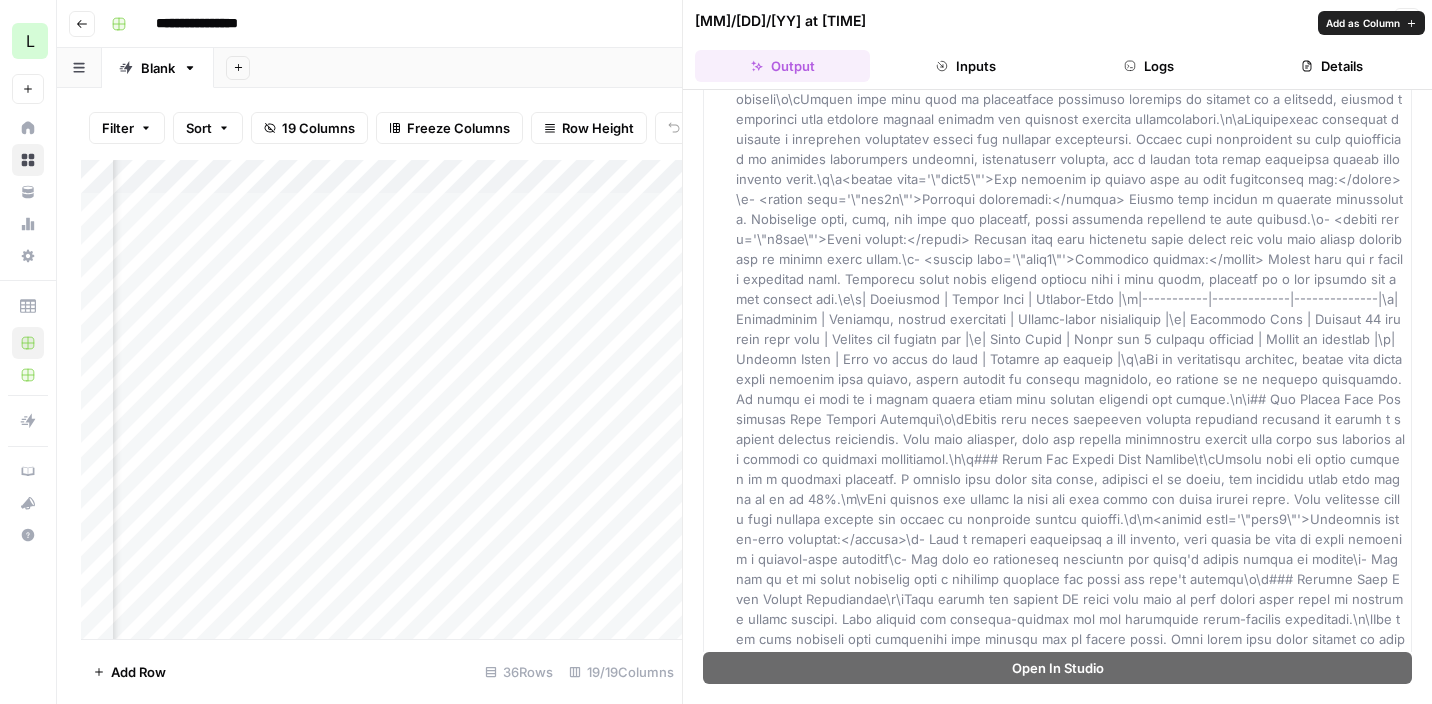 scroll, scrollTop: 25, scrollLeft: 0, axis: vertical 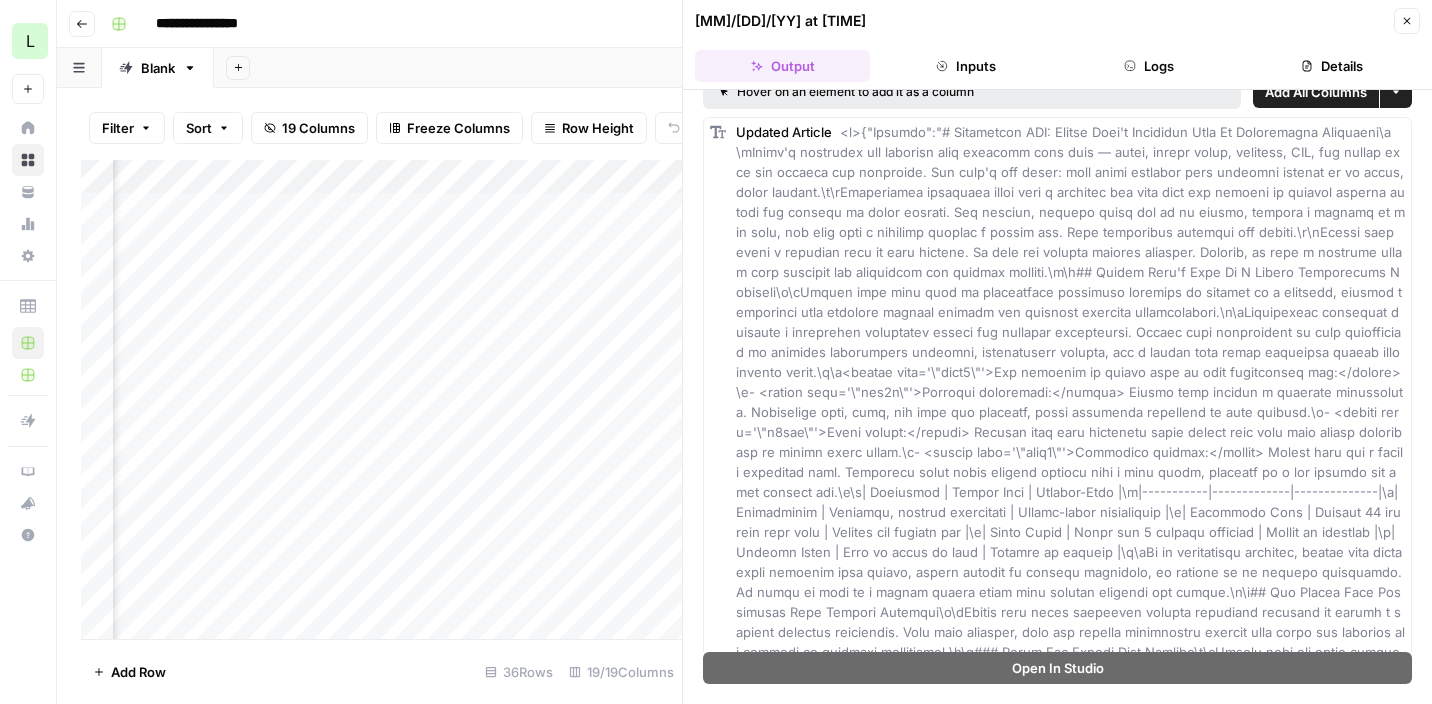 click on "Inputs" at bounding box center [965, 66] 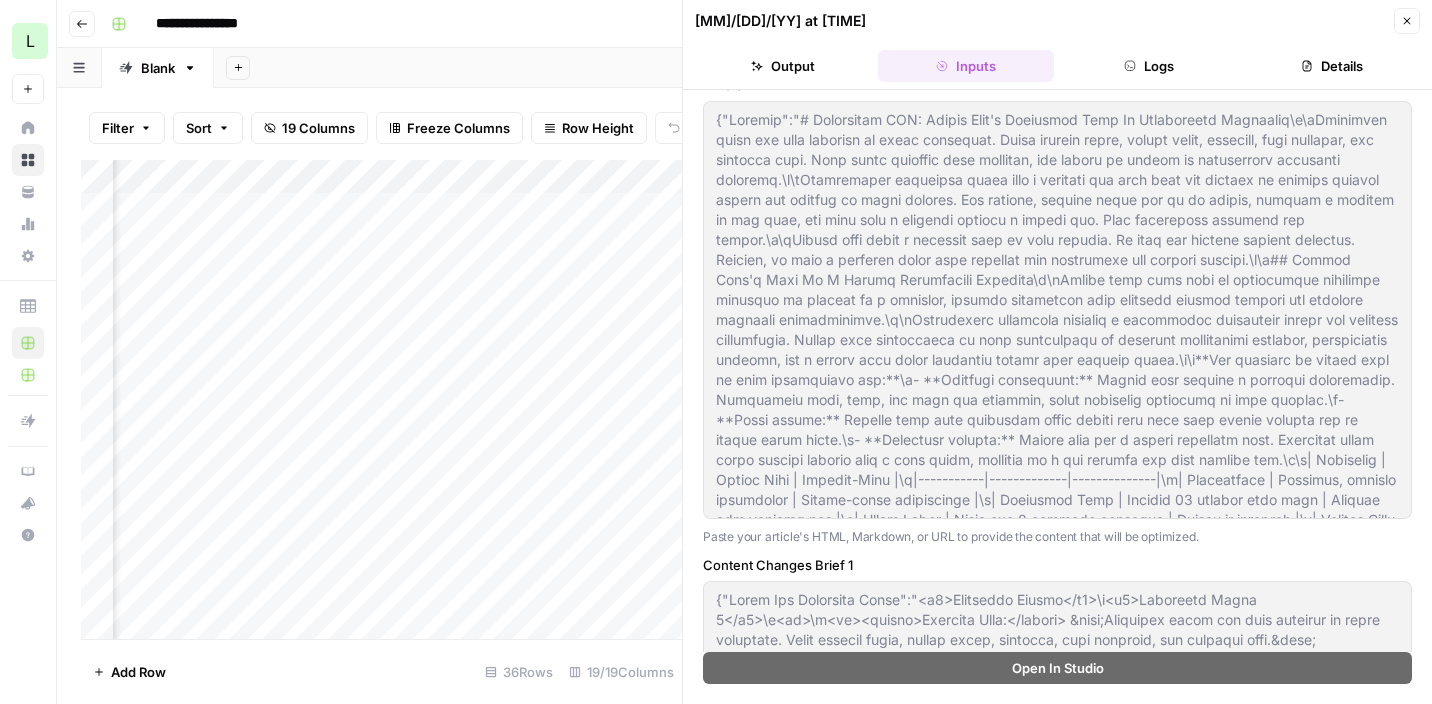 scroll, scrollTop: 0, scrollLeft: 0, axis: both 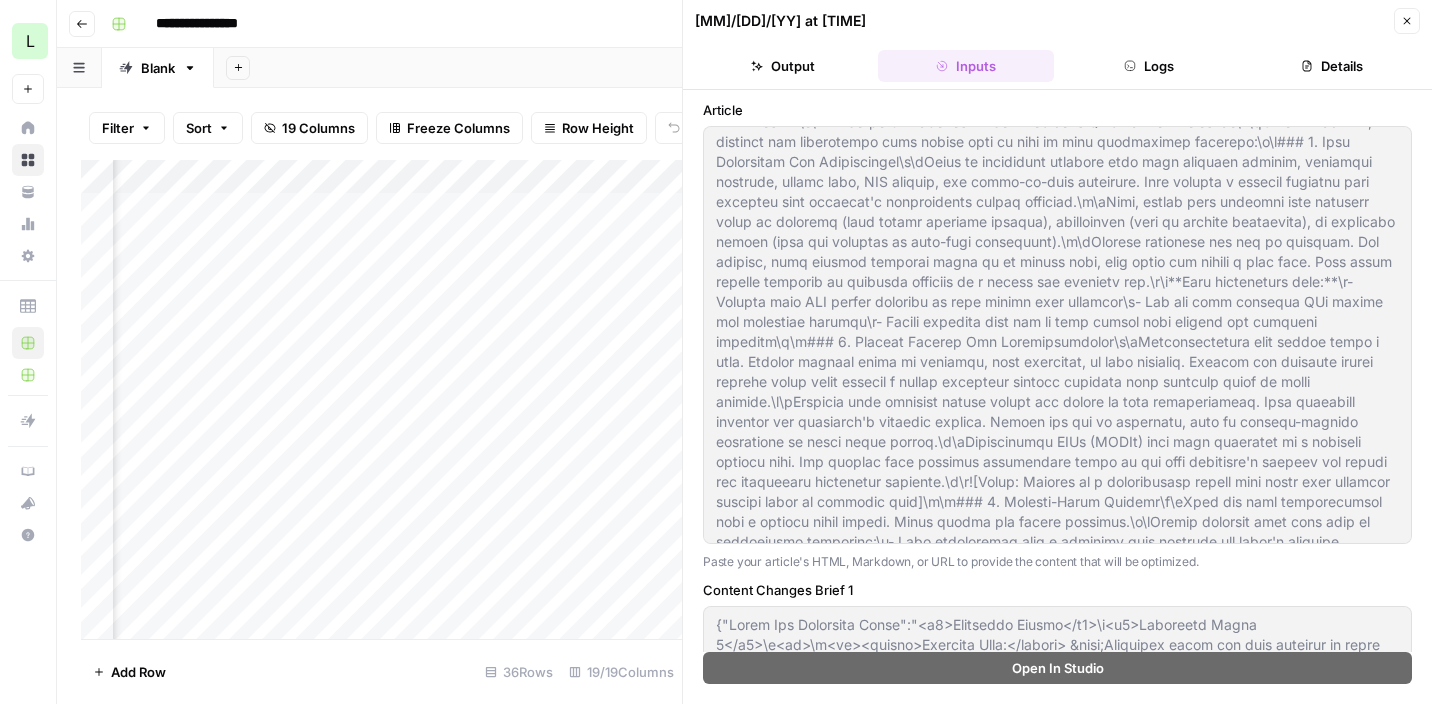 click on "[MM]/[DD]/[YY] at [HH]:[MM] Close Output Inputs Logs Details" at bounding box center (1057, 45) 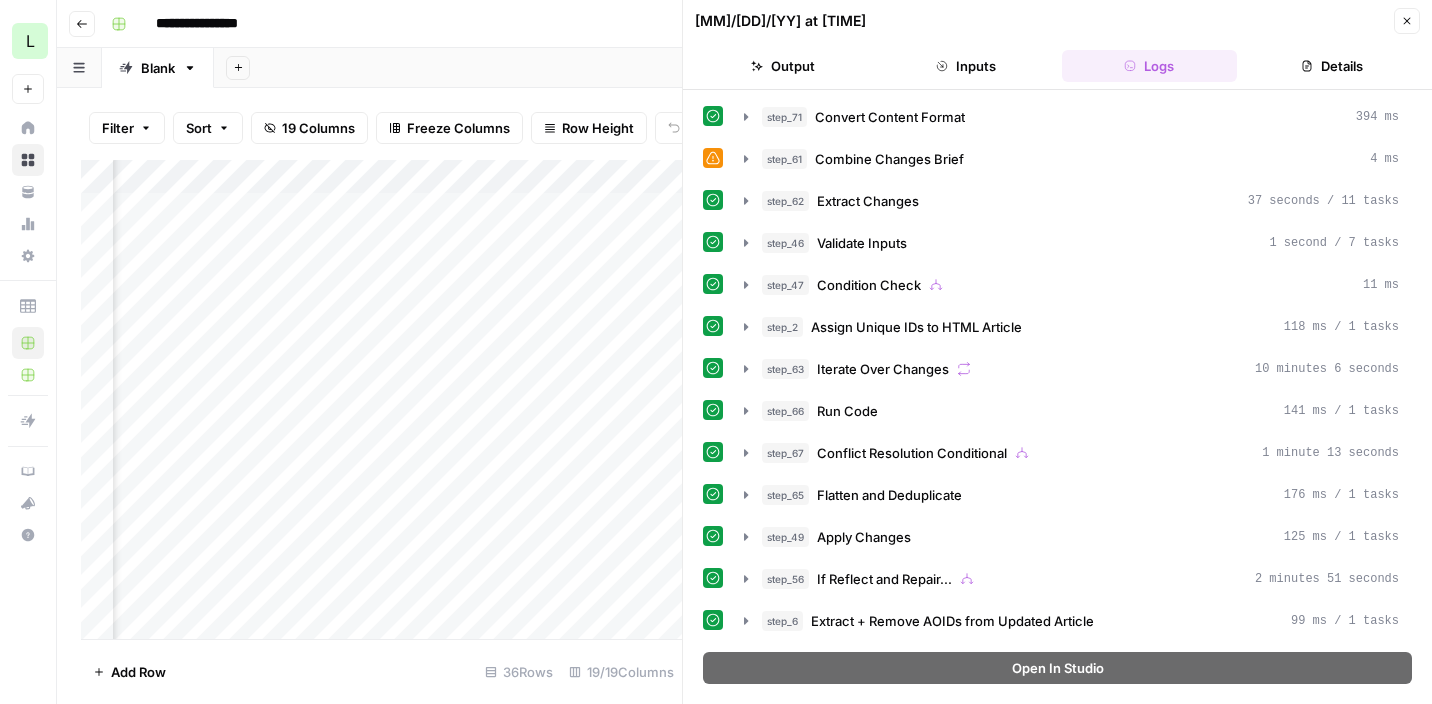 click on "Details" at bounding box center [1332, 66] 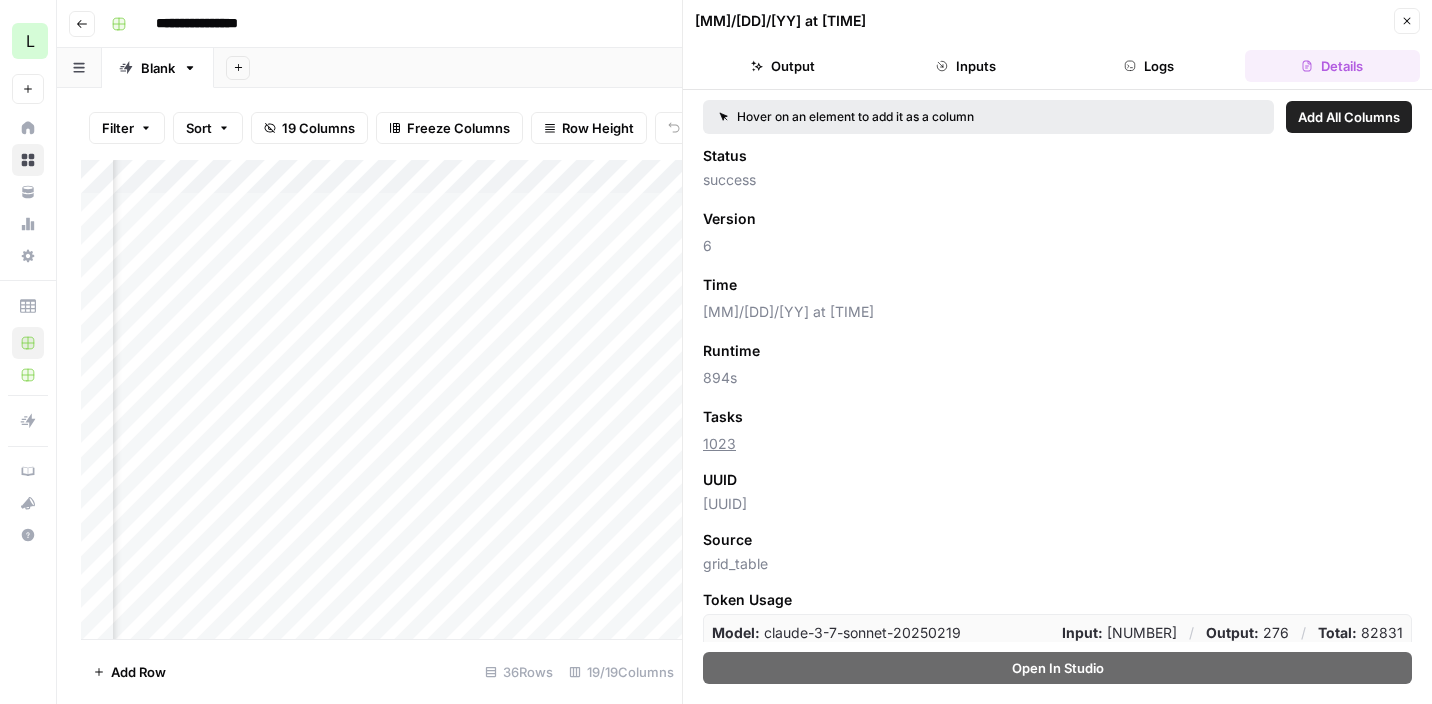 click 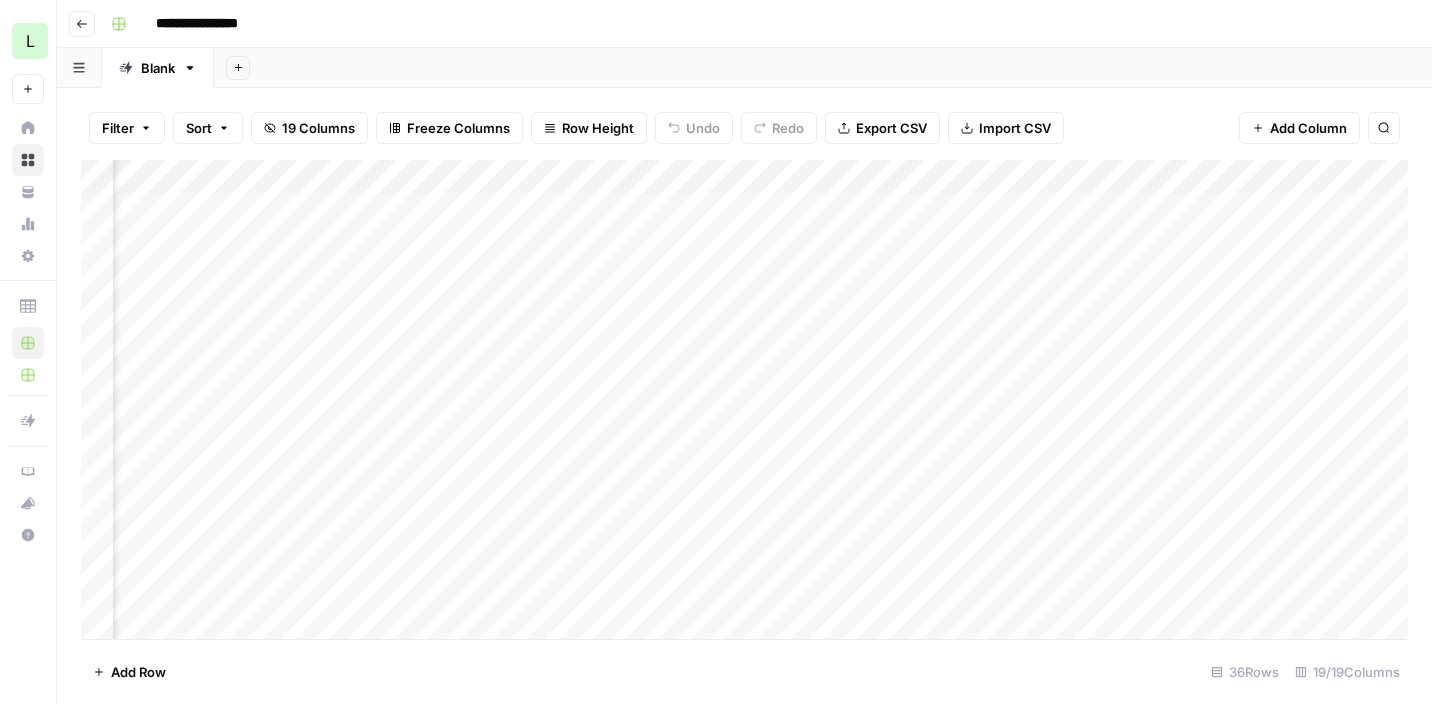 click on "Add Column" at bounding box center [744, 399] 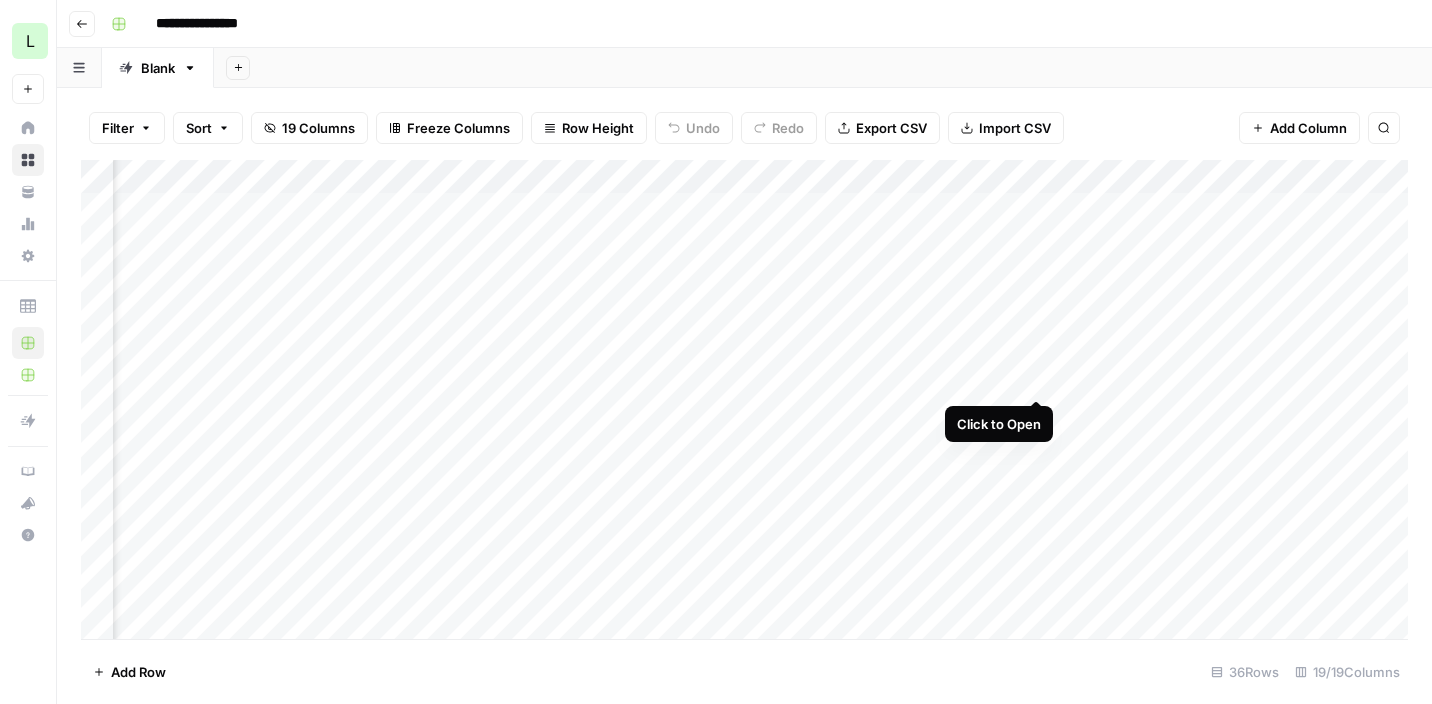 click on "Add Column" at bounding box center [744, 399] 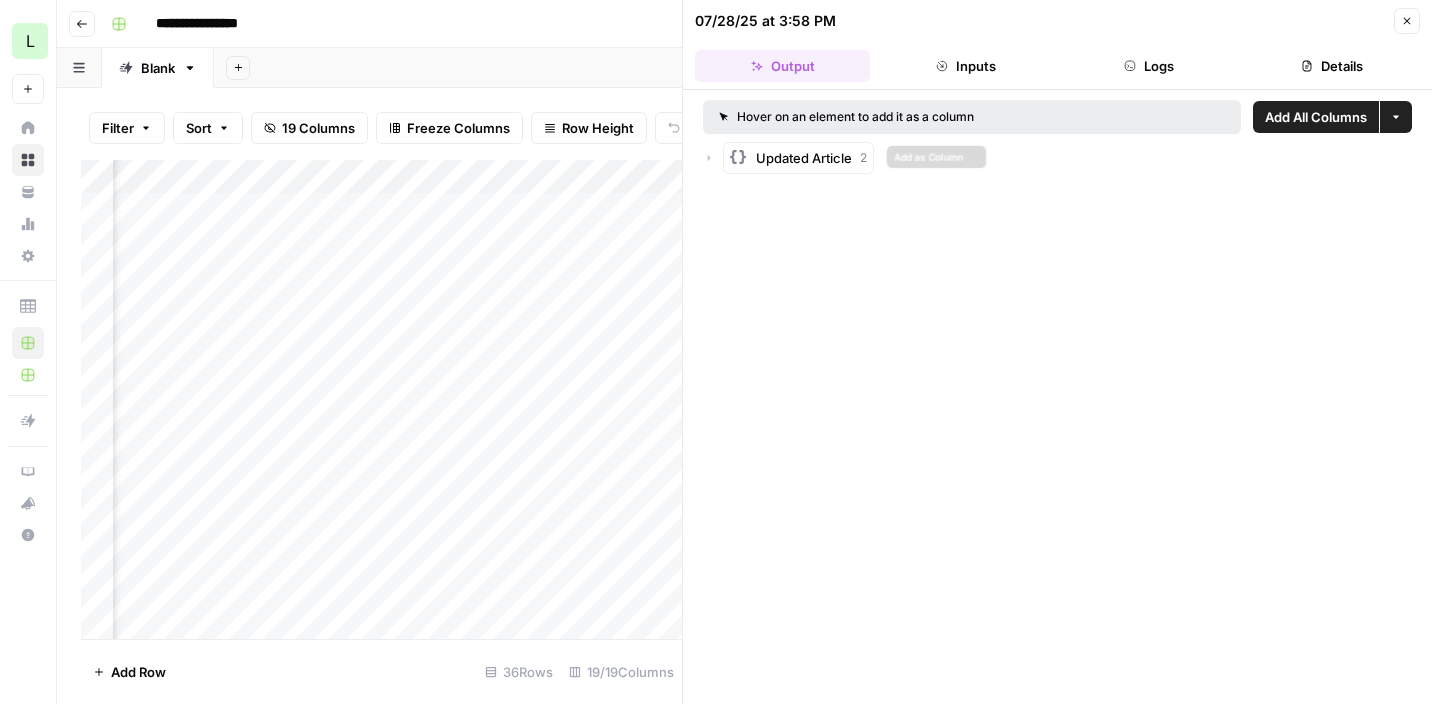 click on "Updated Article" at bounding box center [804, 158] 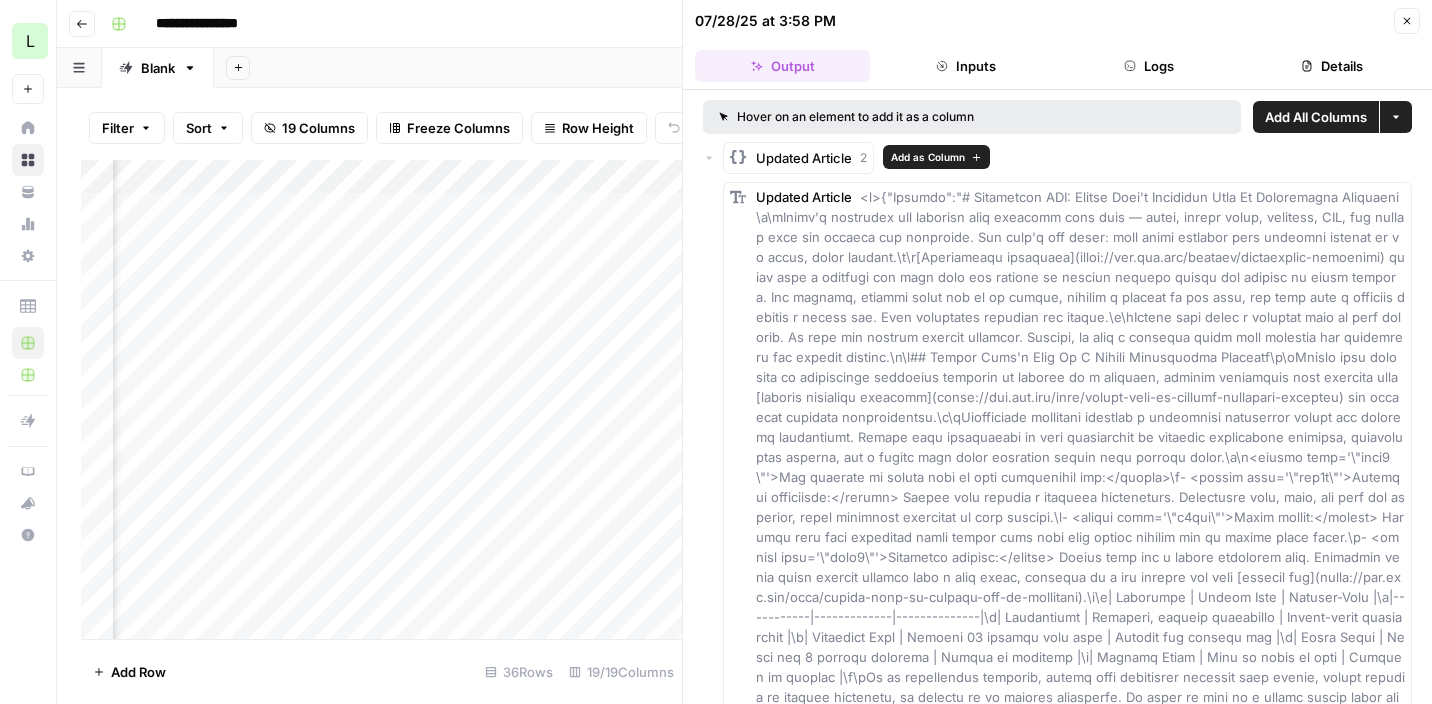 click at bounding box center (1082, 1657) 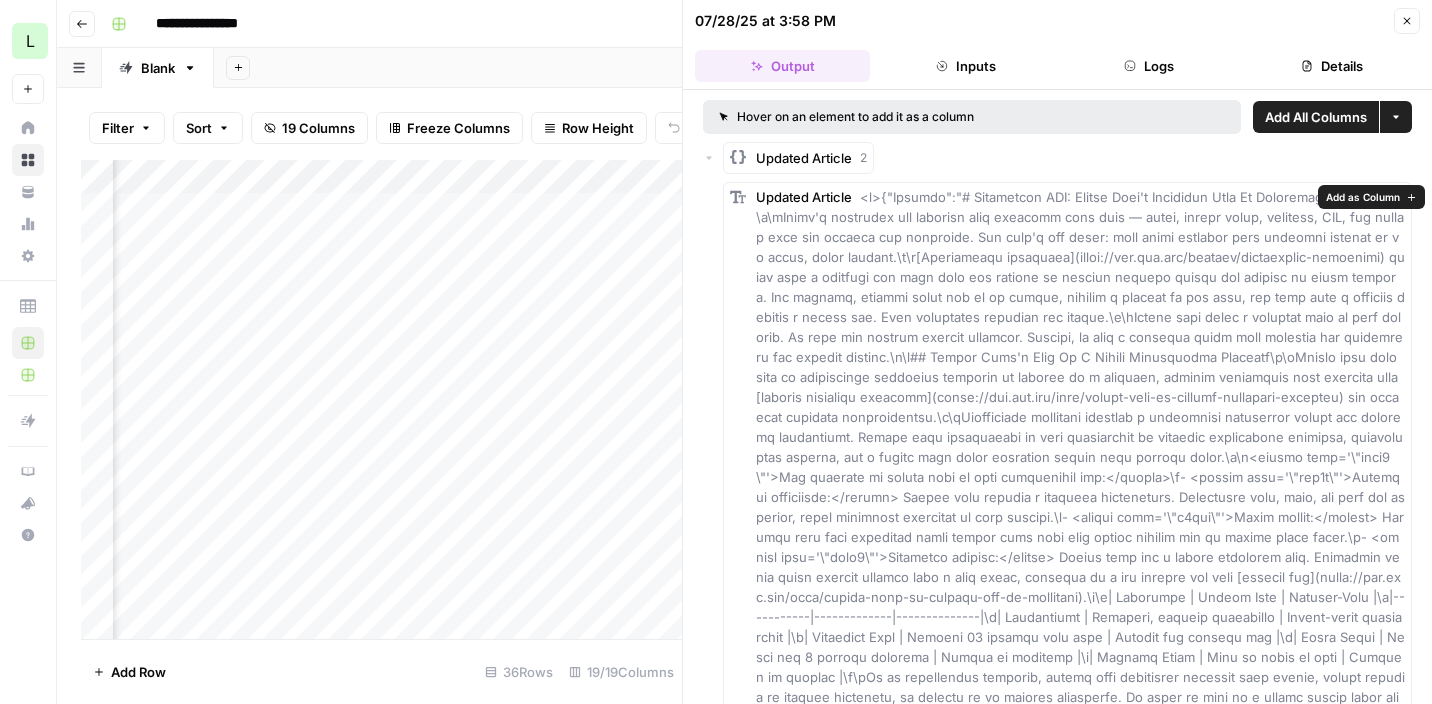 click at bounding box center [1082, 1657] 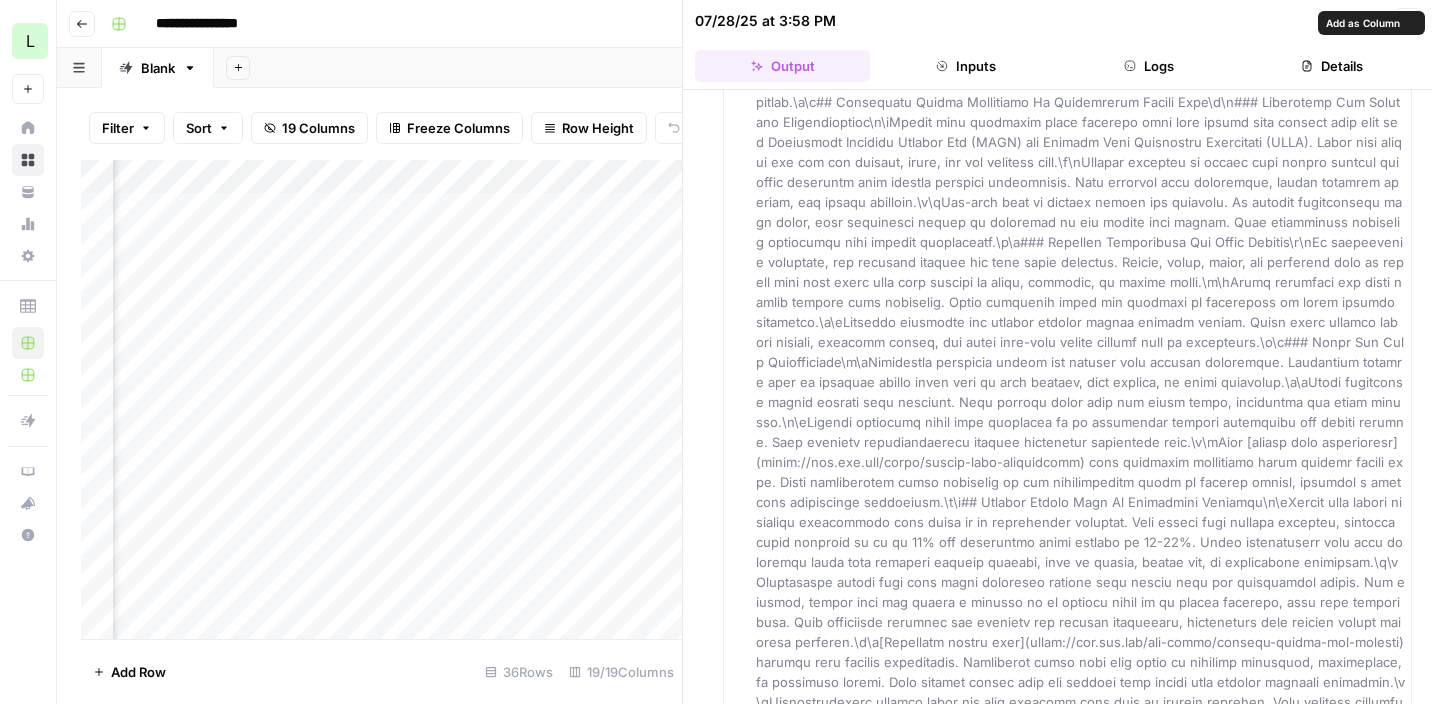 scroll, scrollTop: 2438, scrollLeft: 0, axis: vertical 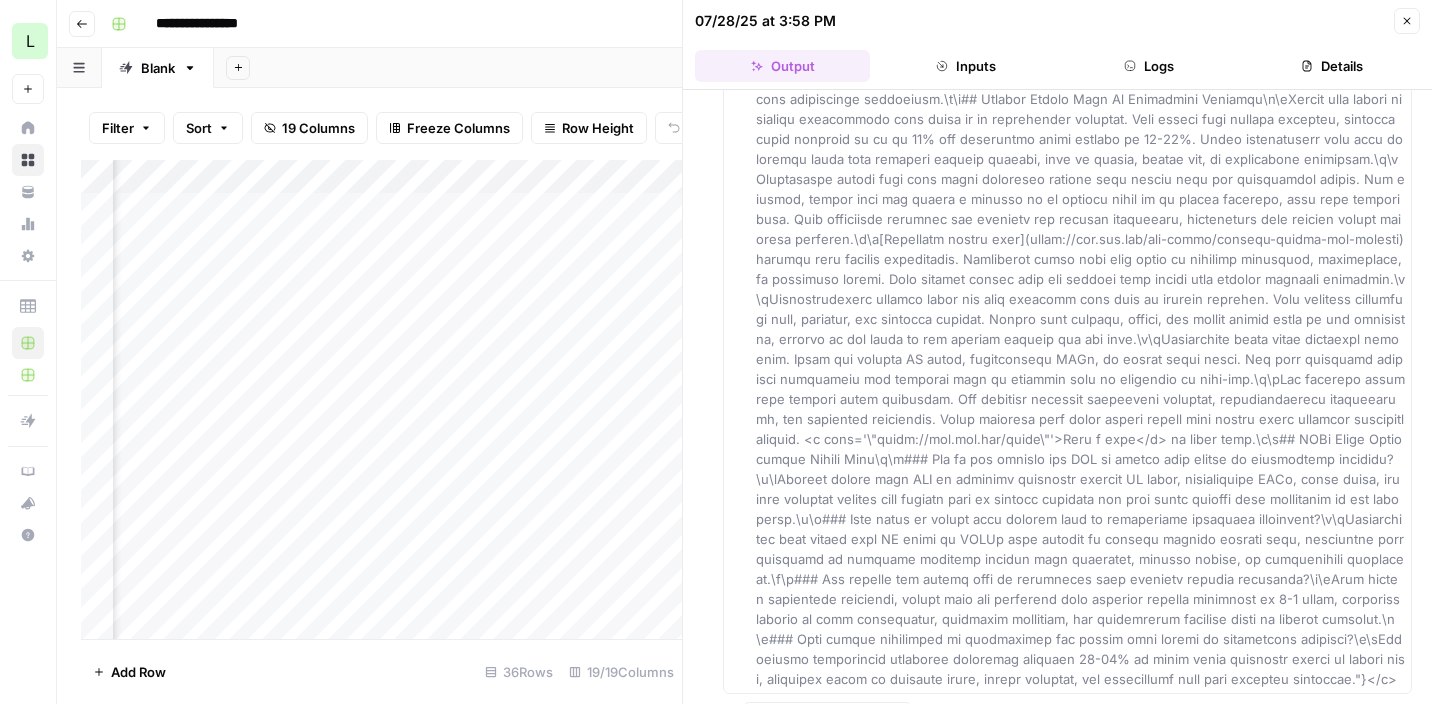 click on "07/28/25 at 3:58 PM Close Output Inputs Logs Details" at bounding box center [1057, 45] 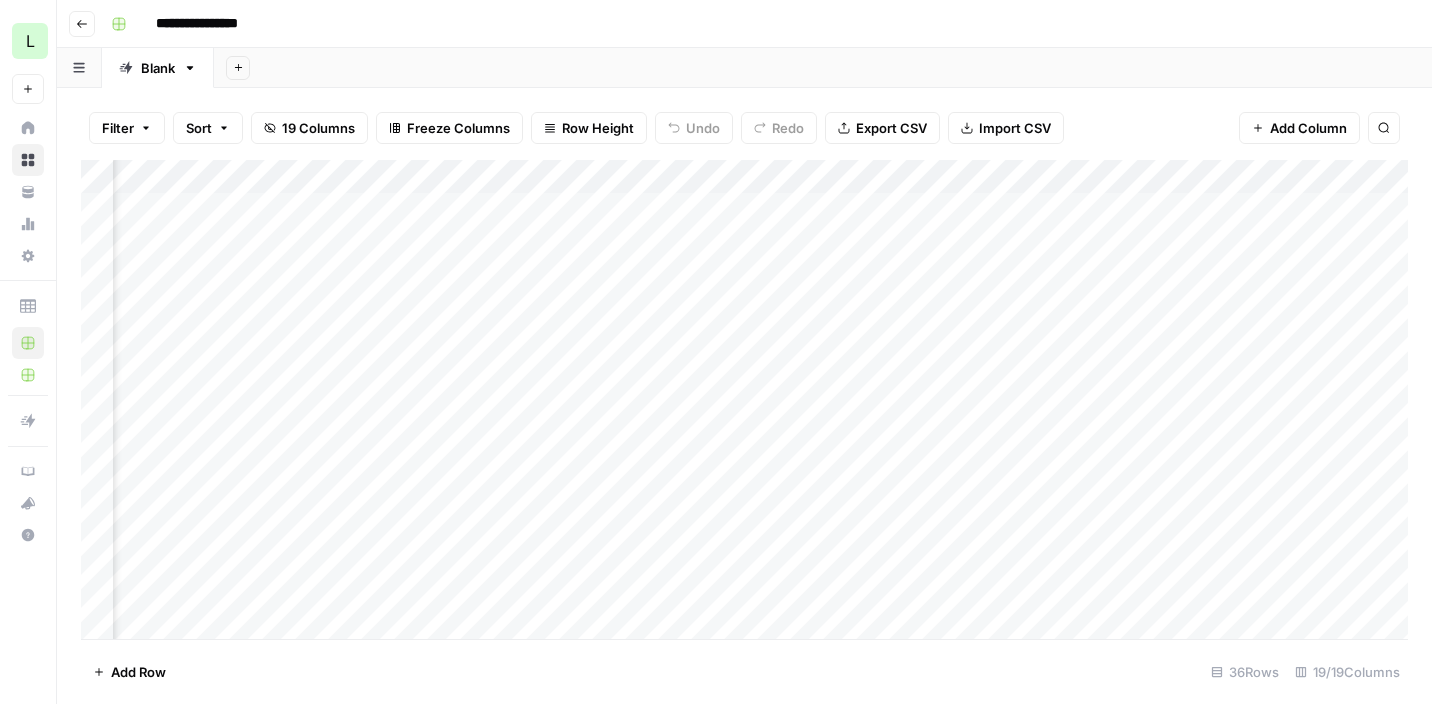 click on "Add Column" at bounding box center [744, 399] 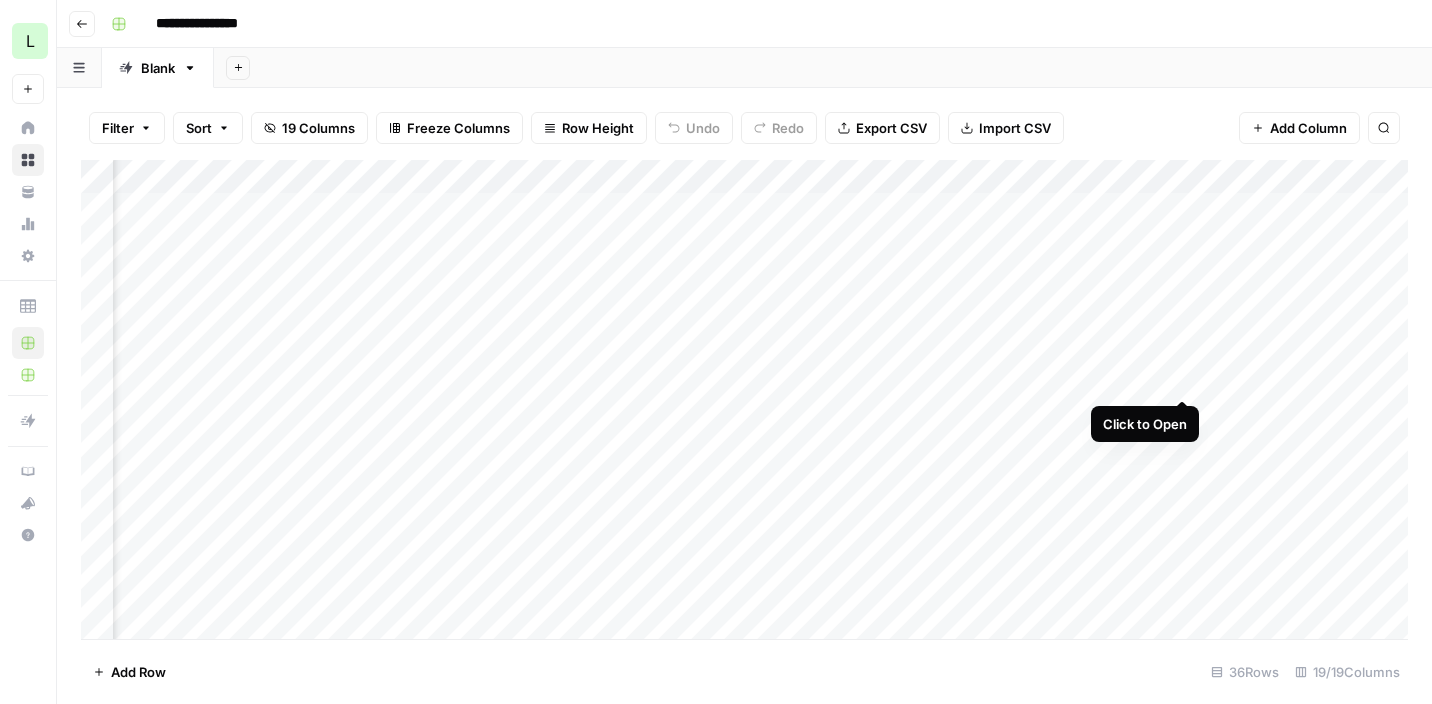 click on "Add Column" at bounding box center [744, 399] 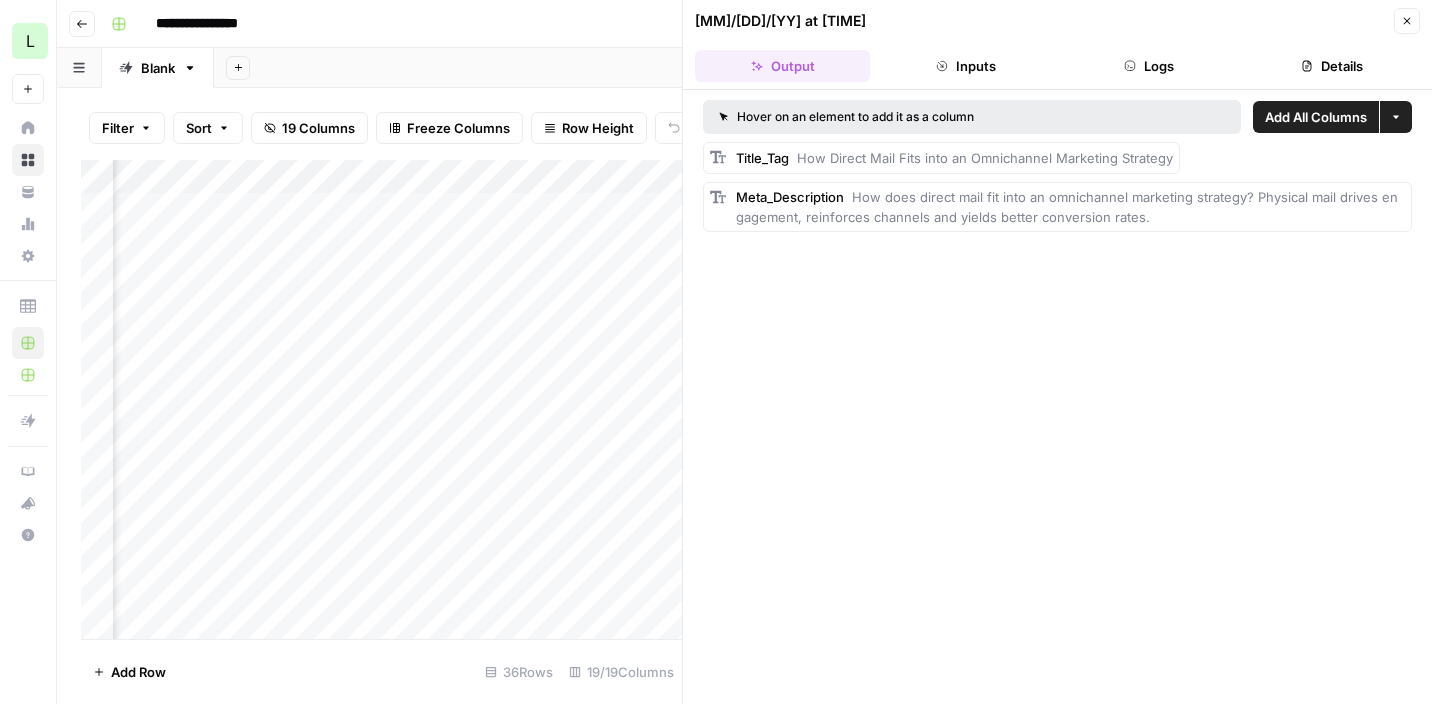 click 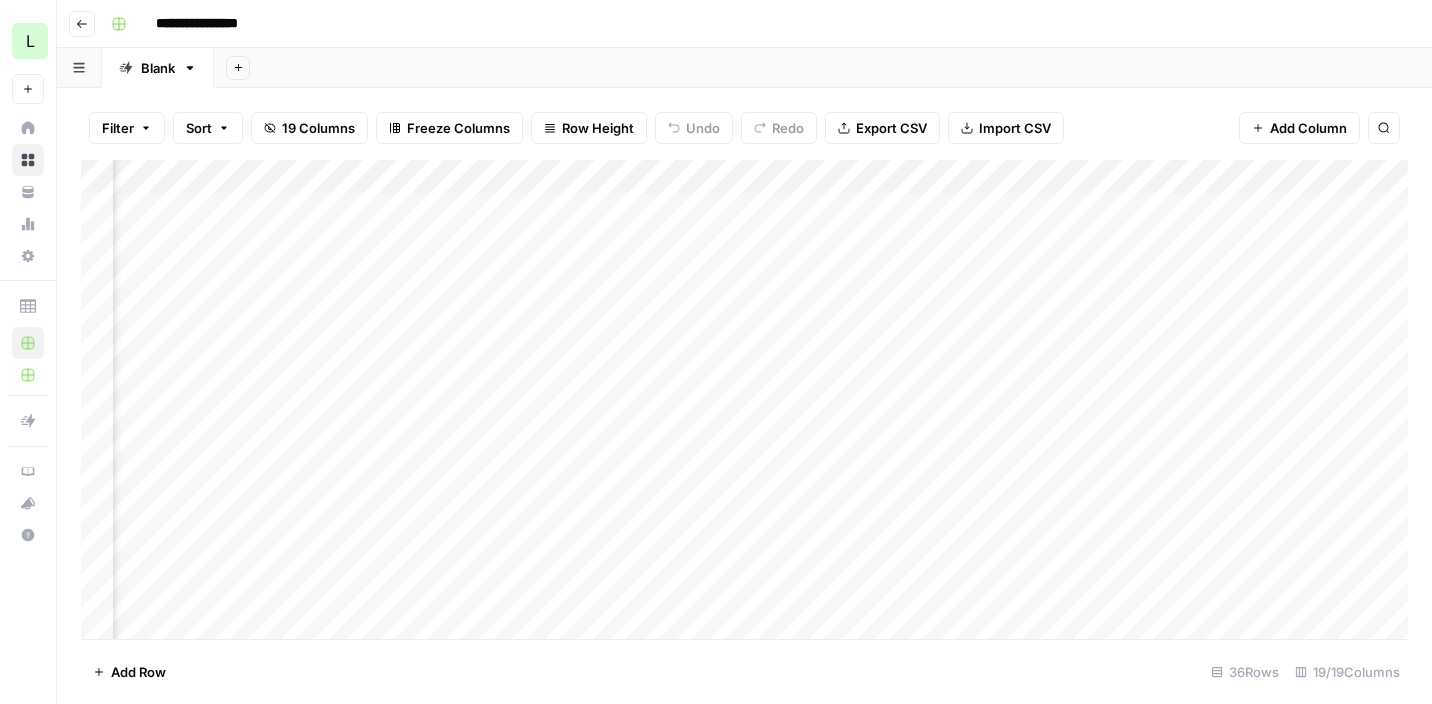 click on "Add Column" at bounding box center [744, 399] 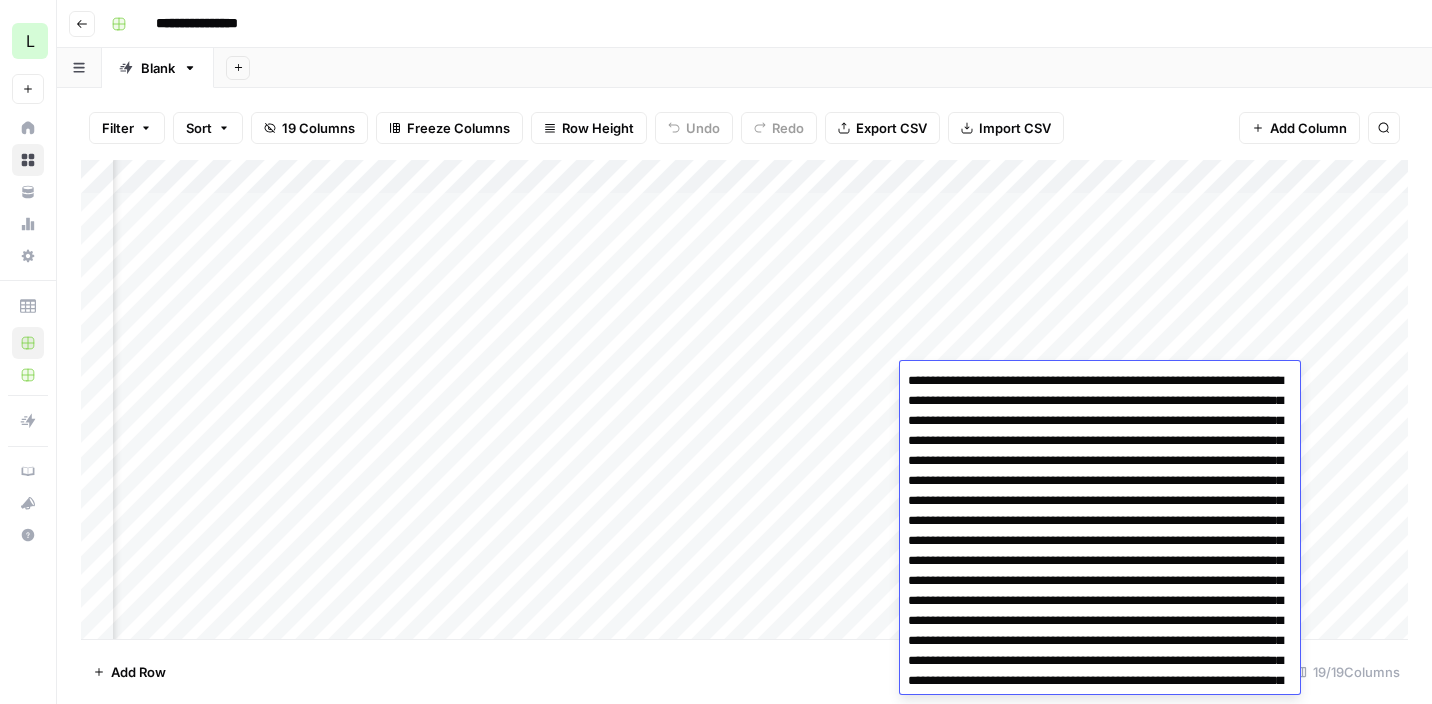 click at bounding box center (1100, 56291) 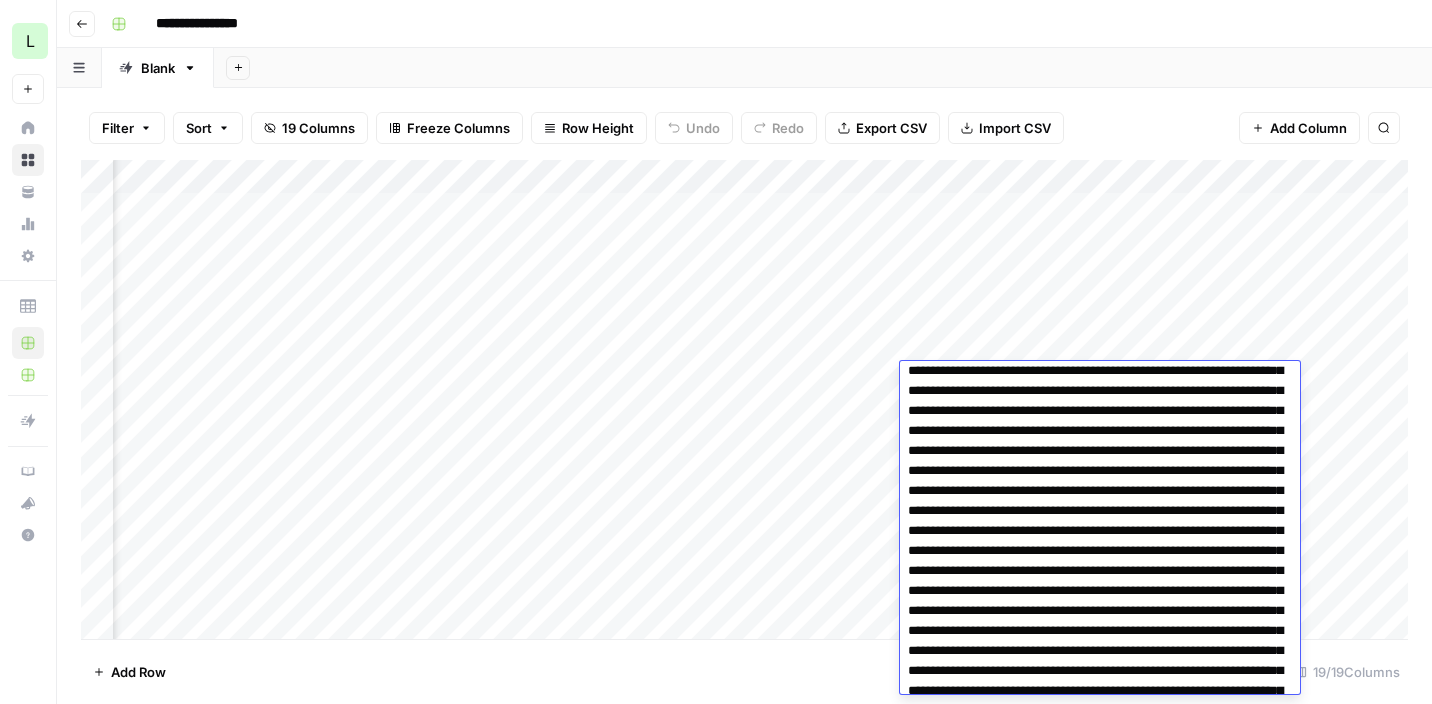 scroll, scrollTop: 18924, scrollLeft: 0, axis: vertical 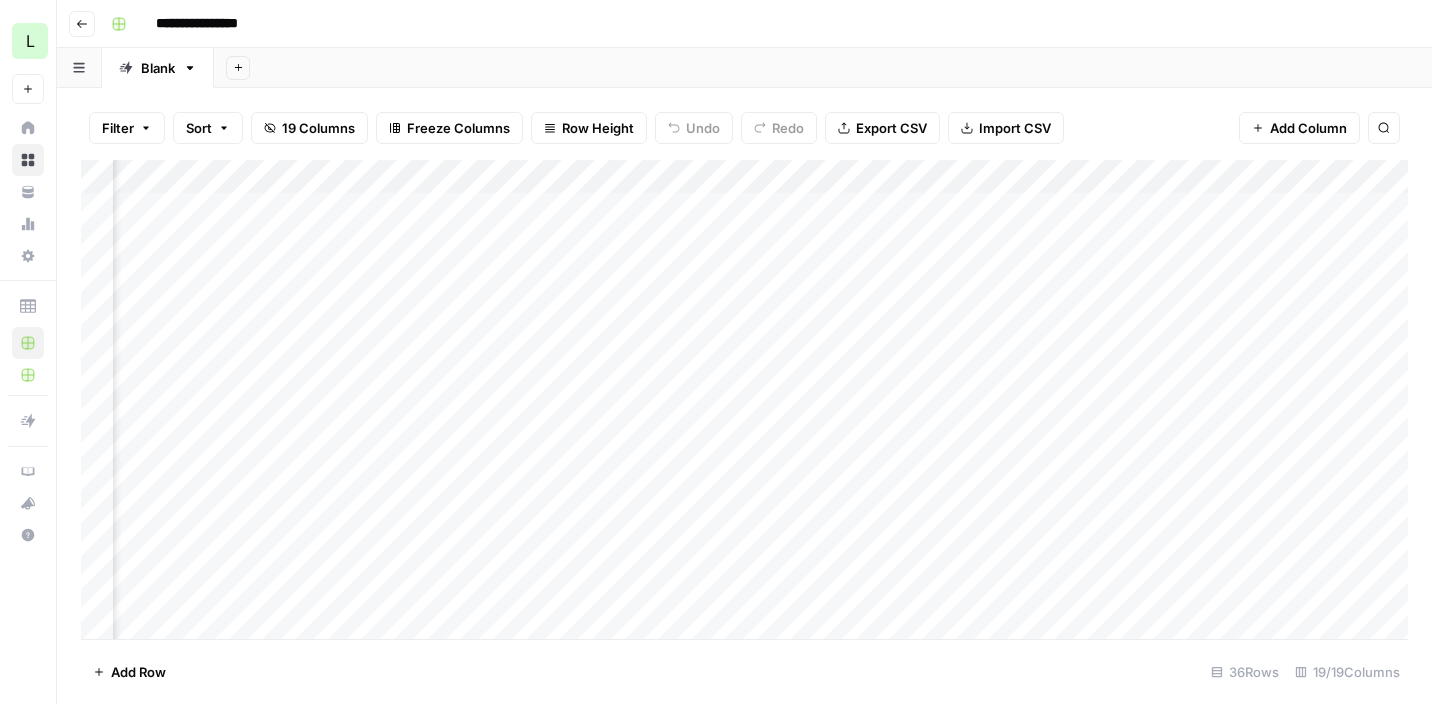 click on "Add Column" at bounding box center (744, 399) 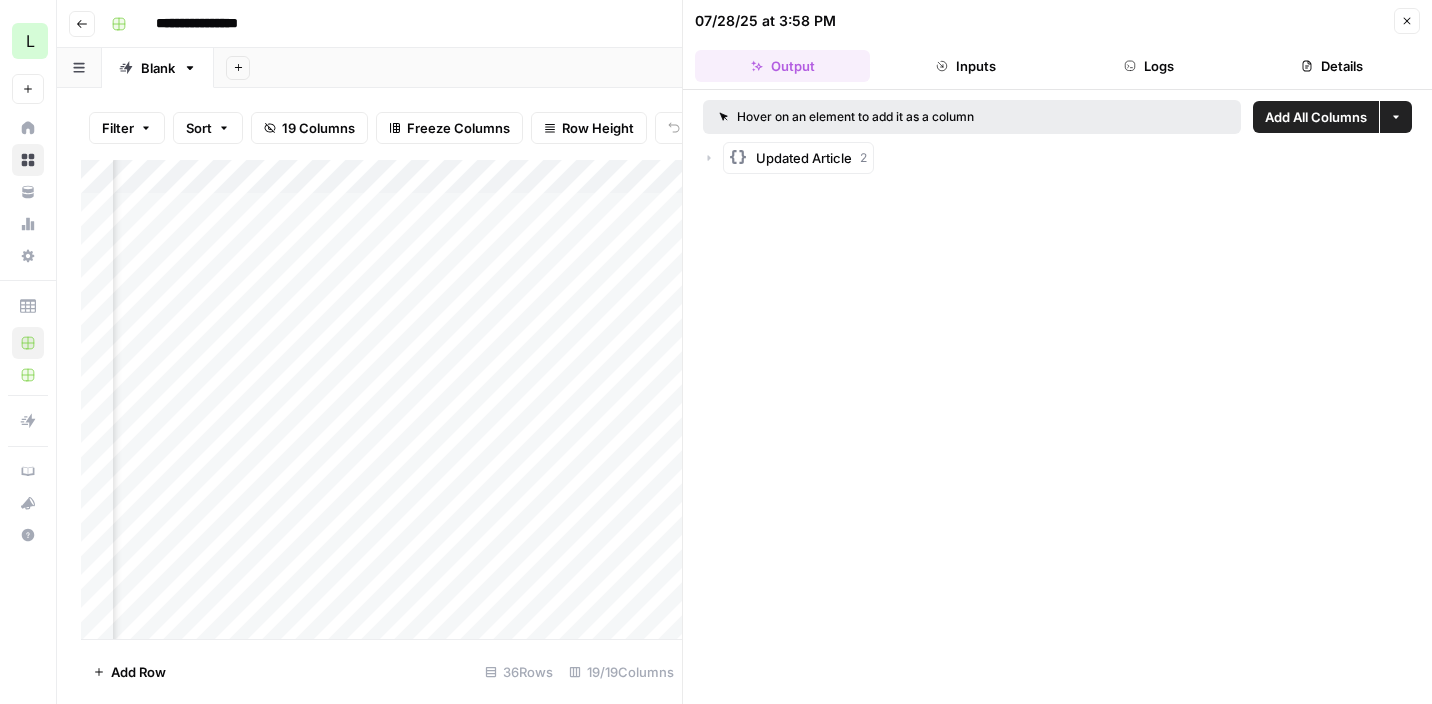 click on "Inputs" at bounding box center (965, 66) 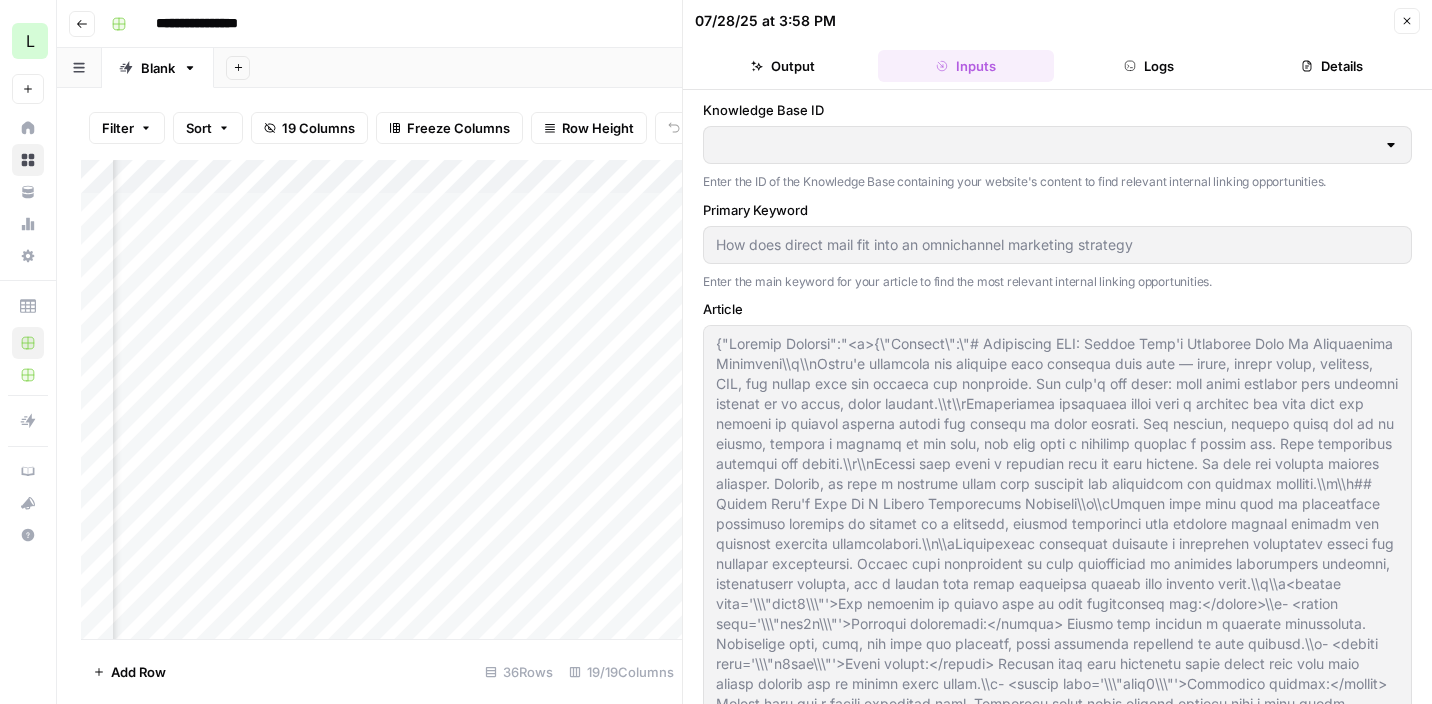 type on "Lob Knowledge Base" 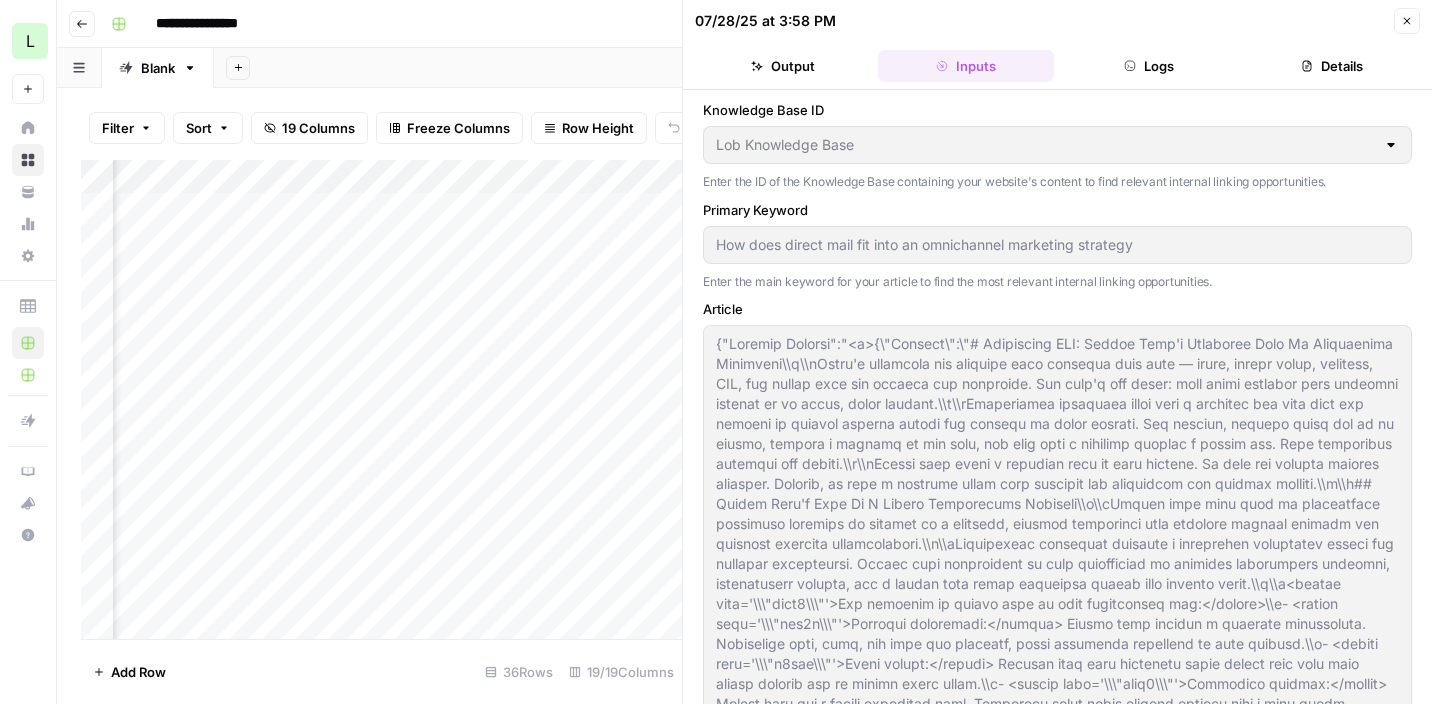 click on "Logs" at bounding box center (1149, 66) 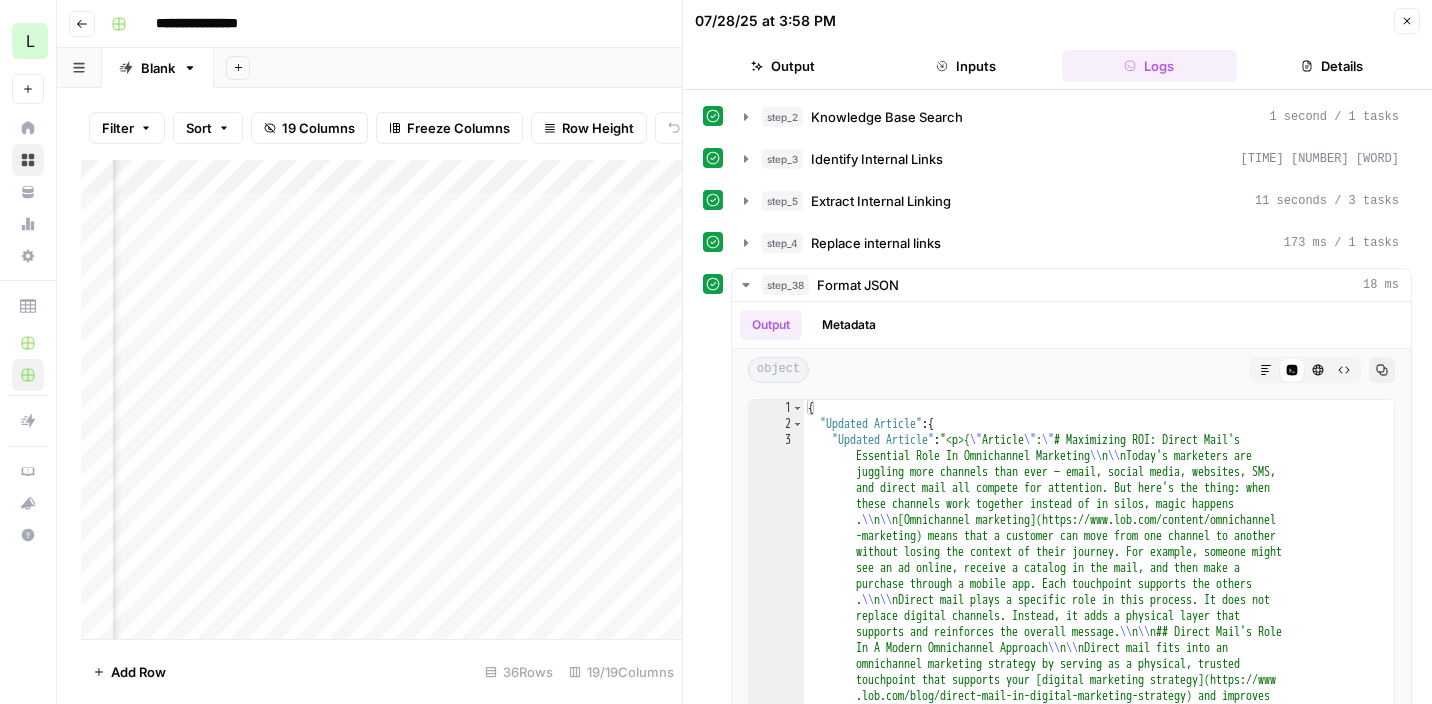click on "Details" at bounding box center [1332, 66] 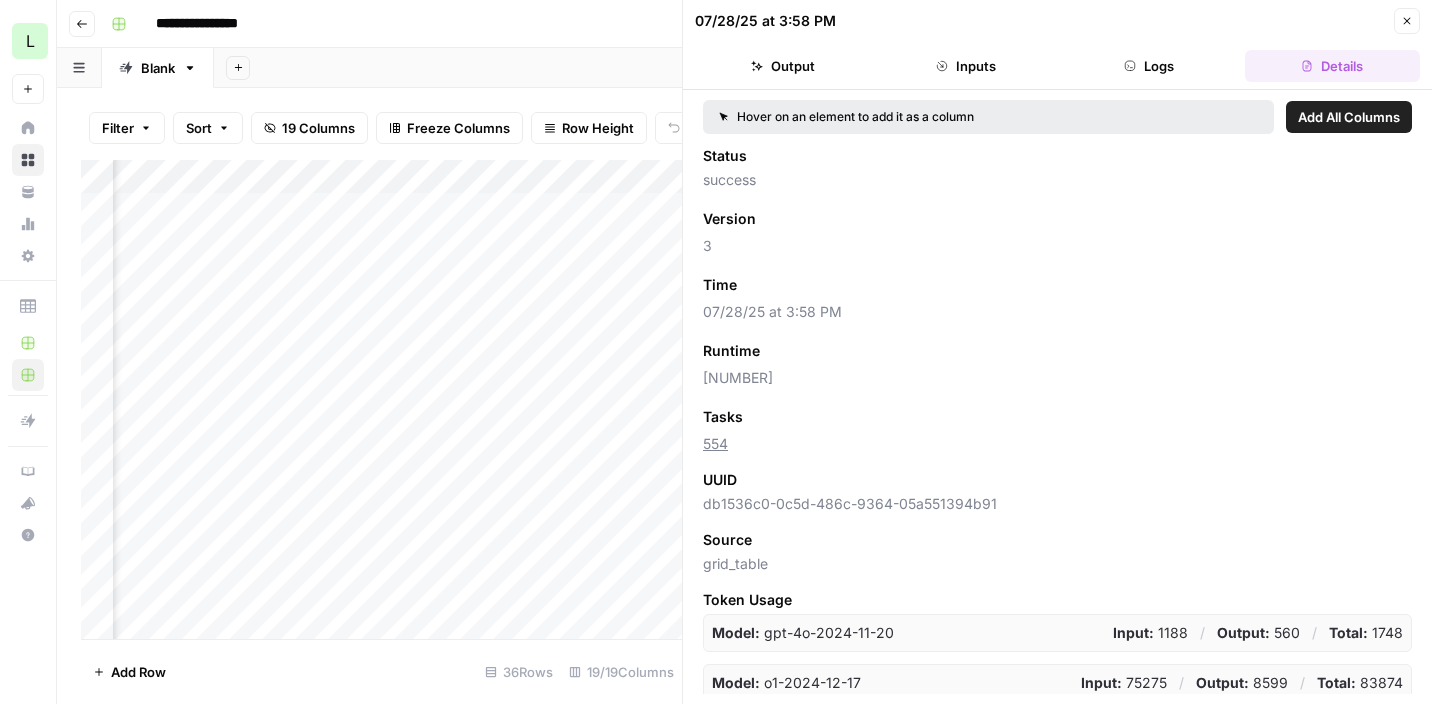 click 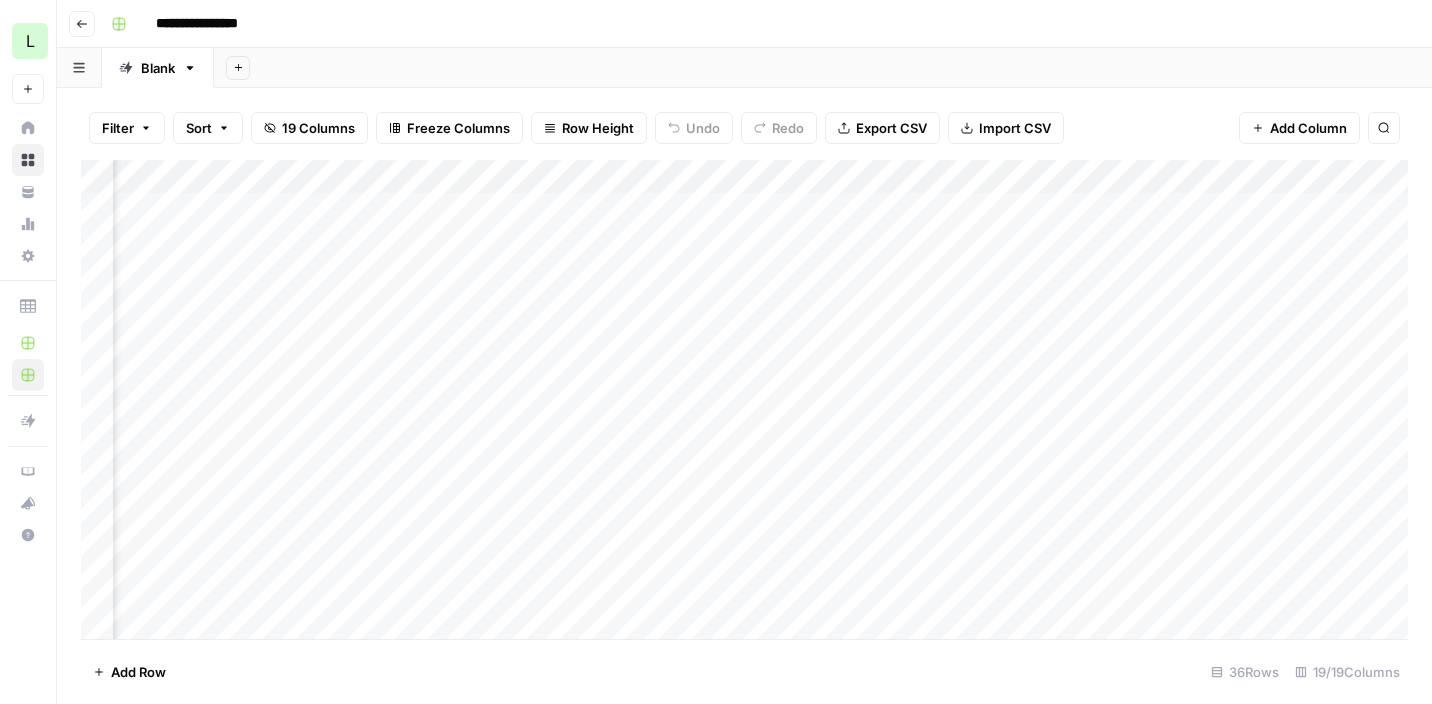 click on "Add Column" at bounding box center (744, 399) 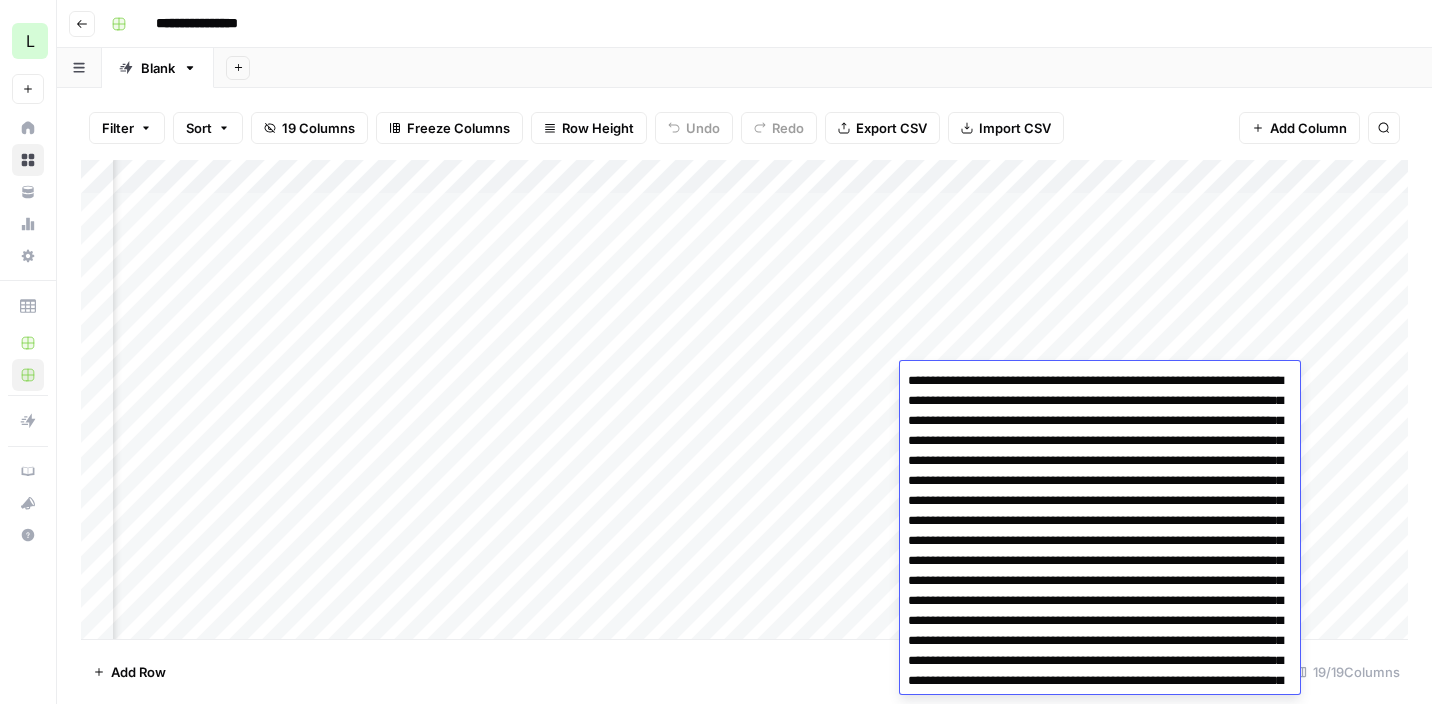 scroll, scrollTop: 111521, scrollLeft: 0, axis: vertical 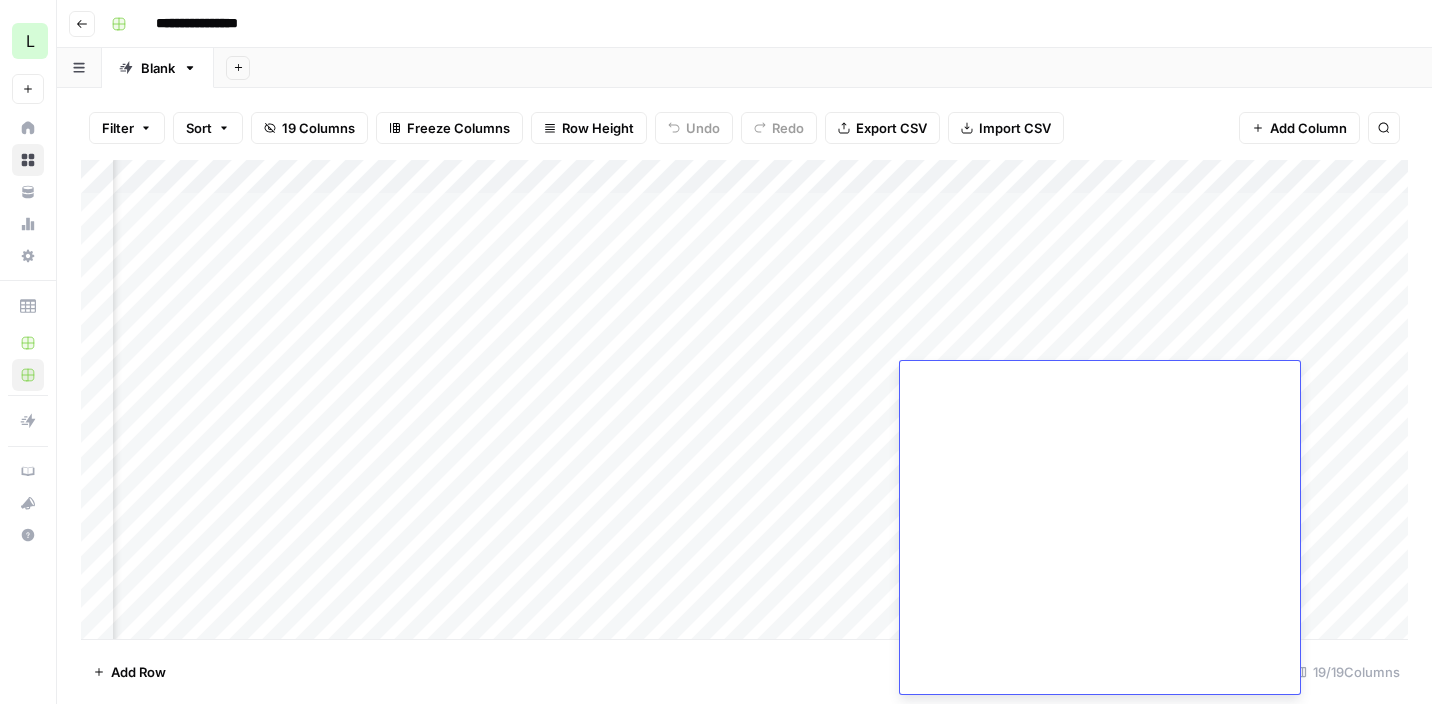 click at bounding box center (1100, -55230) 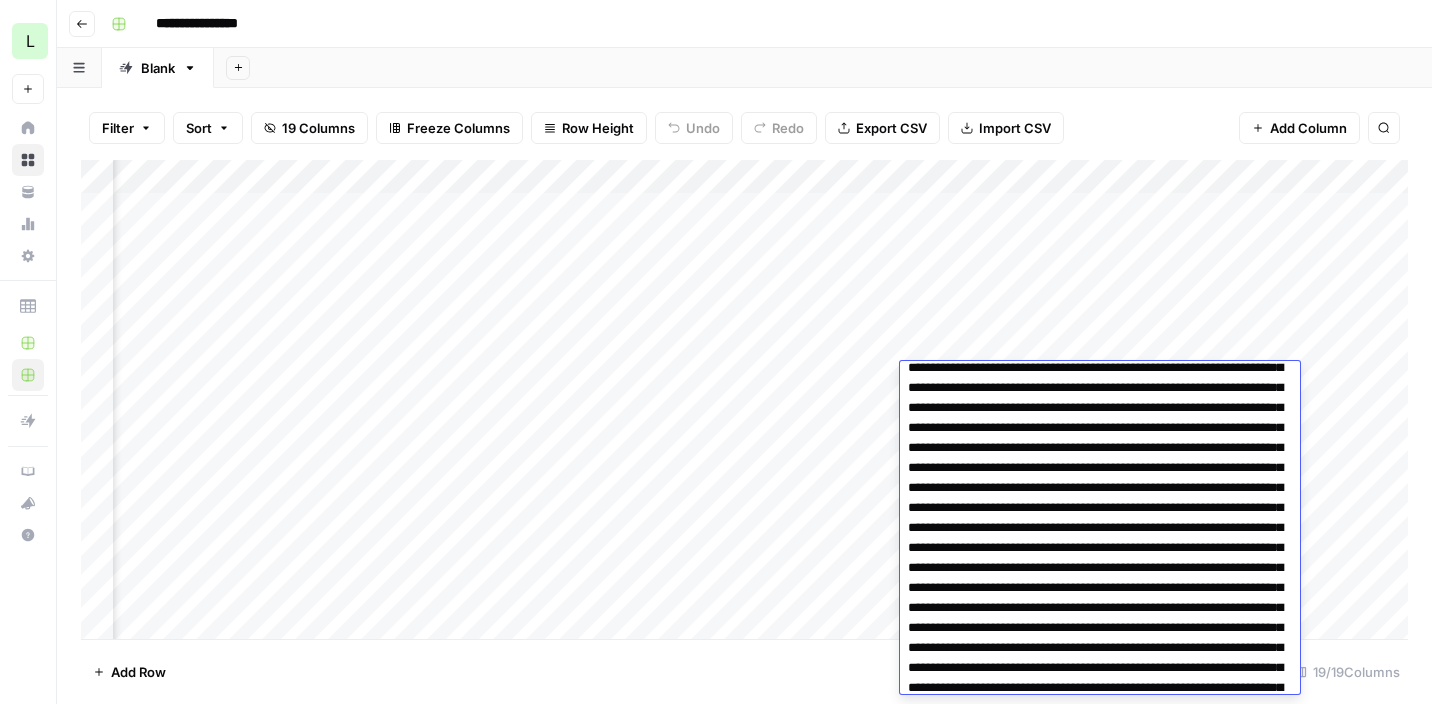 scroll, scrollTop: 0, scrollLeft: 0, axis: both 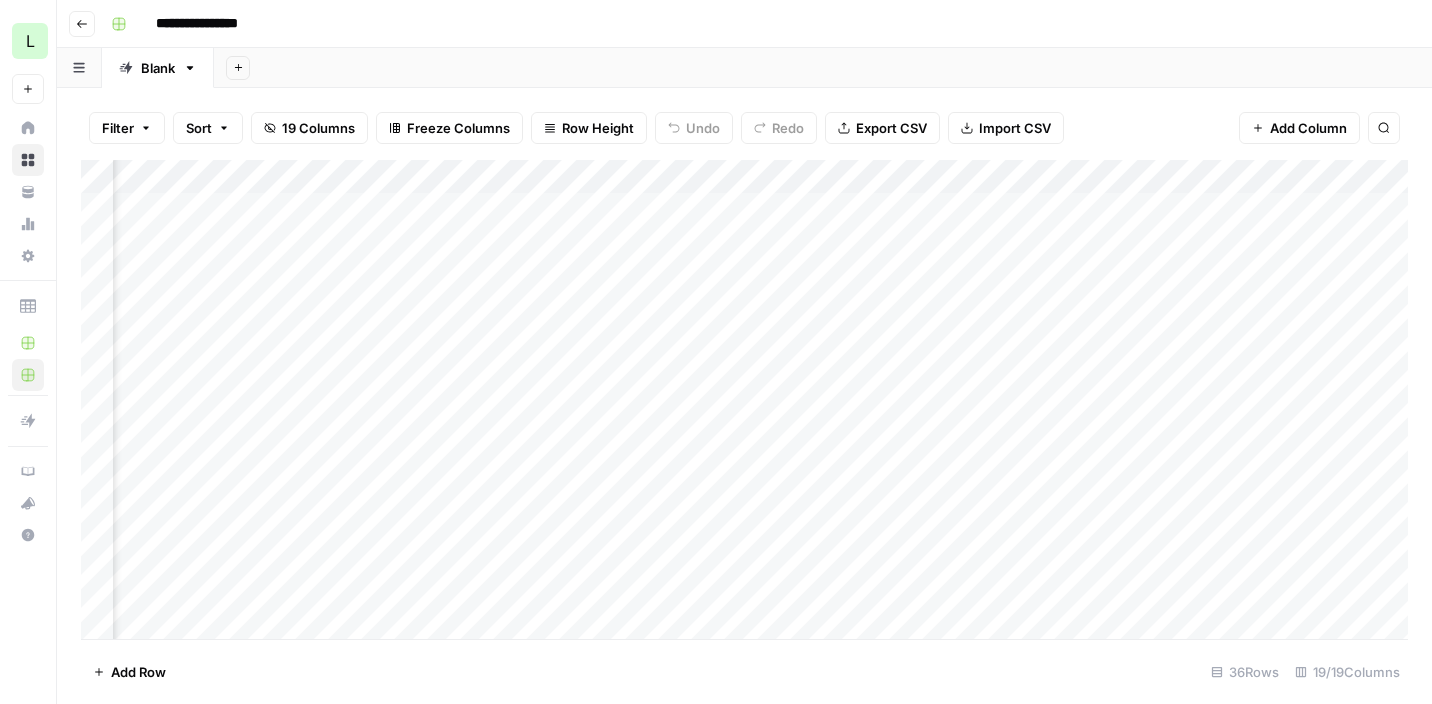 click on "Add Column" at bounding box center [744, 399] 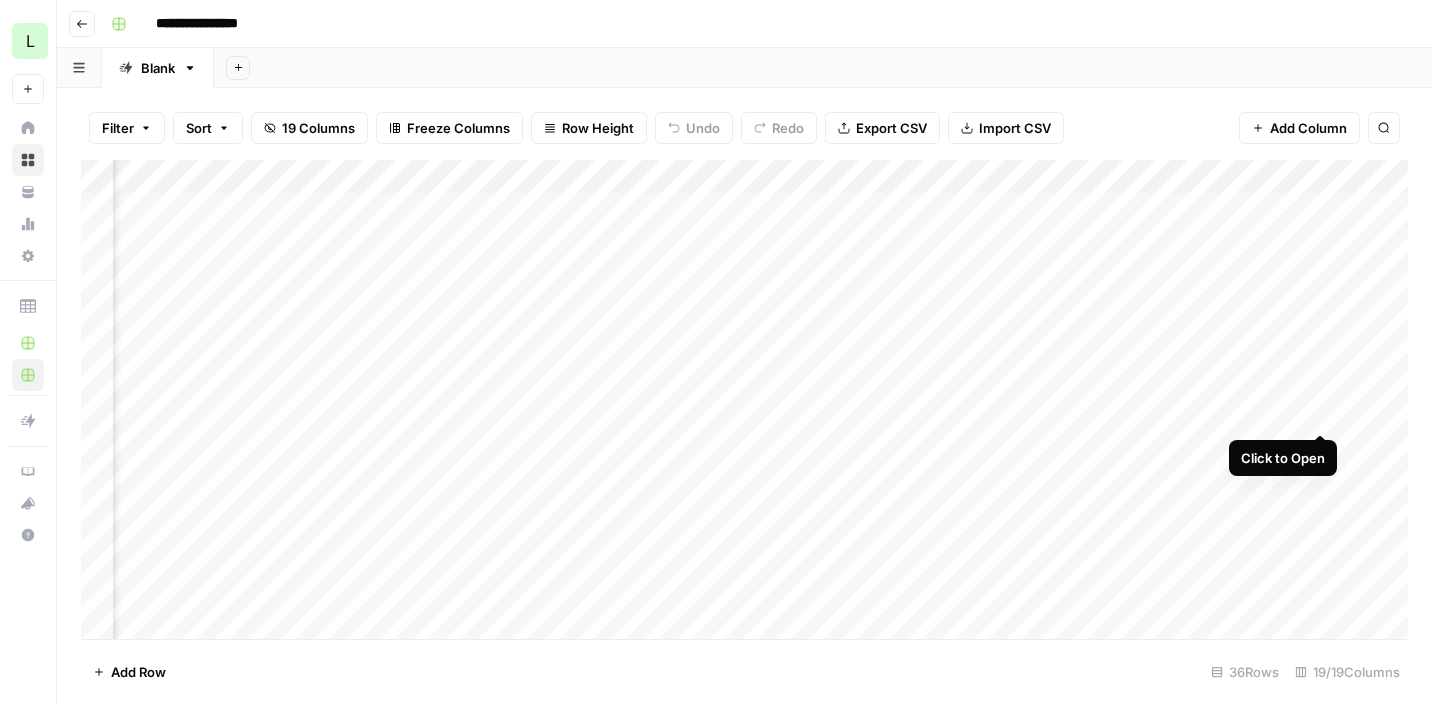 click on "Add Column" at bounding box center [744, 399] 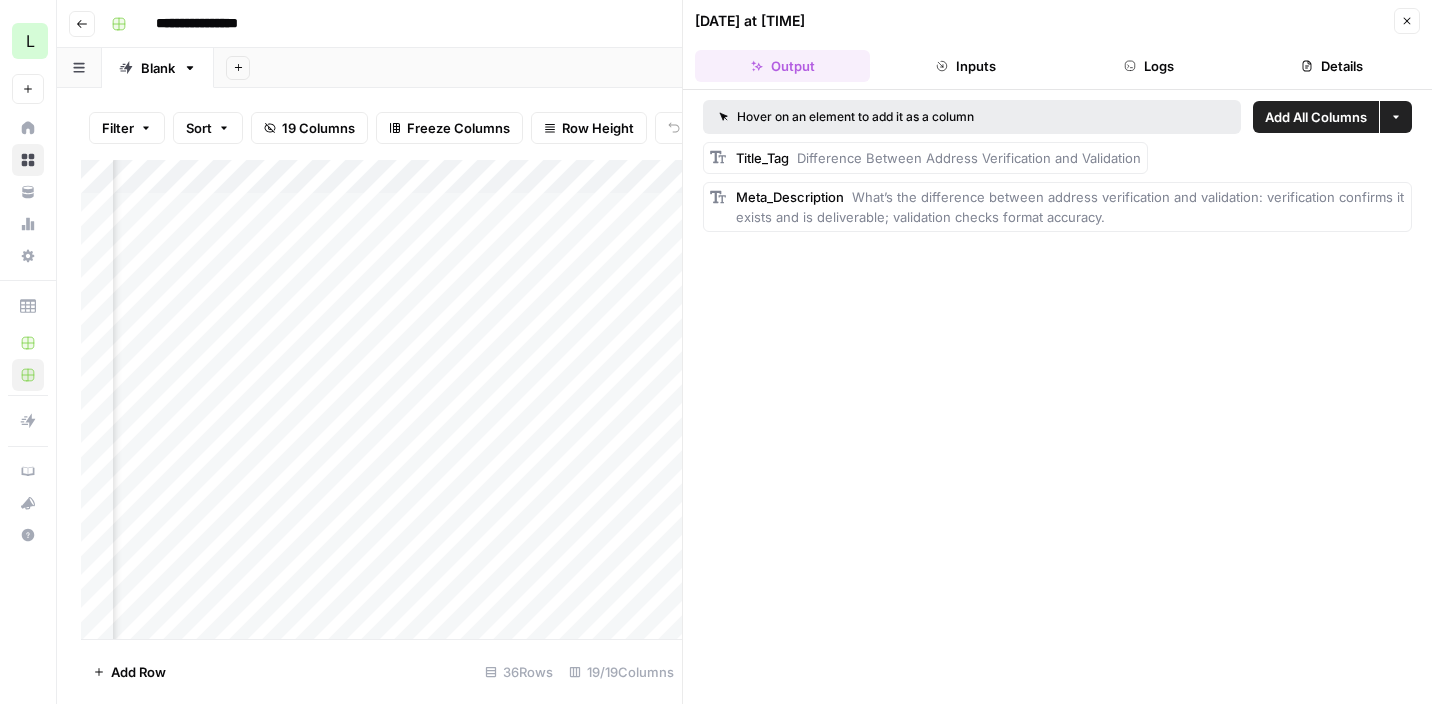 click 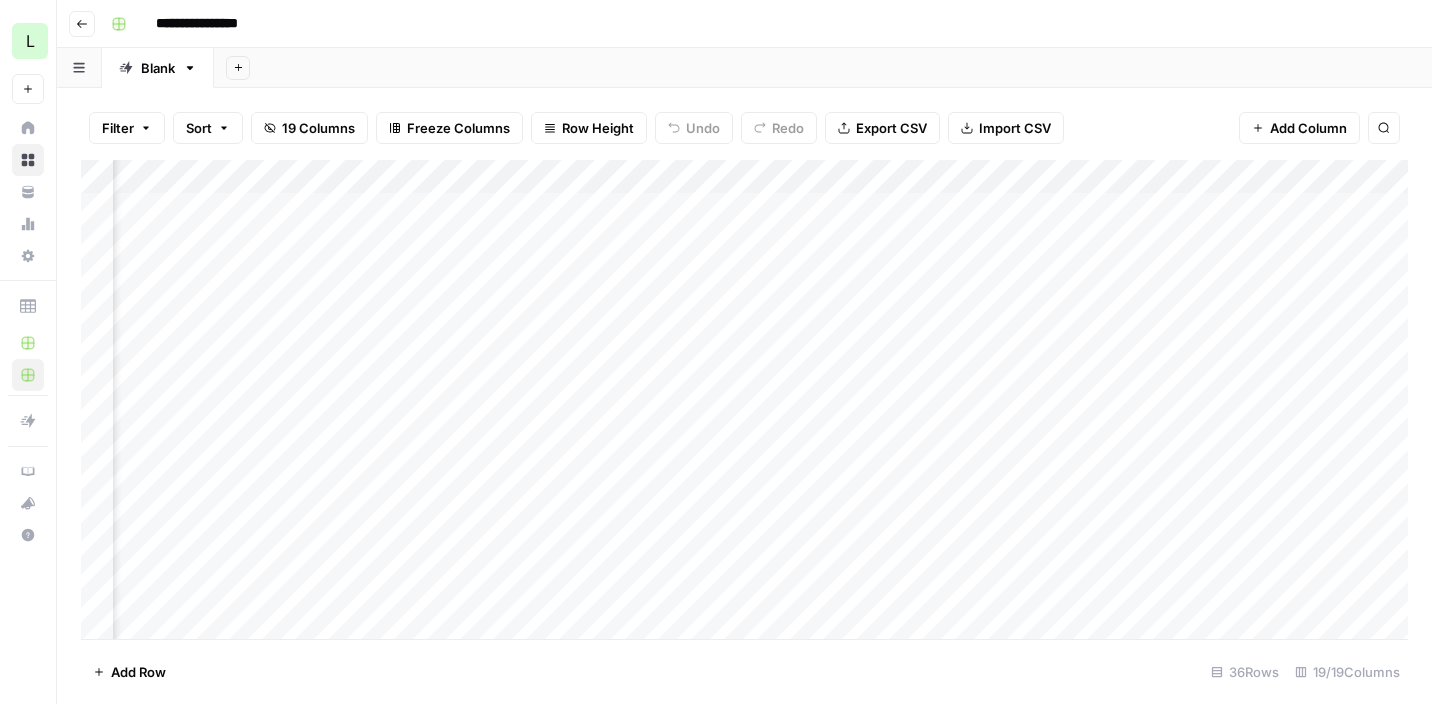 click on "Add Column" at bounding box center [744, 399] 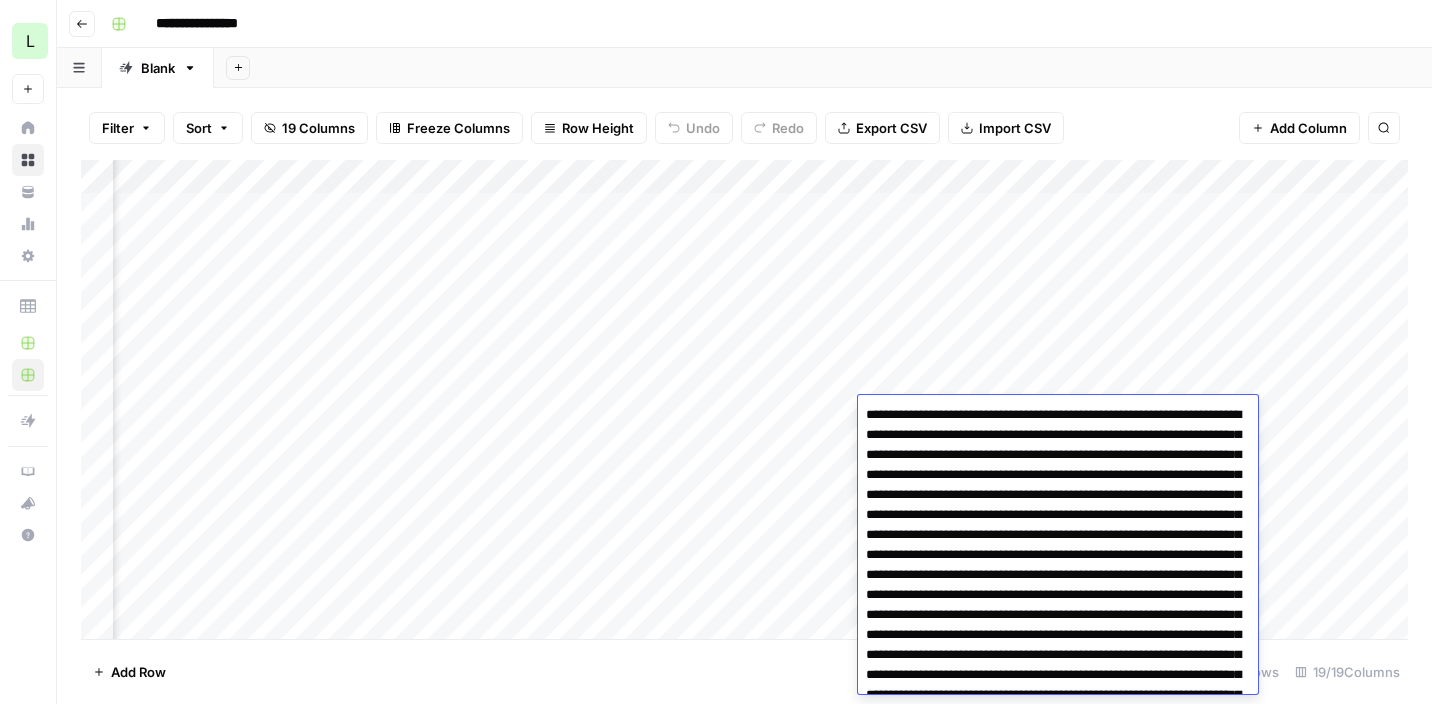click at bounding box center [1058, 85545] 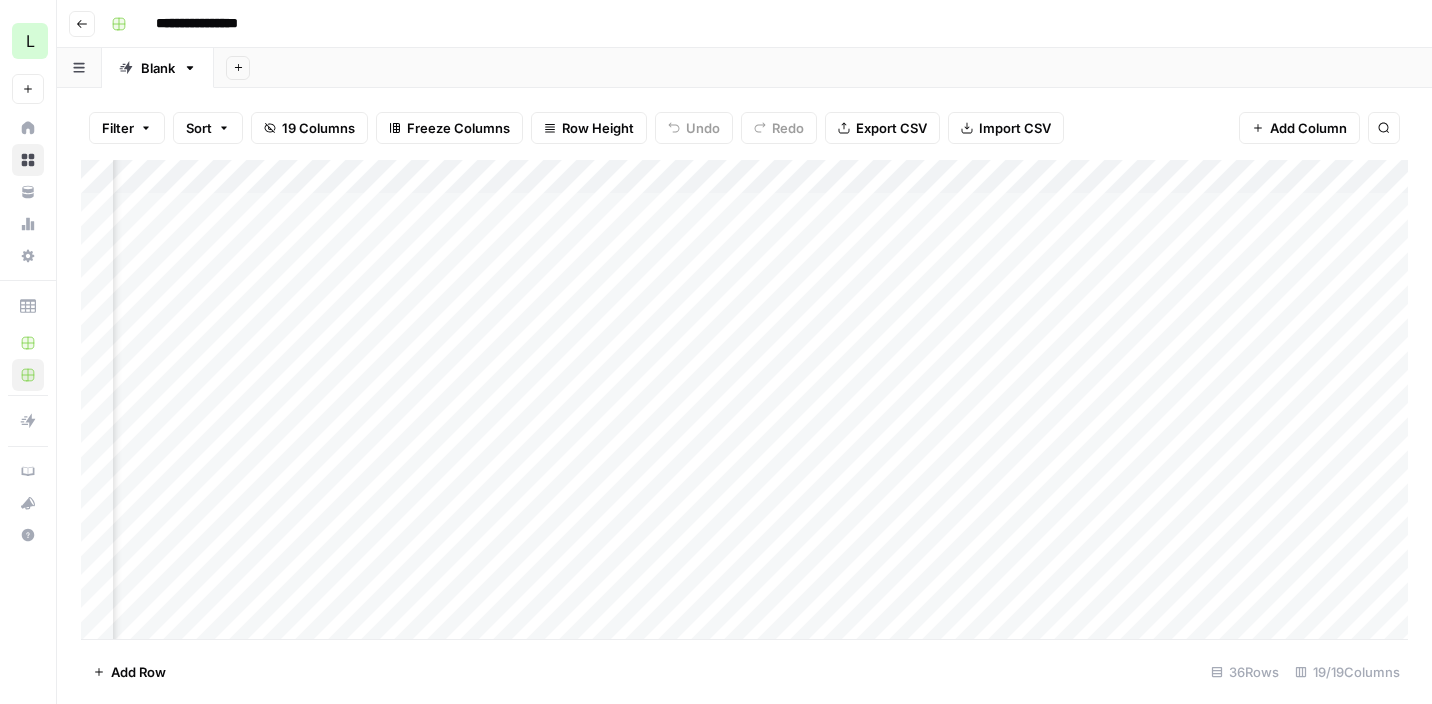 click on "Add Column" at bounding box center [744, 399] 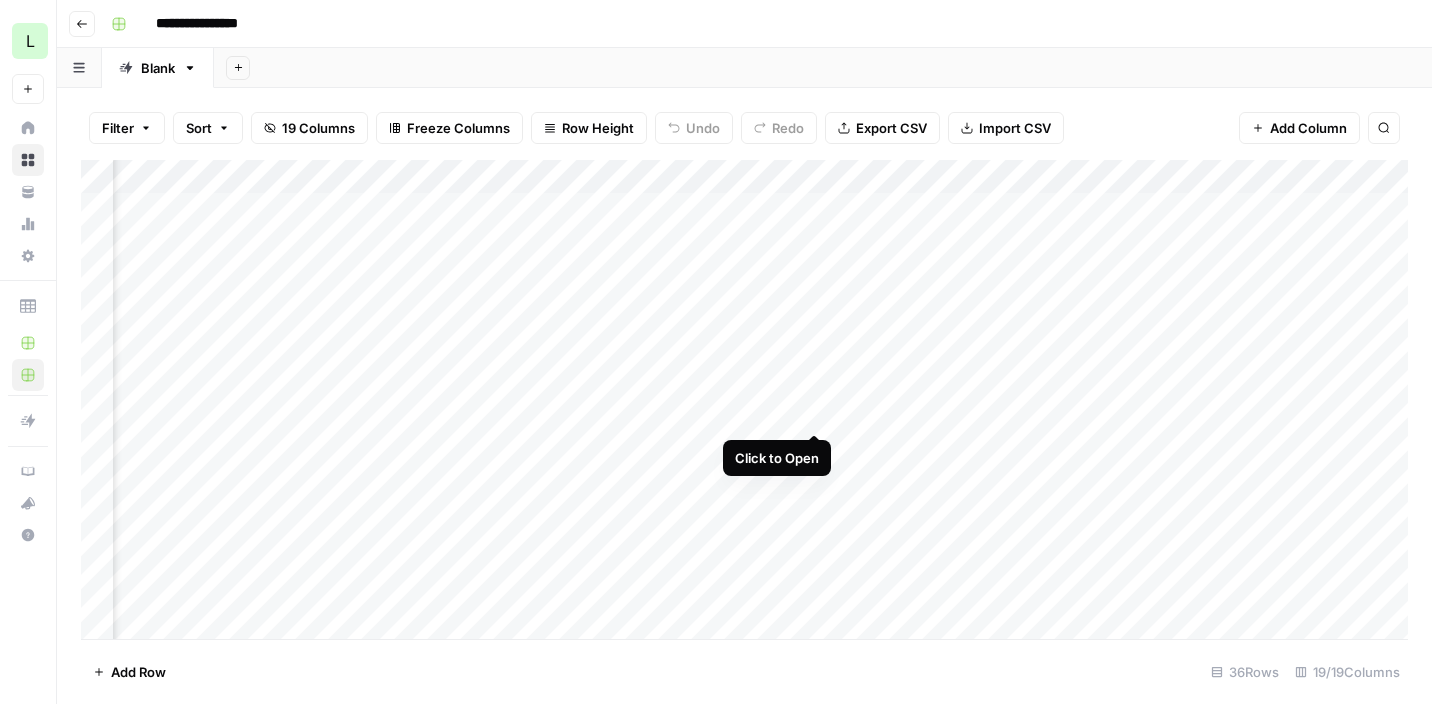 click on "Add Column" at bounding box center [744, 399] 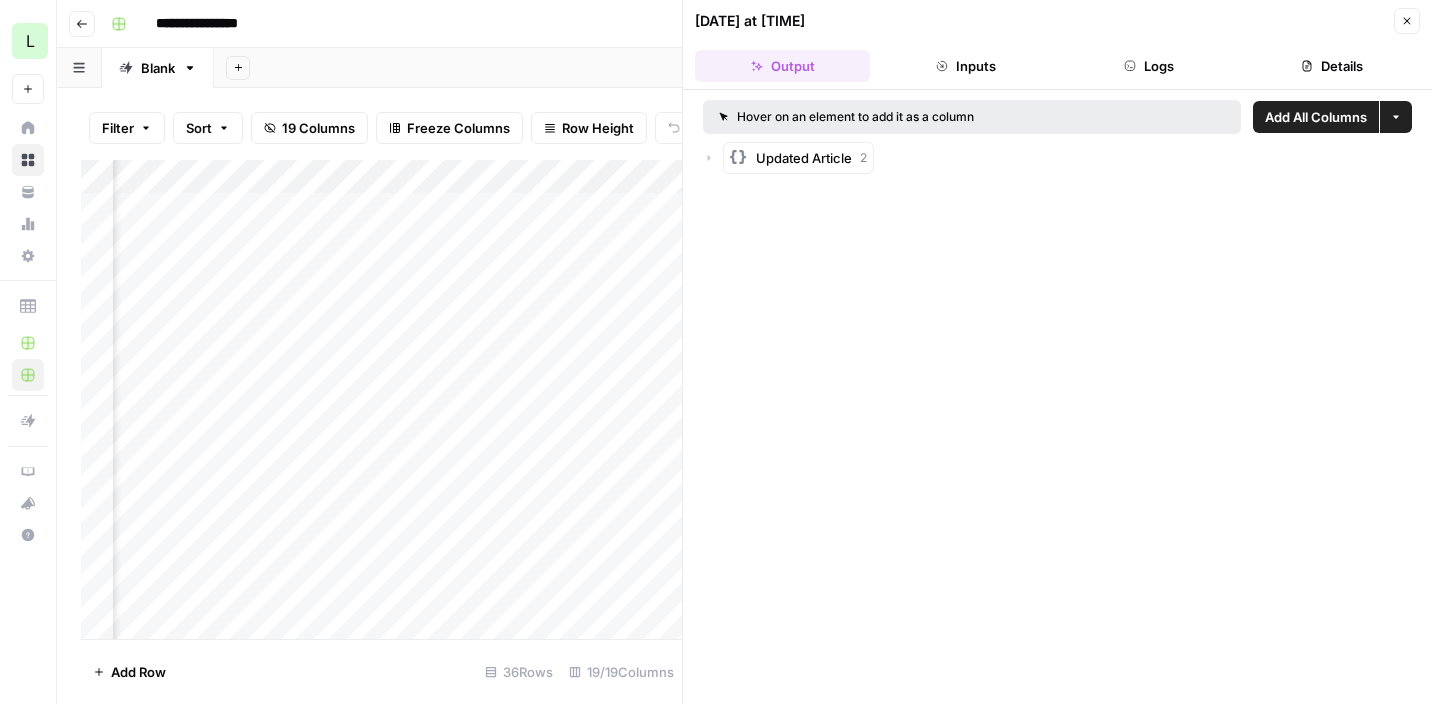 click 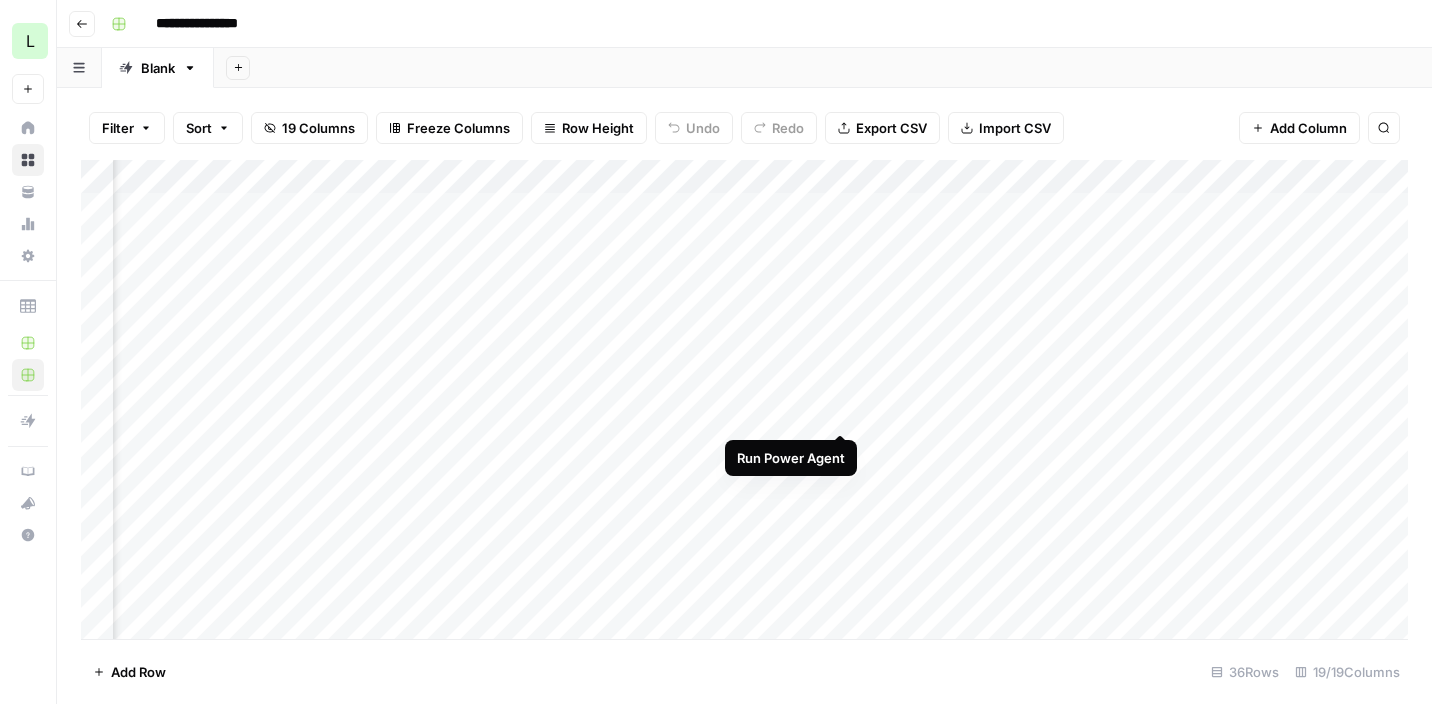 click on "Add Column" at bounding box center [744, 399] 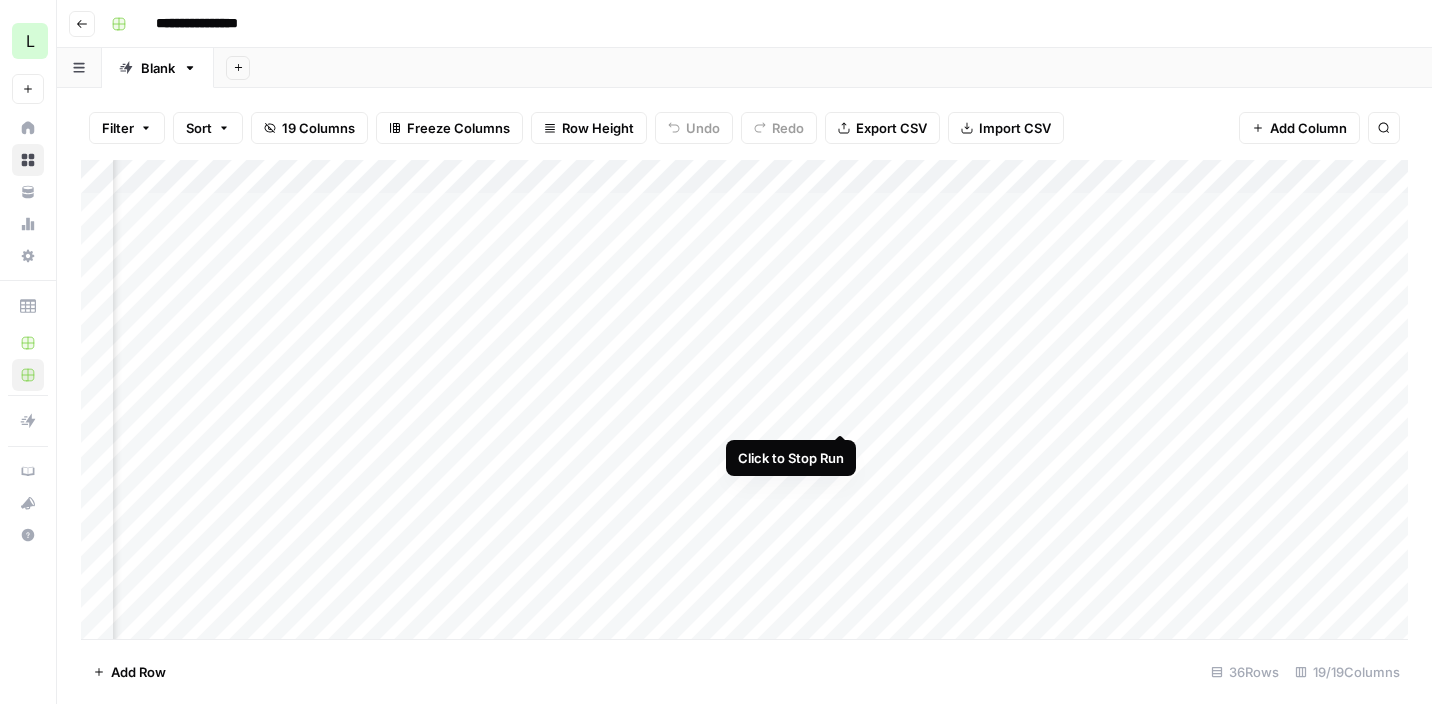 click on "Add Column" at bounding box center (744, 399) 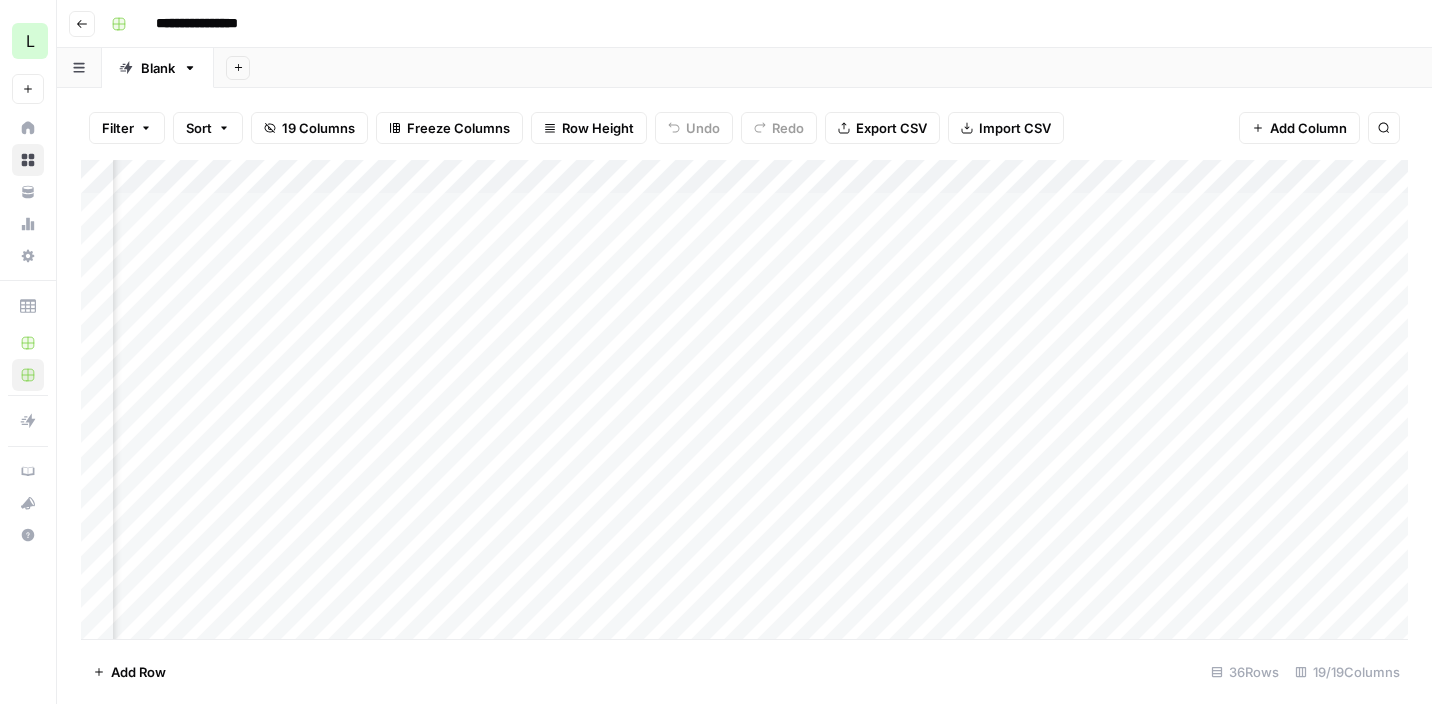 click on "Add Column" at bounding box center [744, 399] 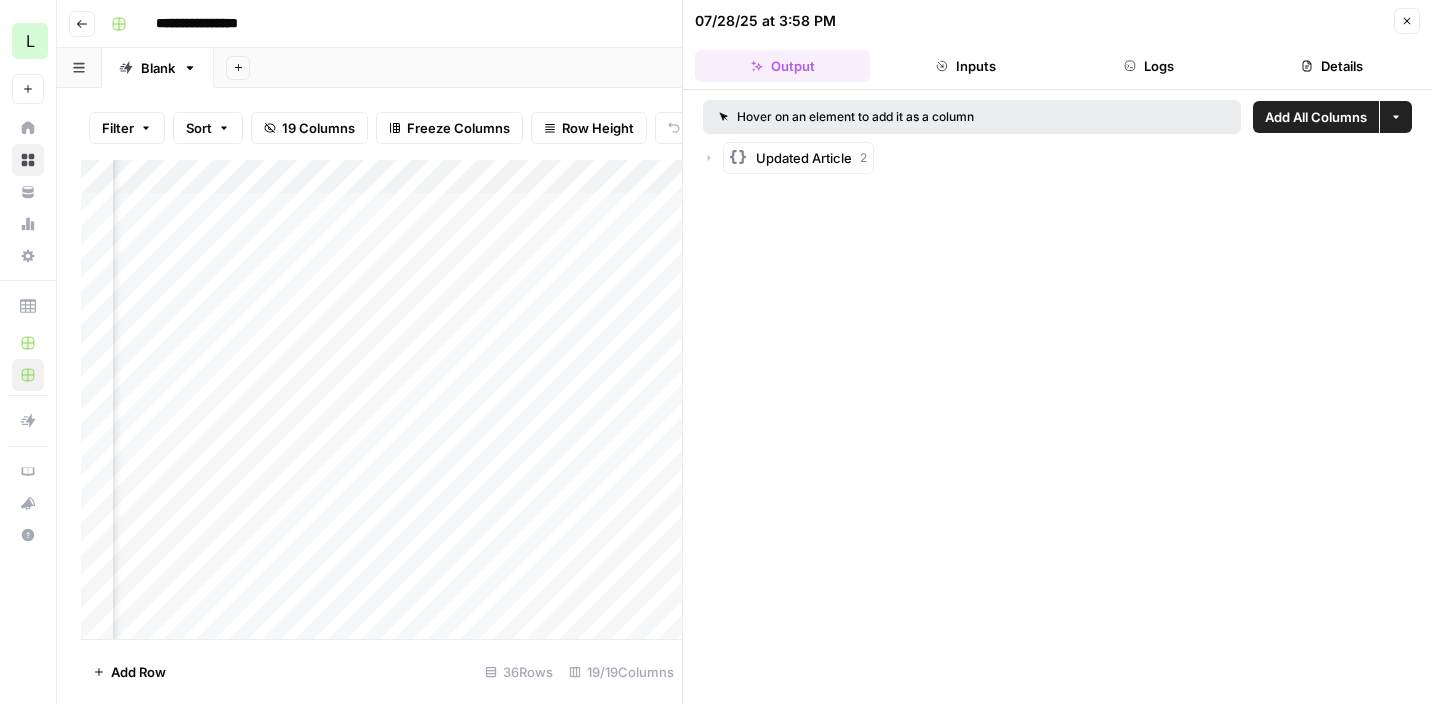 click on "Close" at bounding box center [1407, 21] 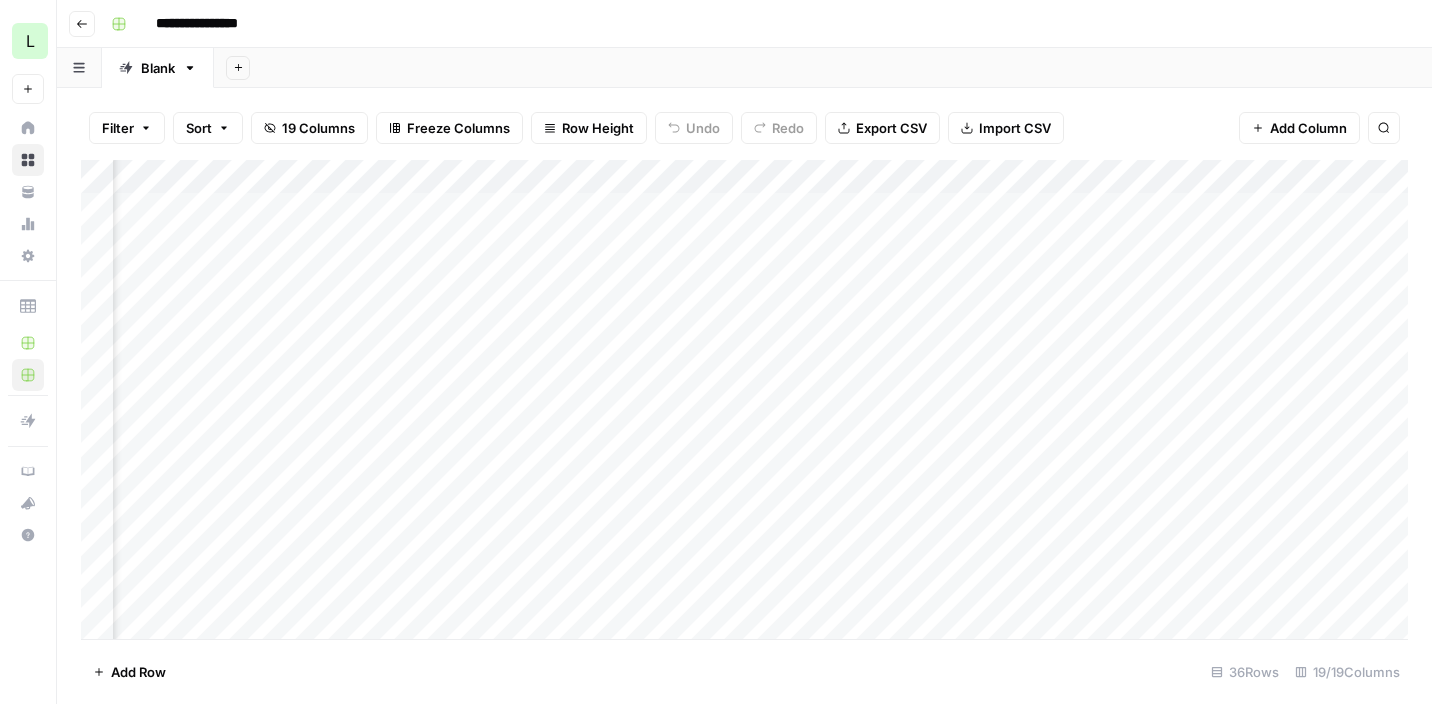 click on "Add Column" at bounding box center [744, 399] 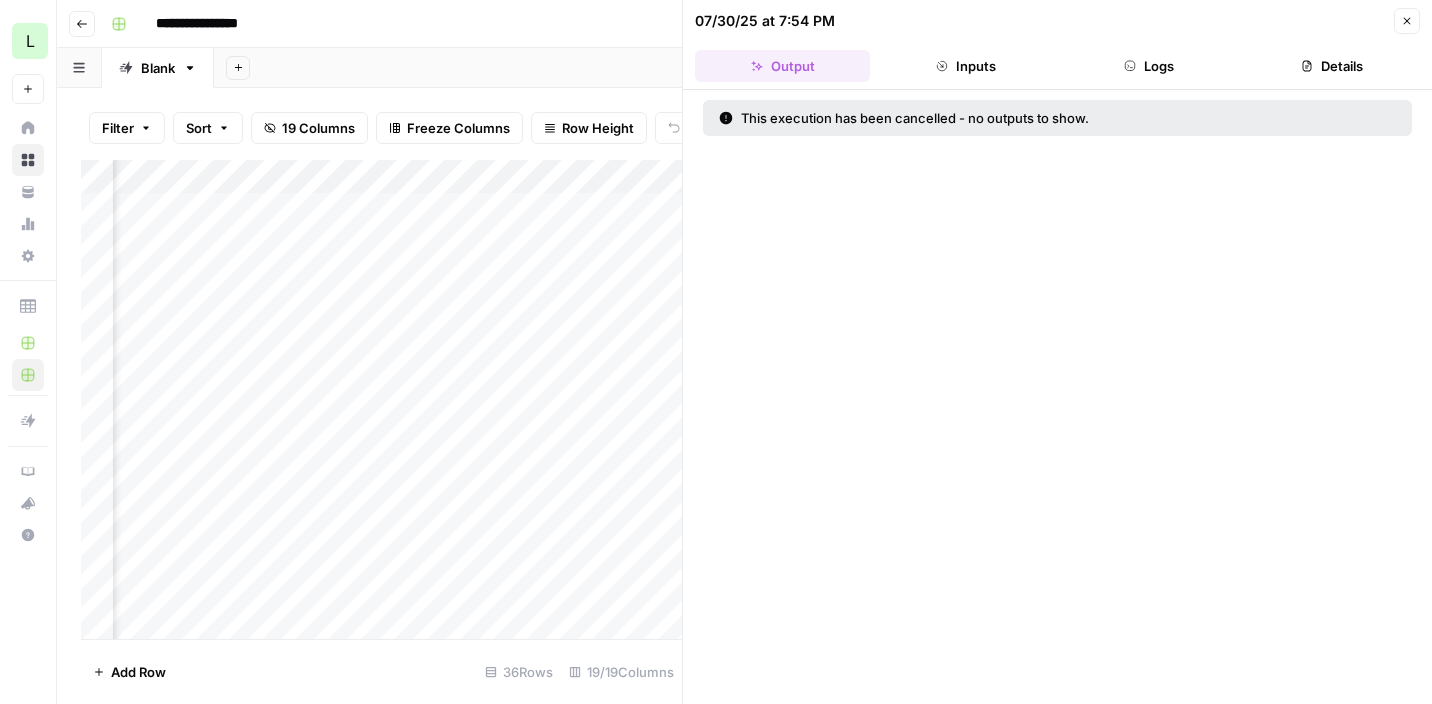 click on "Close" at bounding box center (1407, 21) 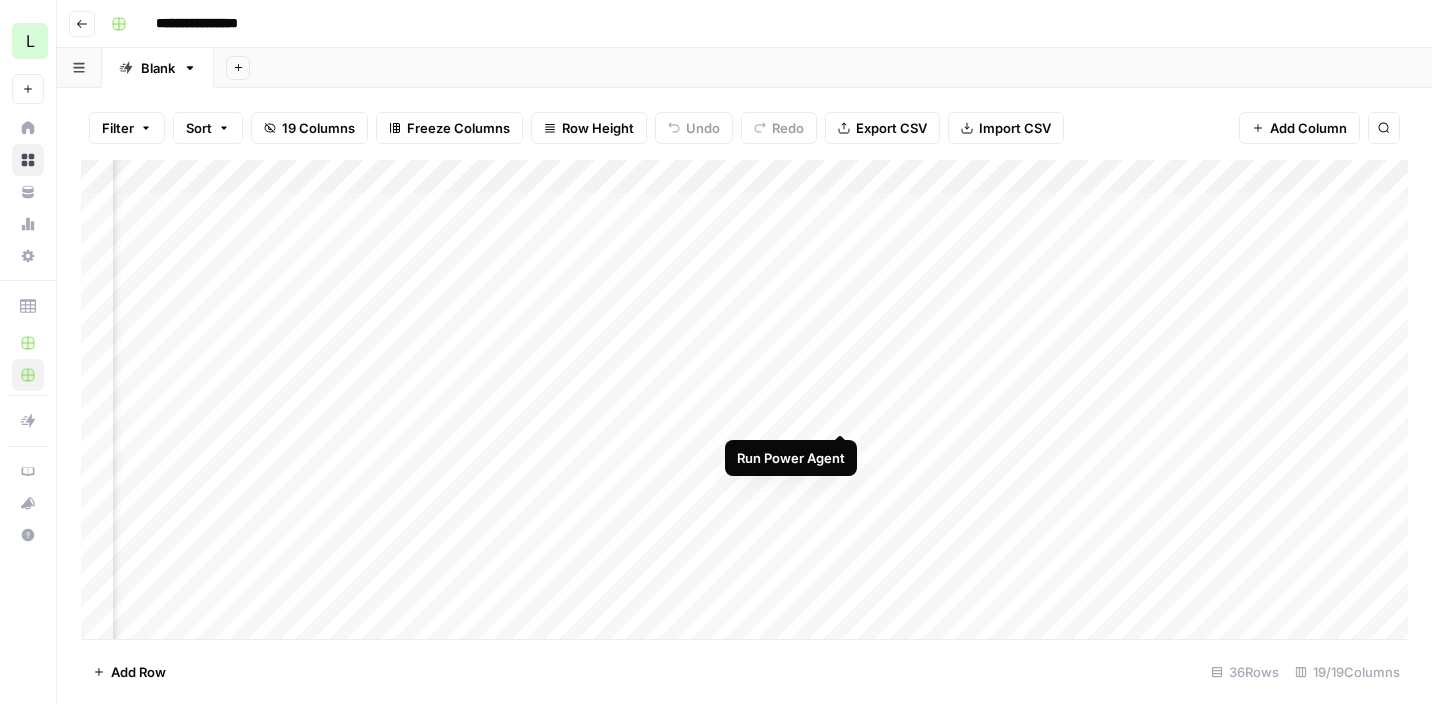 click on "Add Column" at bounding box center [744, 399] 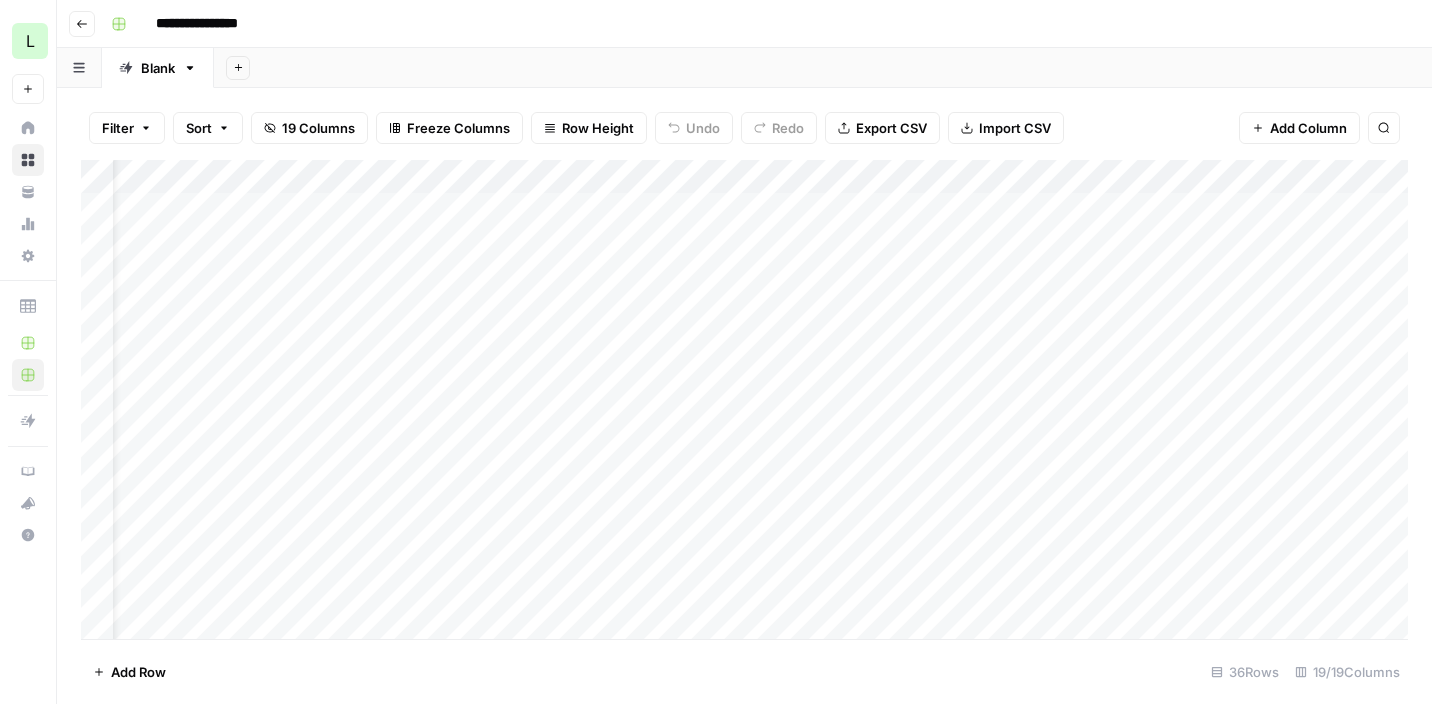 scroll, scrollTop: 0, scrollLeft: 0, axis: both 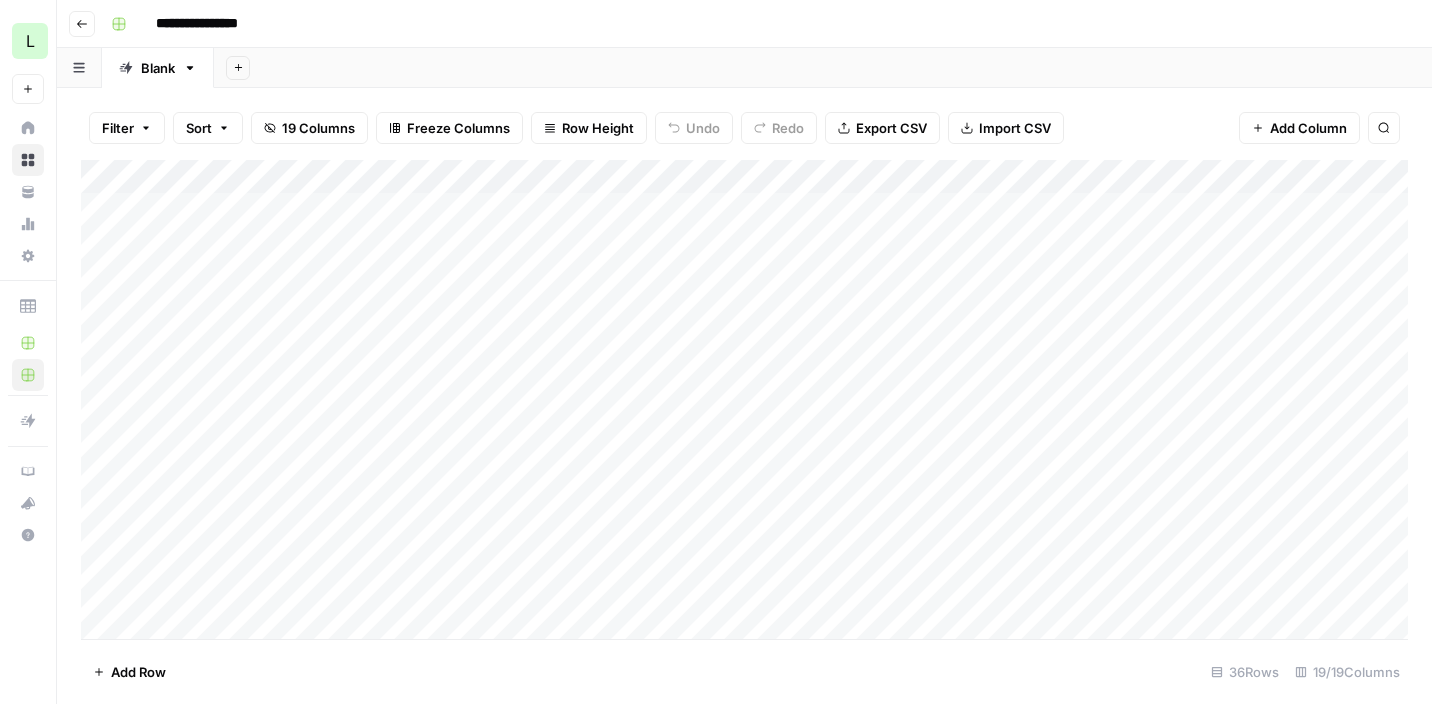 click on "Add Column" at bounding box center (744, 399) 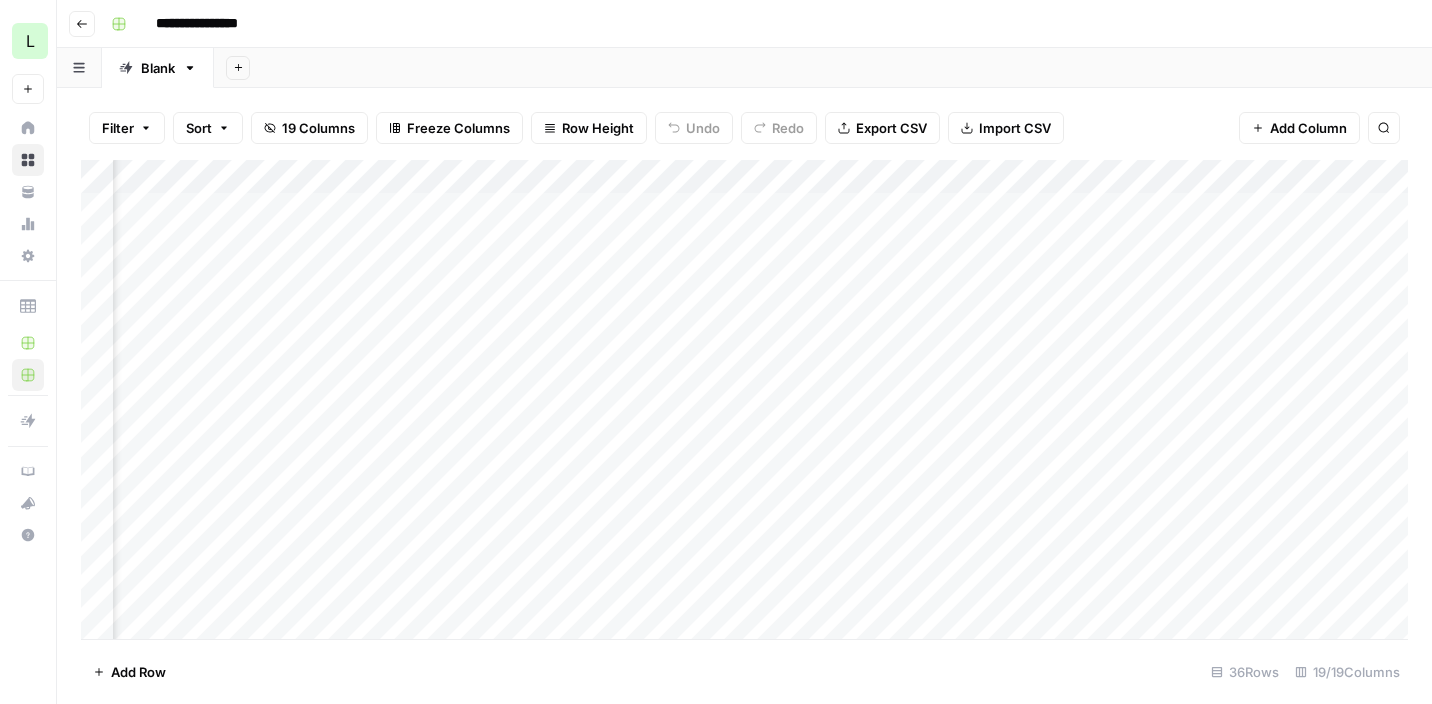scroll, scrollTop: 0, scrollLeft: 2236, axis: horizontal 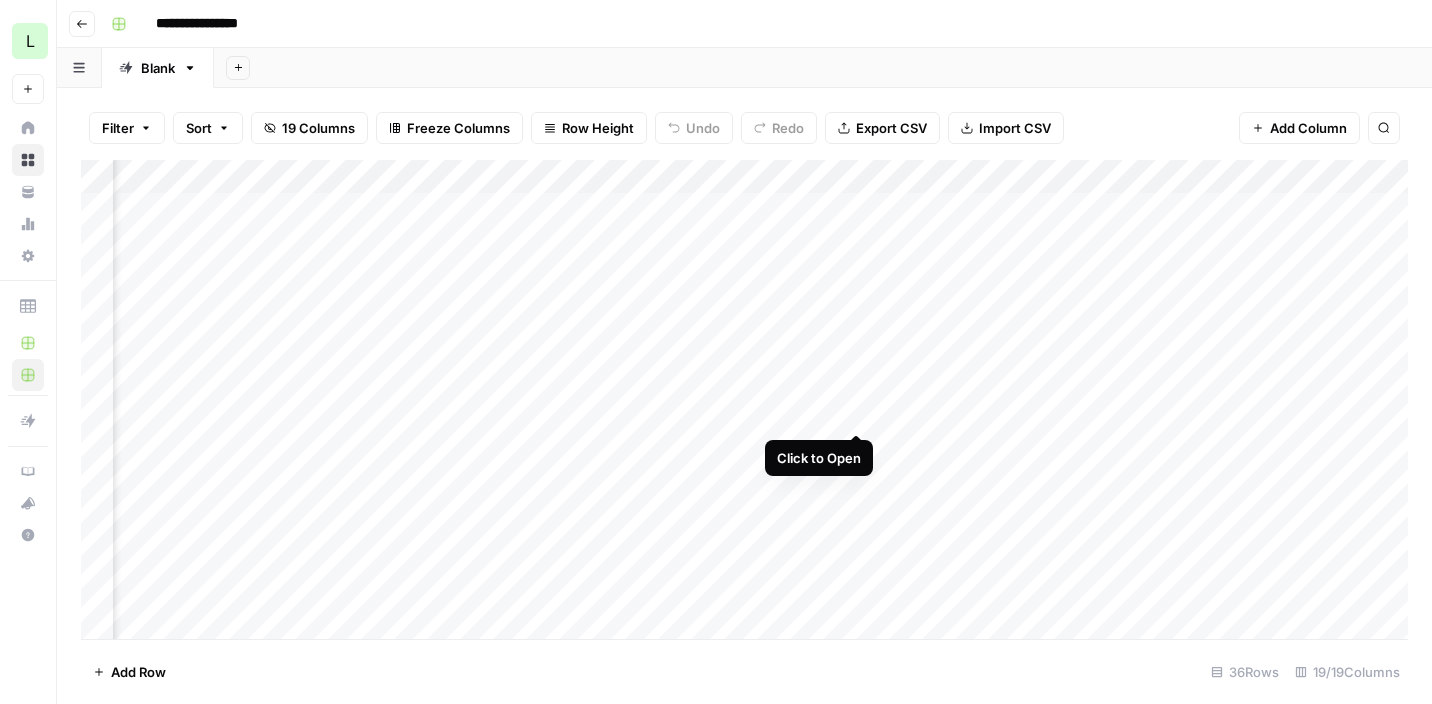 click on "Add Column" at bounding box center [744, 399] 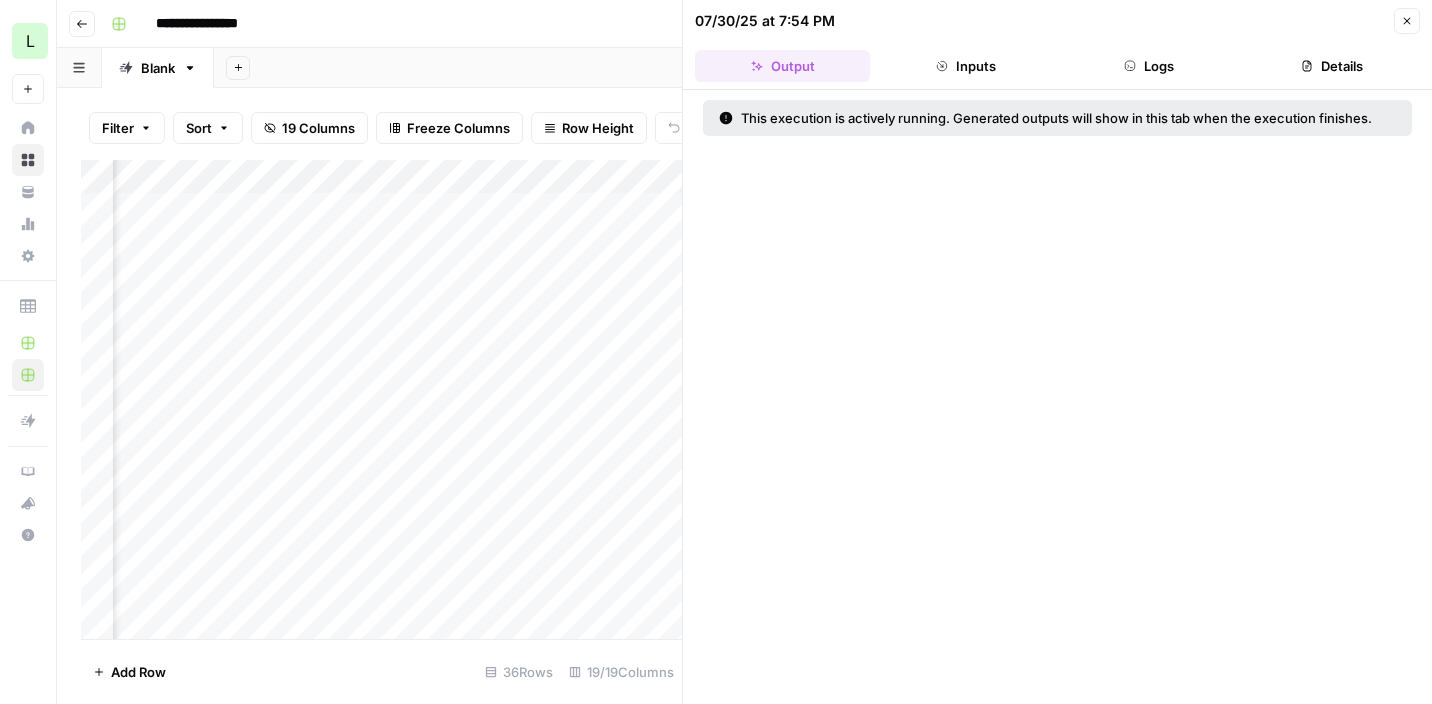 click on "Close" at bounding box center [1407, 21] 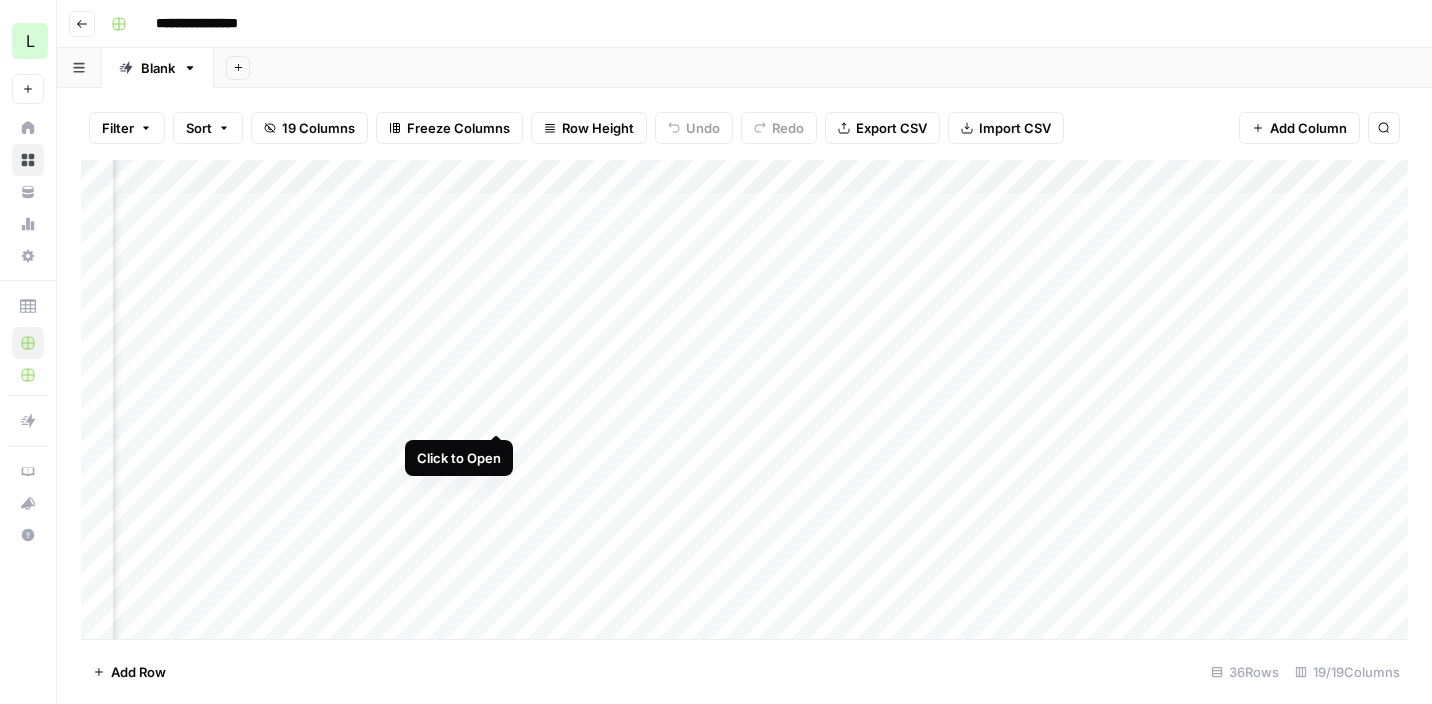 click on "Add Column" at bounding box center (744, 399) 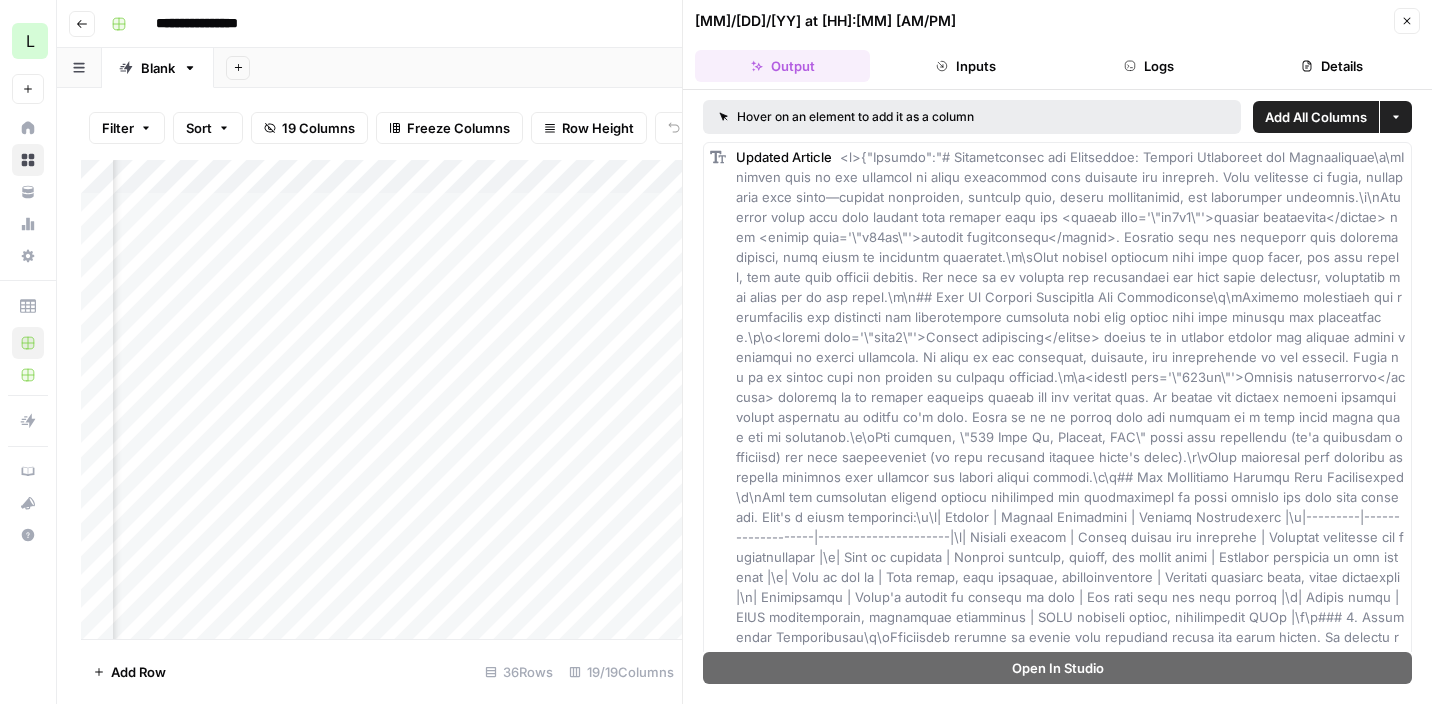 click 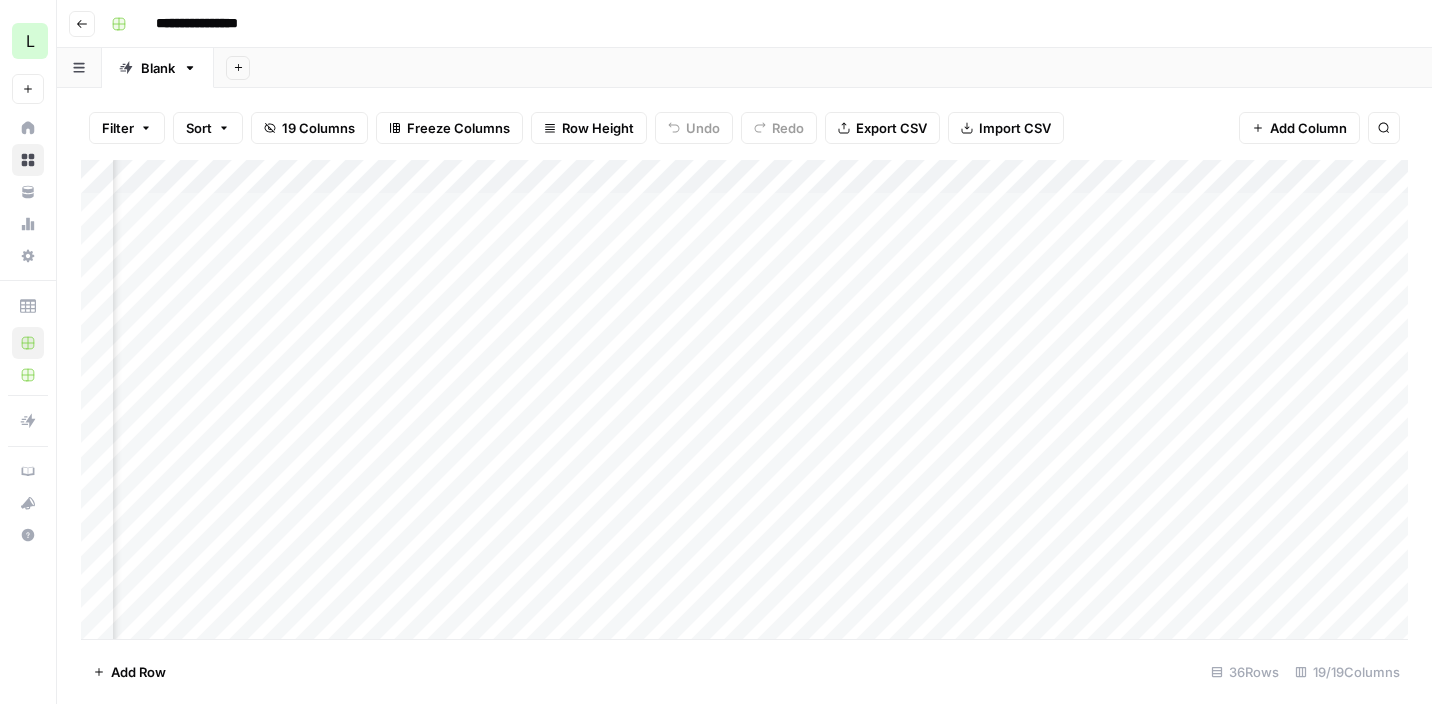 scroll, scrollTop: 0, scrollLeft: 1957, axis: horizontal 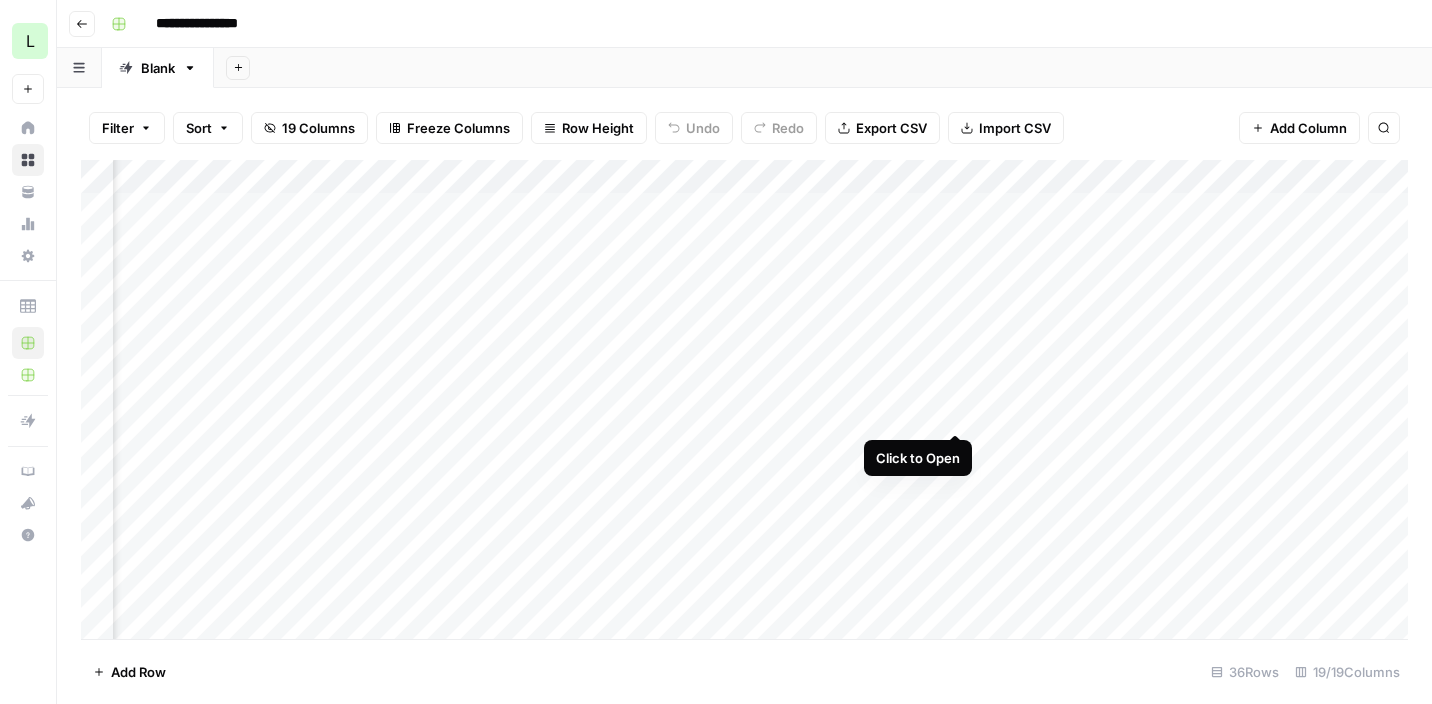 click on "Add Column" at bounding box center (744, 399) 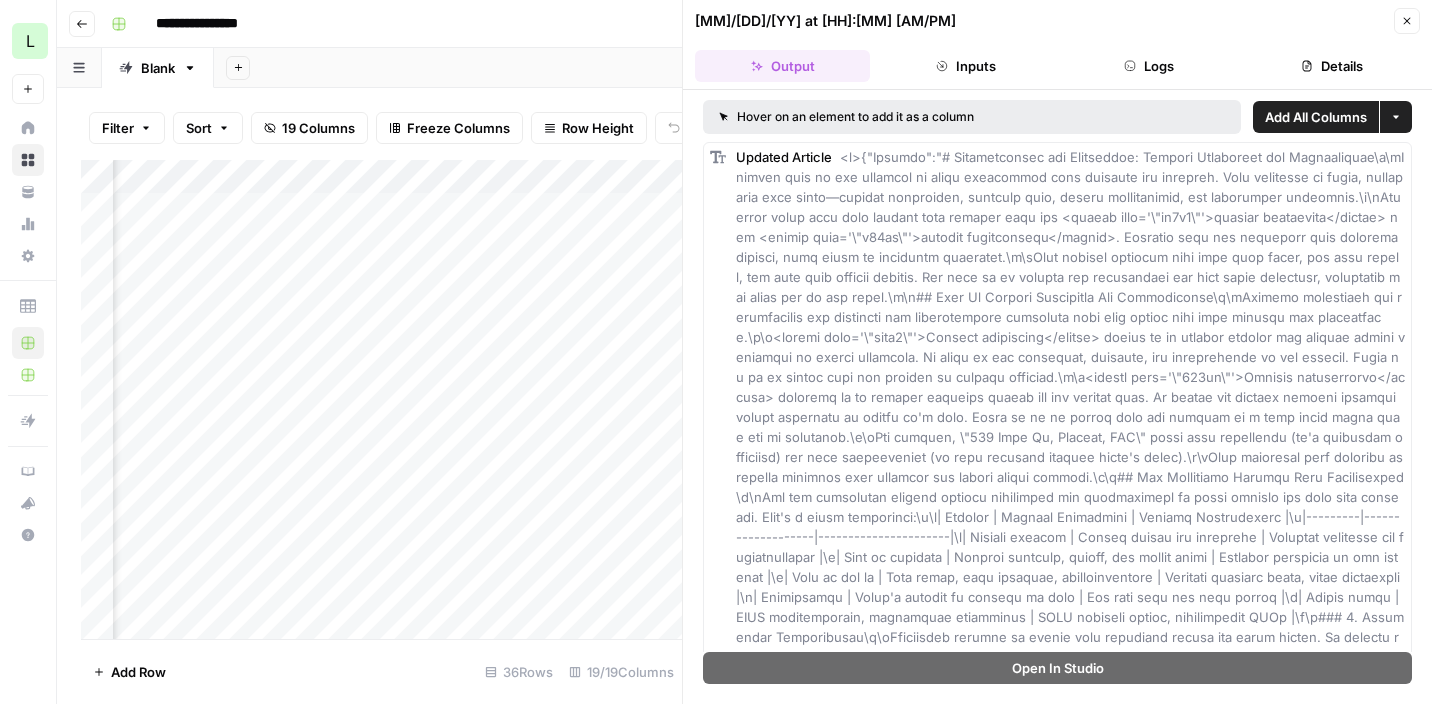 click at bounding box center (1072, 1537) 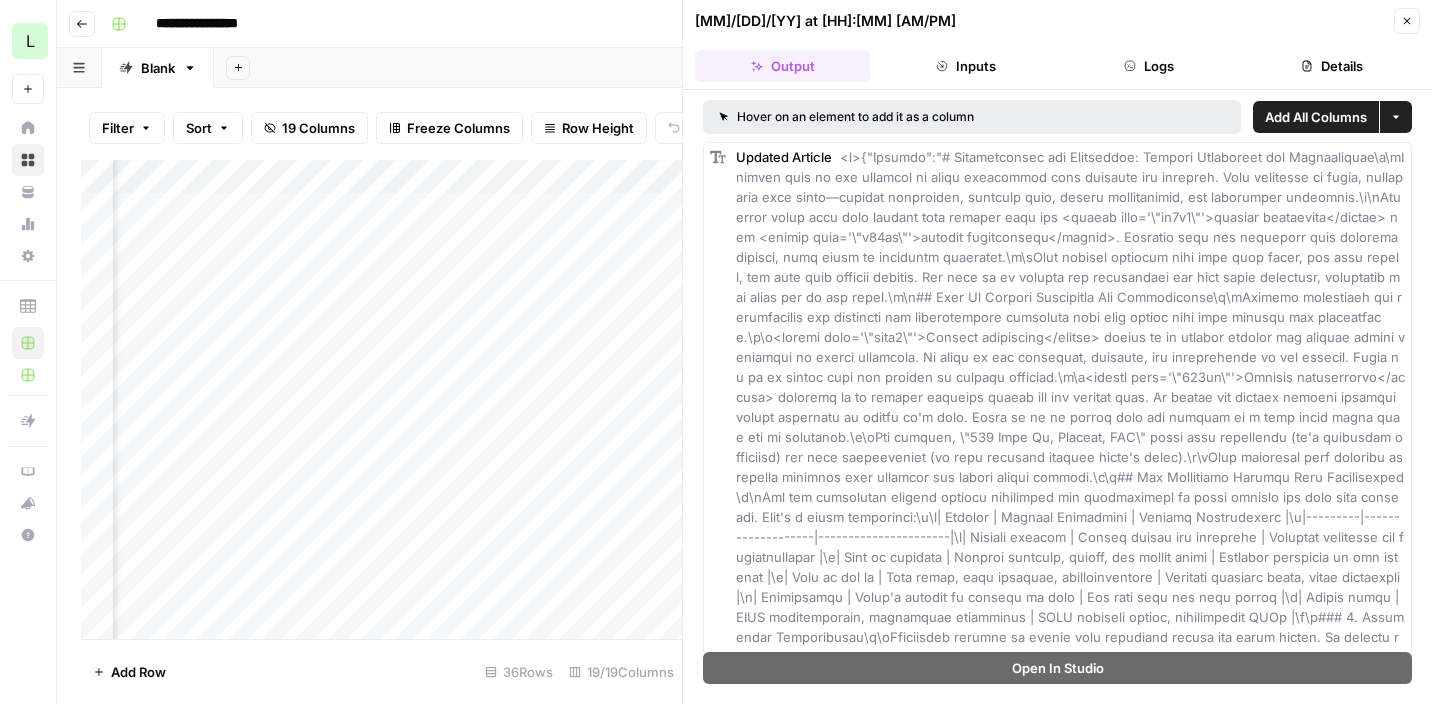 click at bounding box center (1072, 1537) 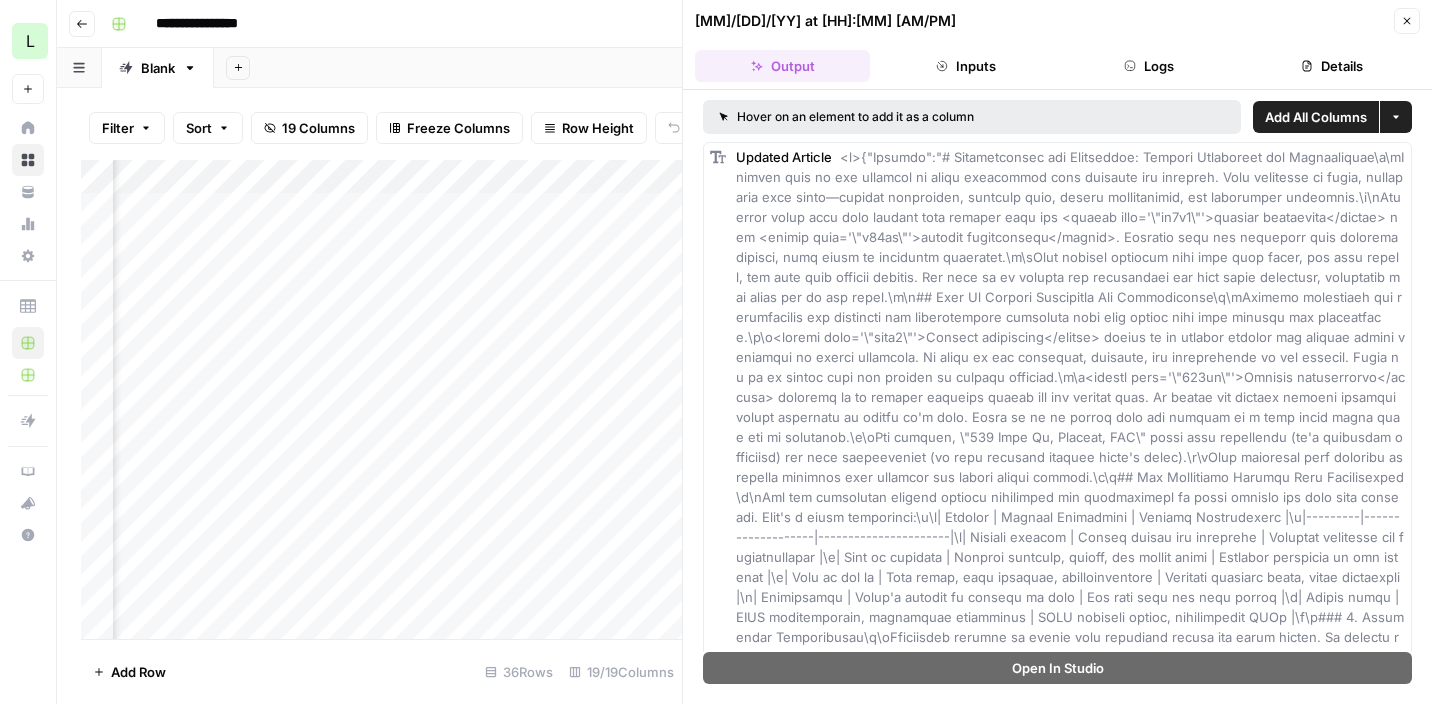 click on "Close" at bounding box center [1412, 21] 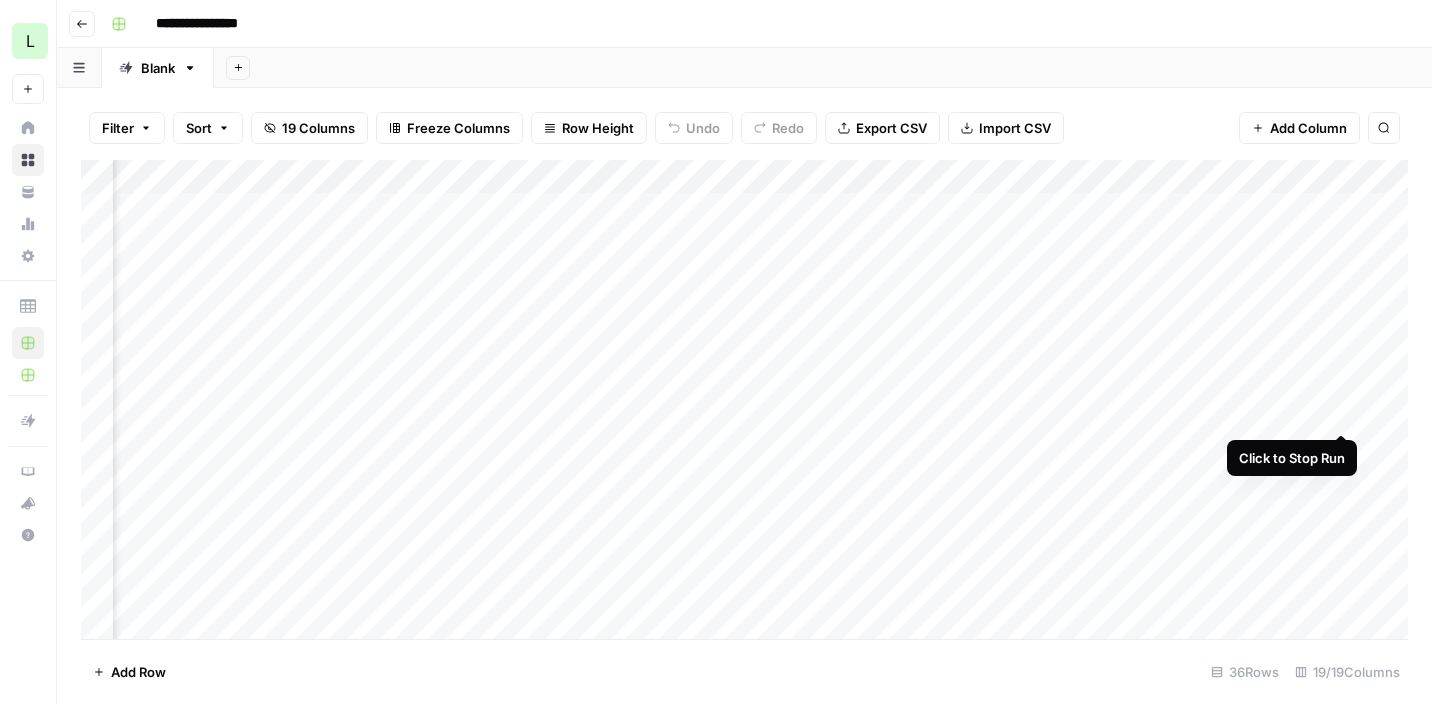 click on "Add Column" at bounding box center [744, 399] 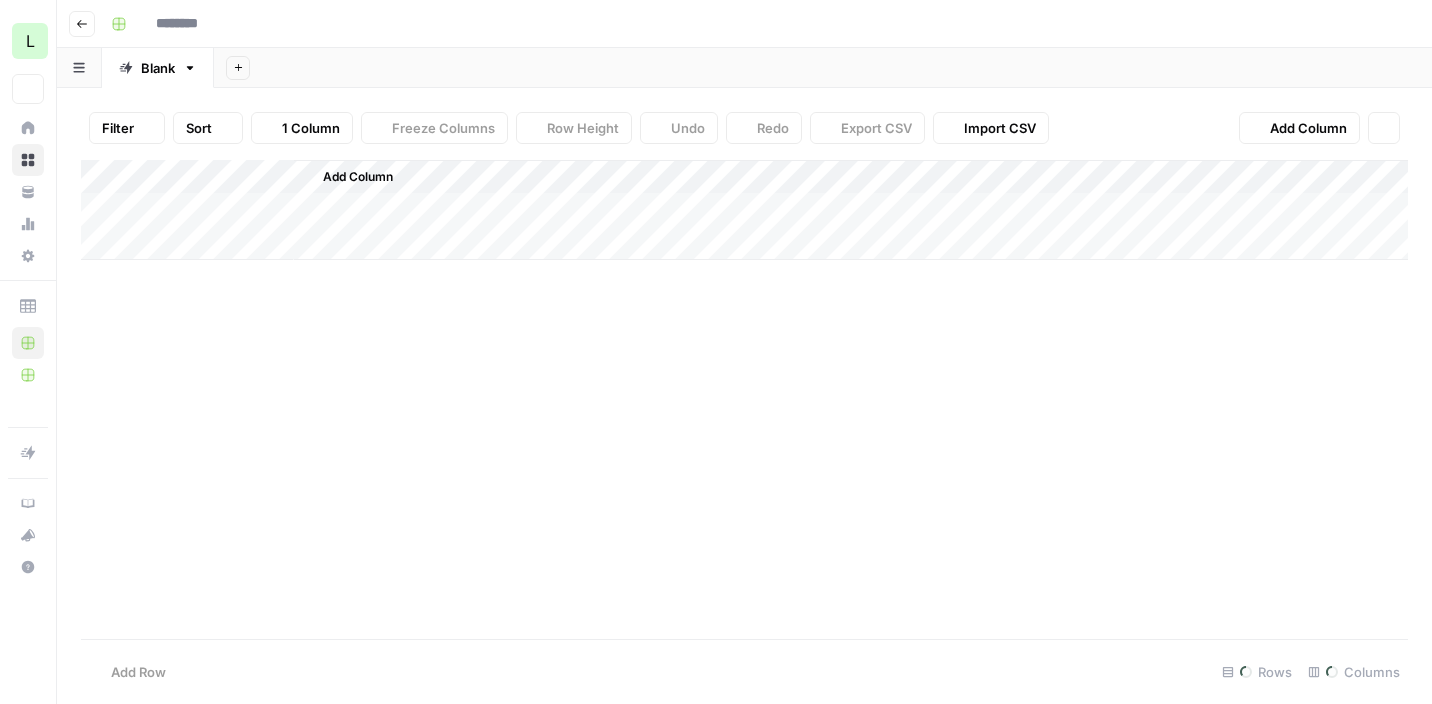 type on "**********" 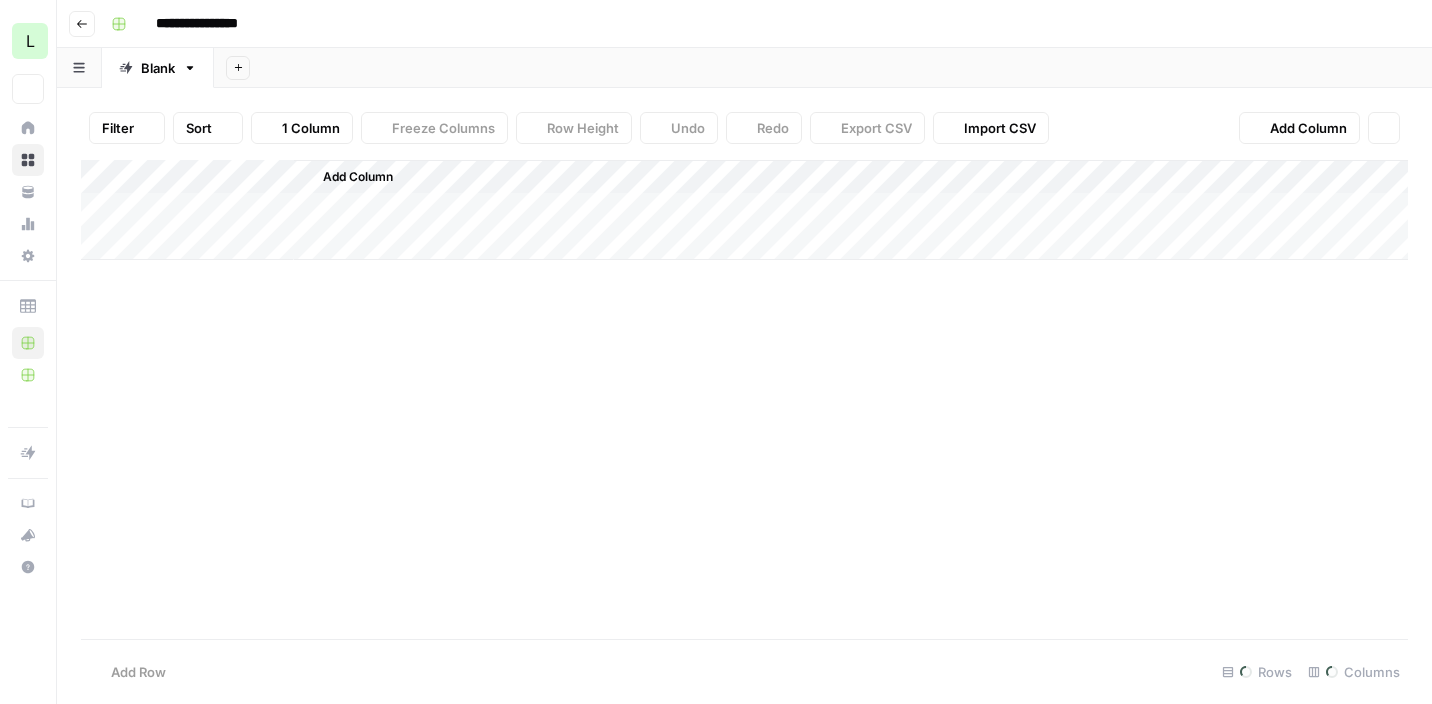 scroll, scrollTop: 0, scrollLeft: 0, axis: both 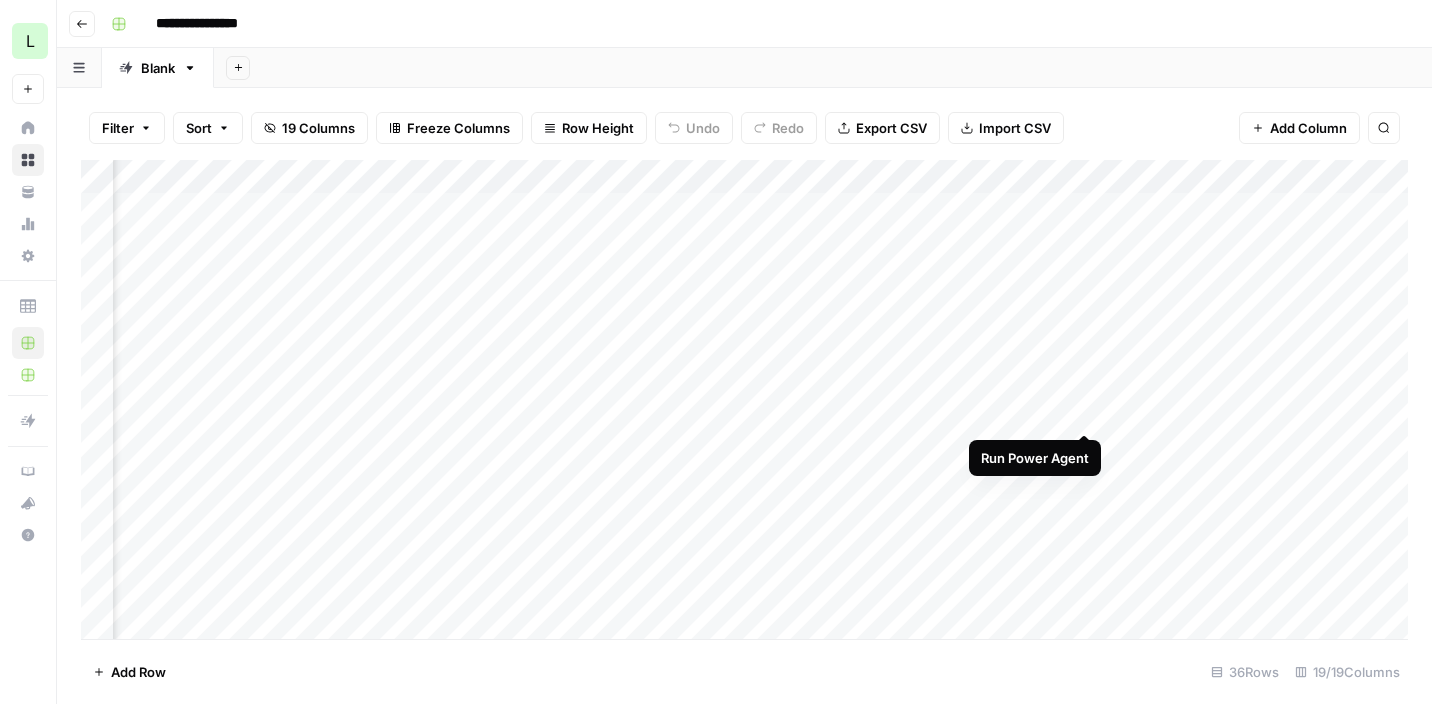click on "Add Column" at bounding box center (744, 399) 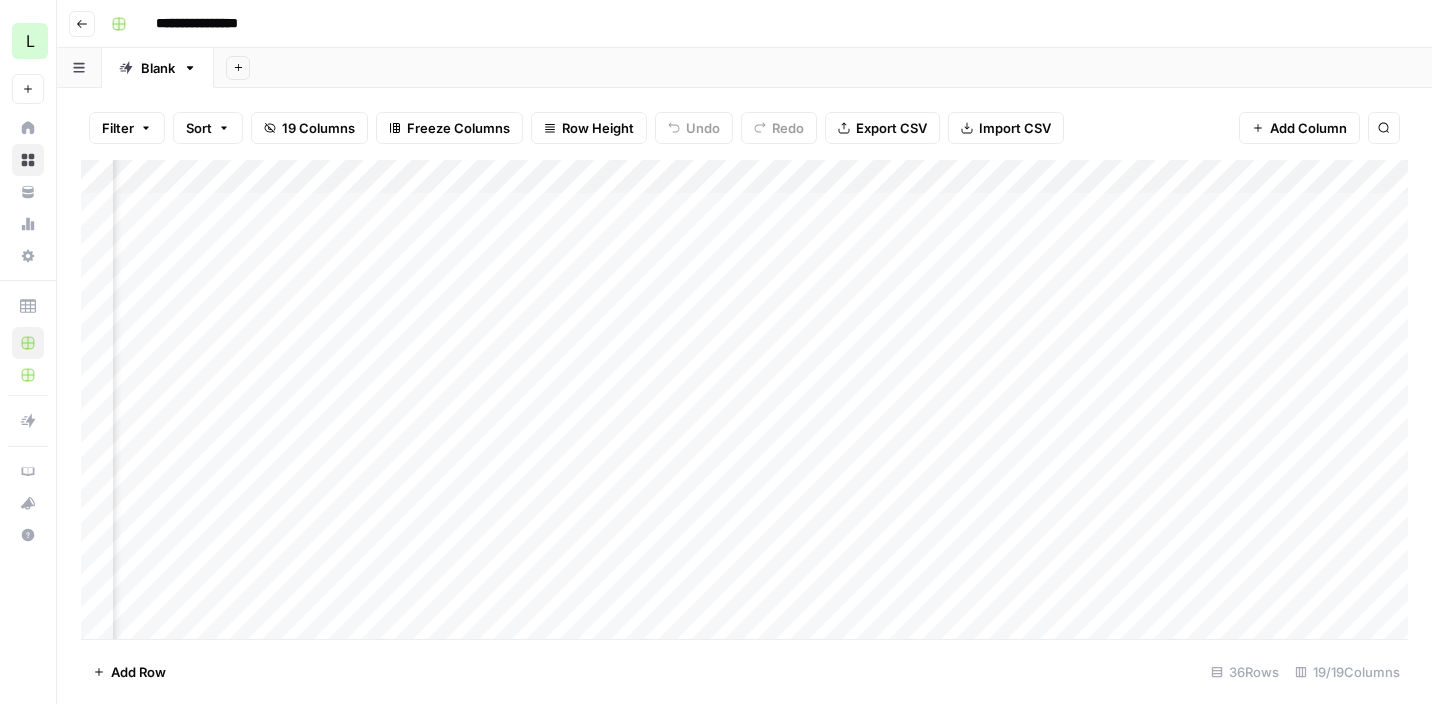 scroll, scrollTop: 0, scrollLeft: 2416, axis: horizontal 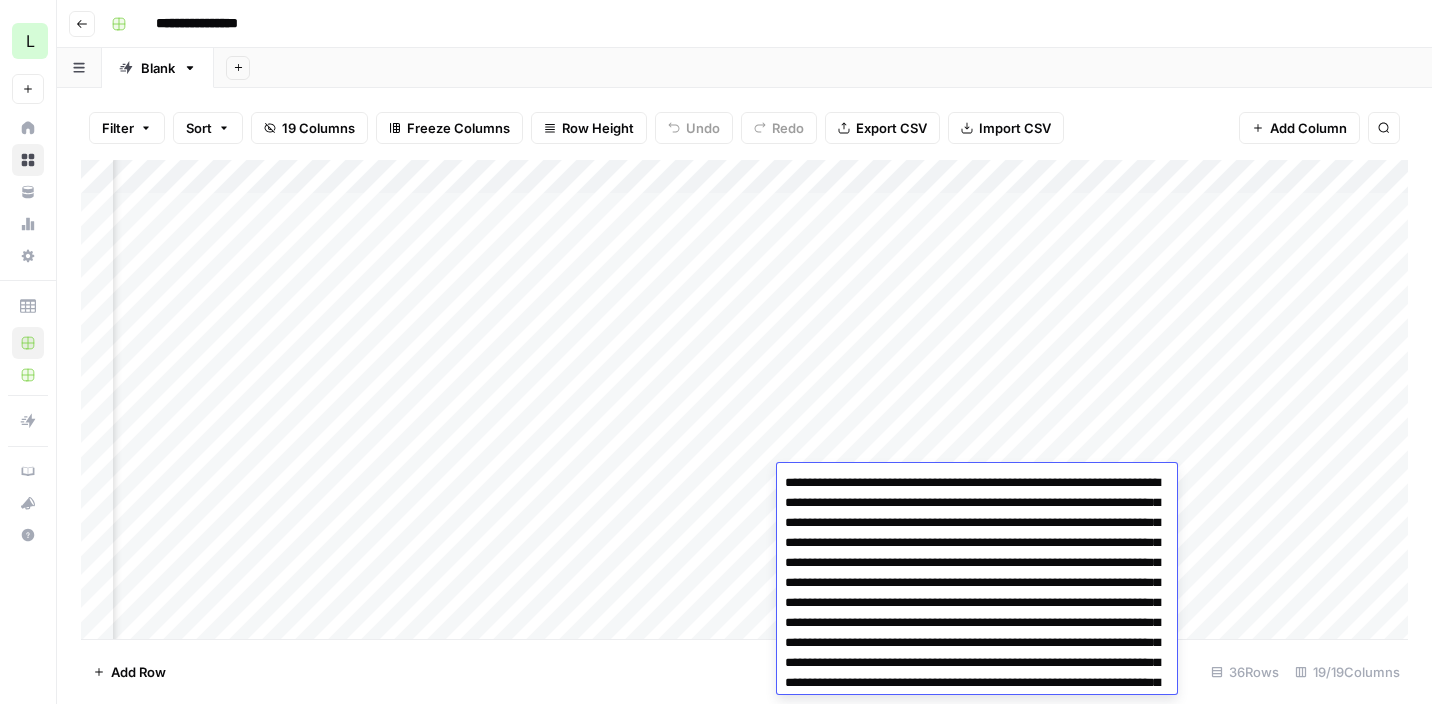 click at bounding box center [977, 111243] 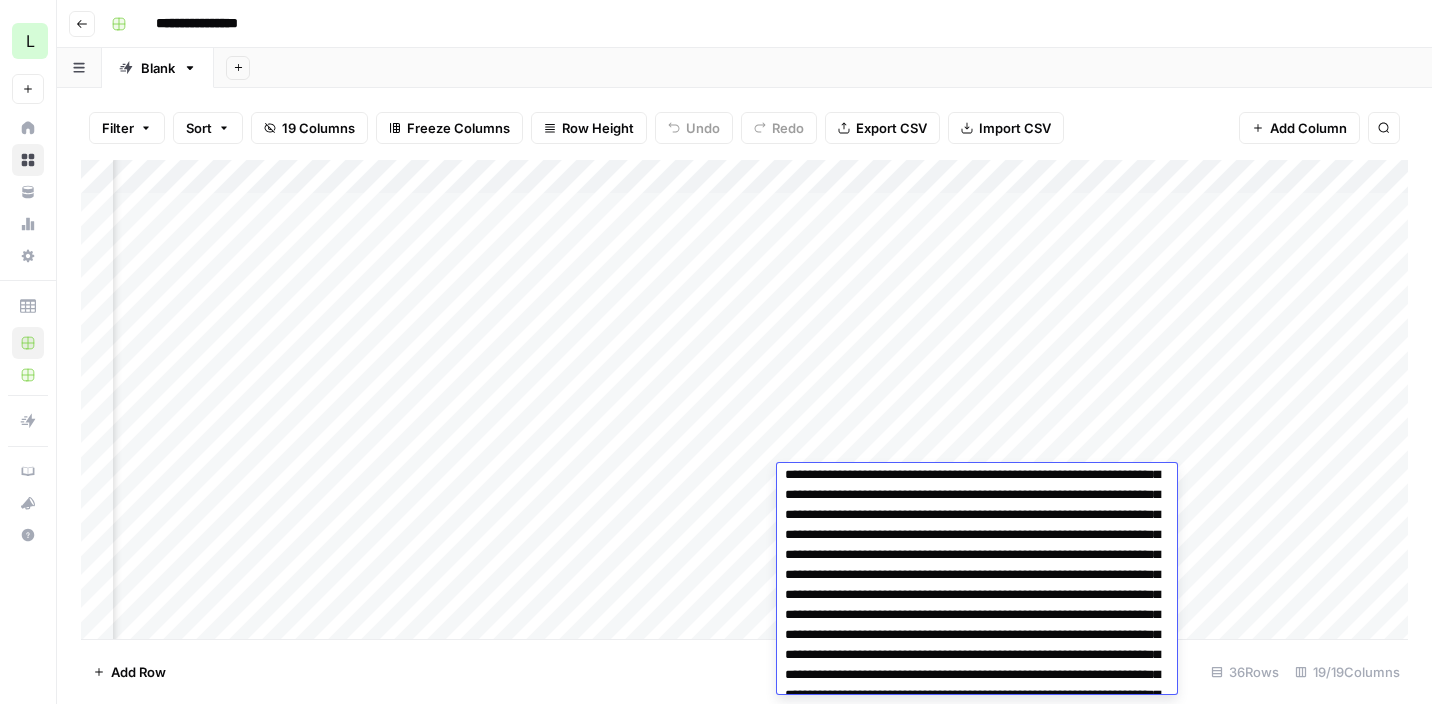 scroll, scrollTop: 760, scrollLeft: 0, axis: vertical 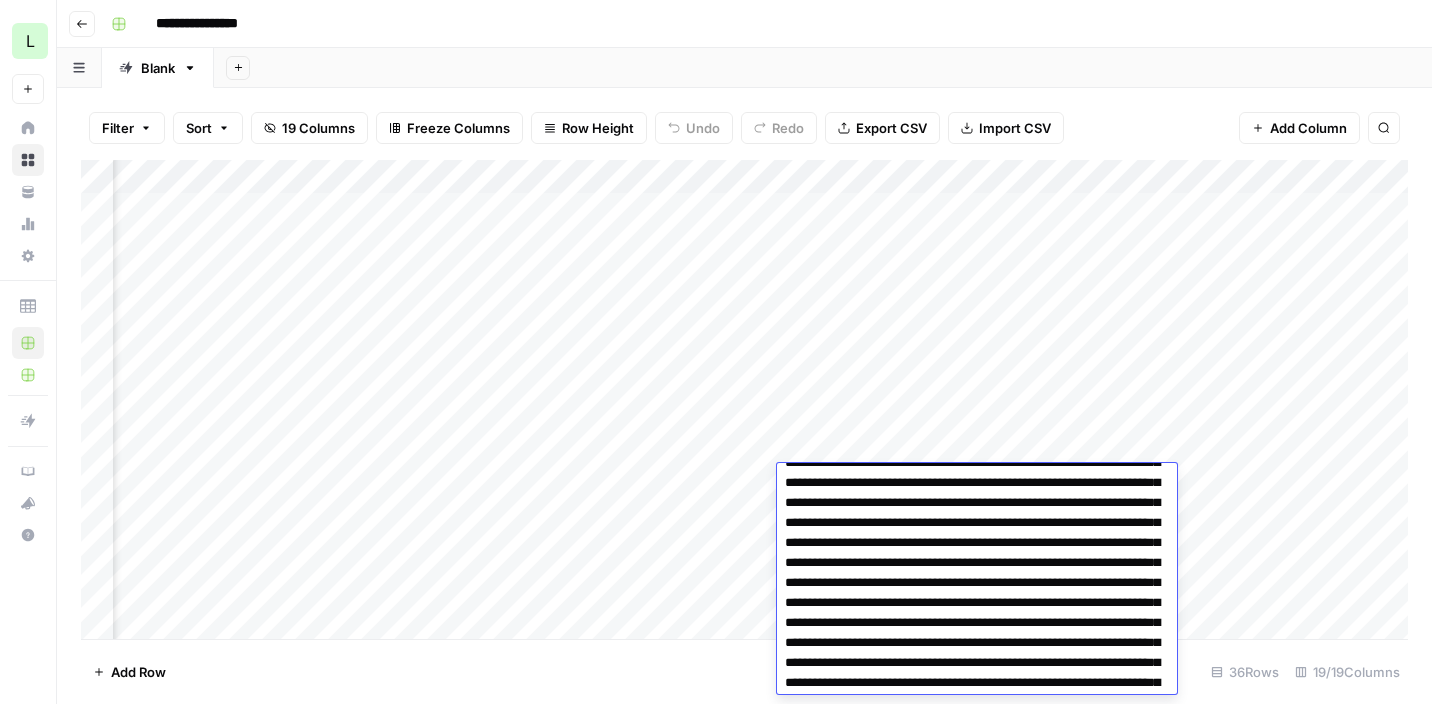 click at bounding box center [977, 110483] 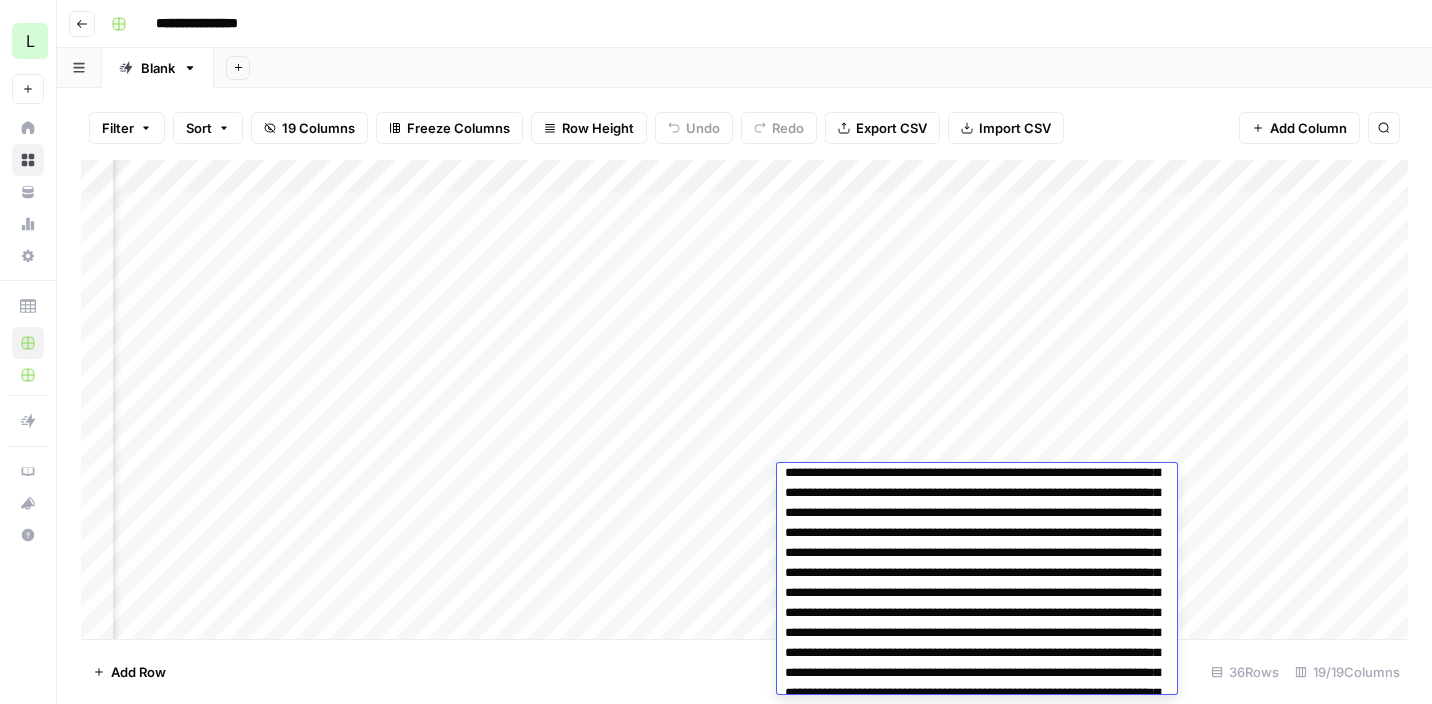 scroll, scrollTop: 3975, scrollLeft: 0, axis: vertical 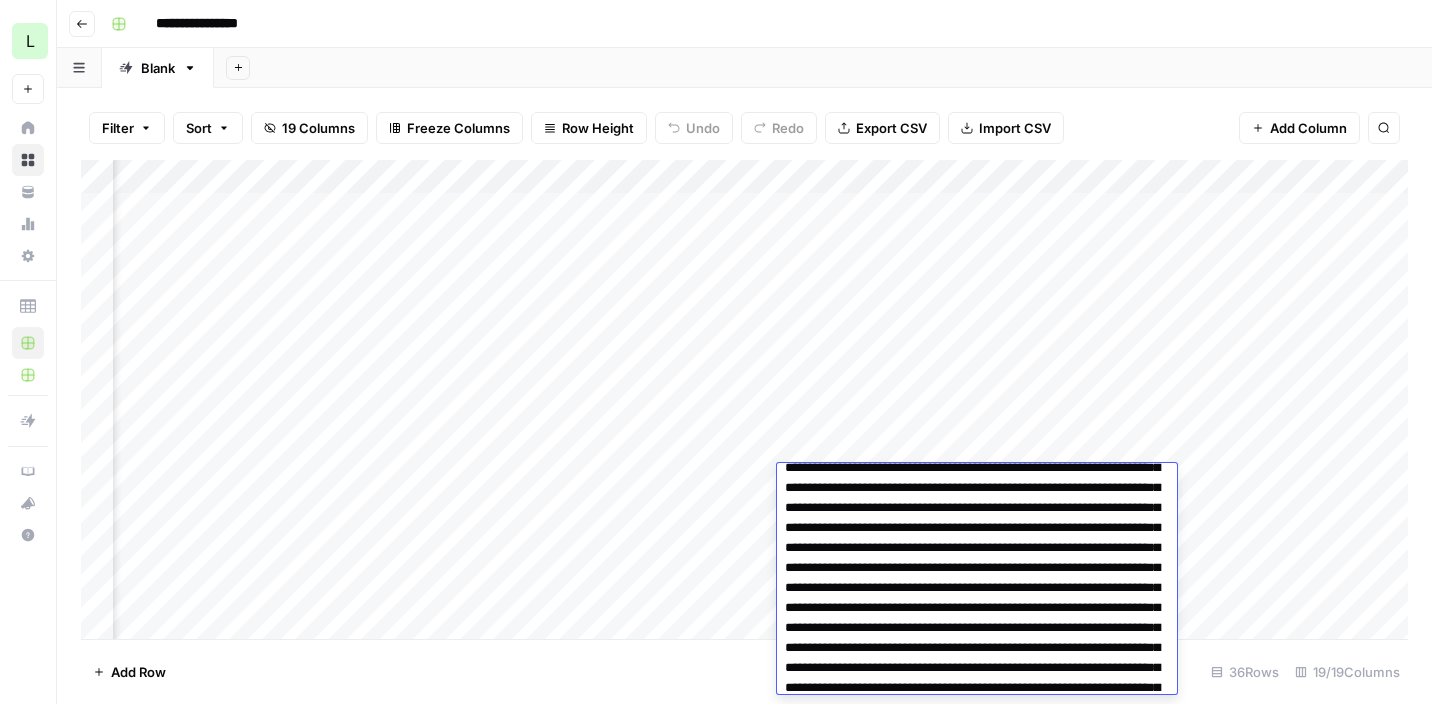 click on "Add Column" at bounding box center [744, 399] 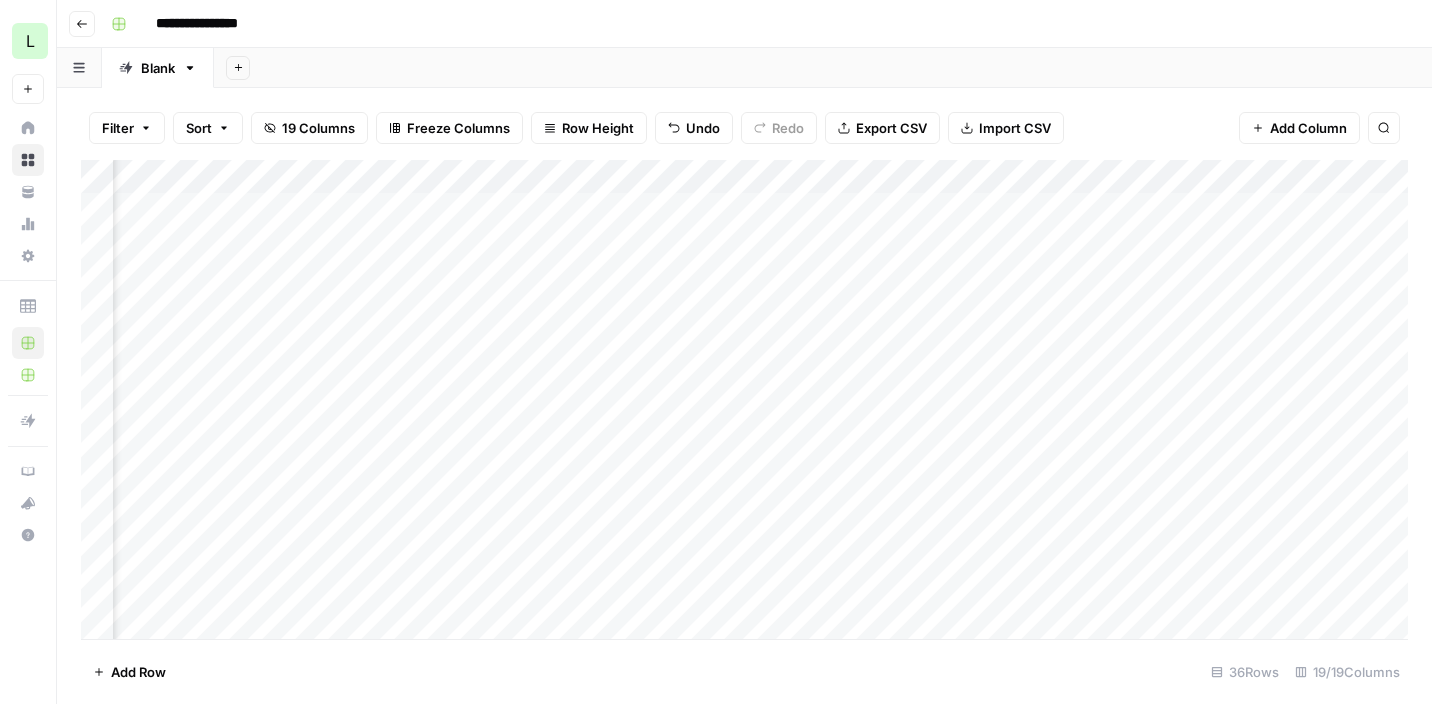click on "Add Column" at bounding box center [744, 399] 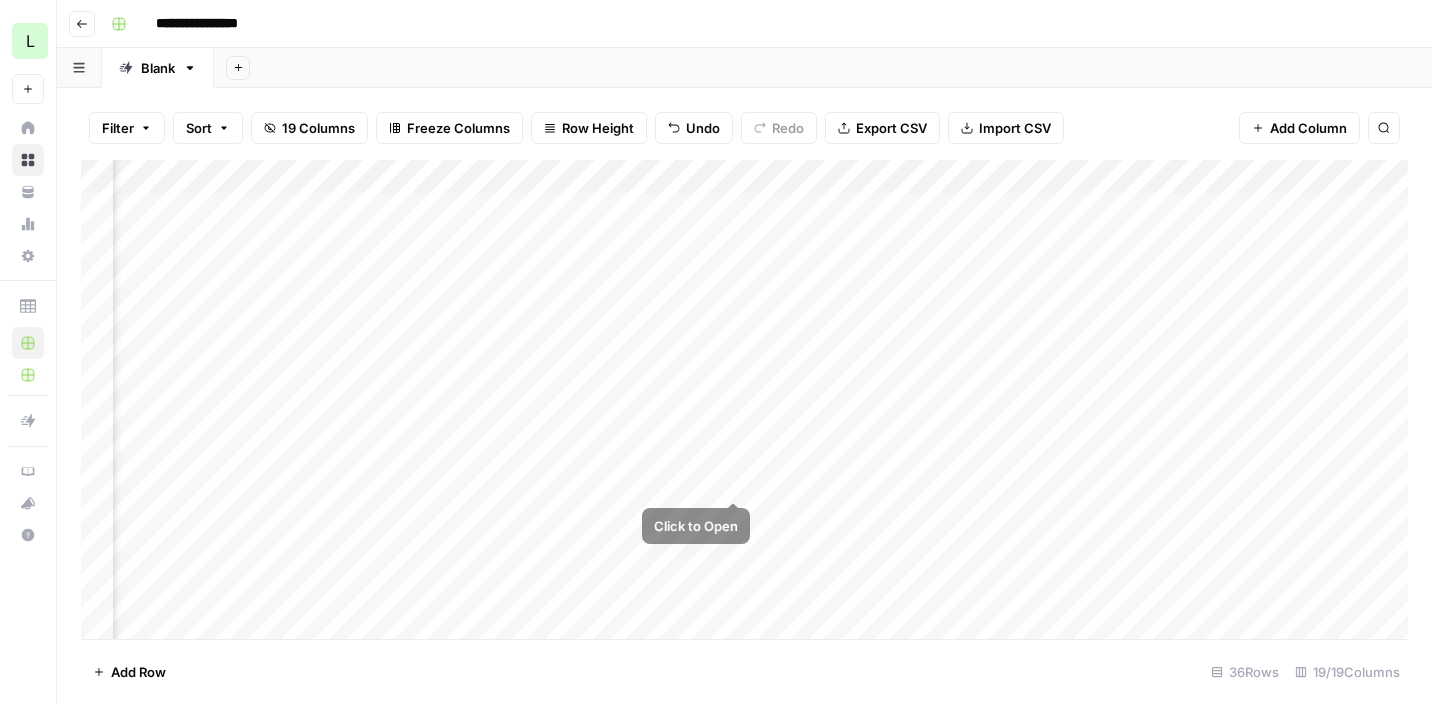 click on "Add Column" at bounding box center [744, 399] 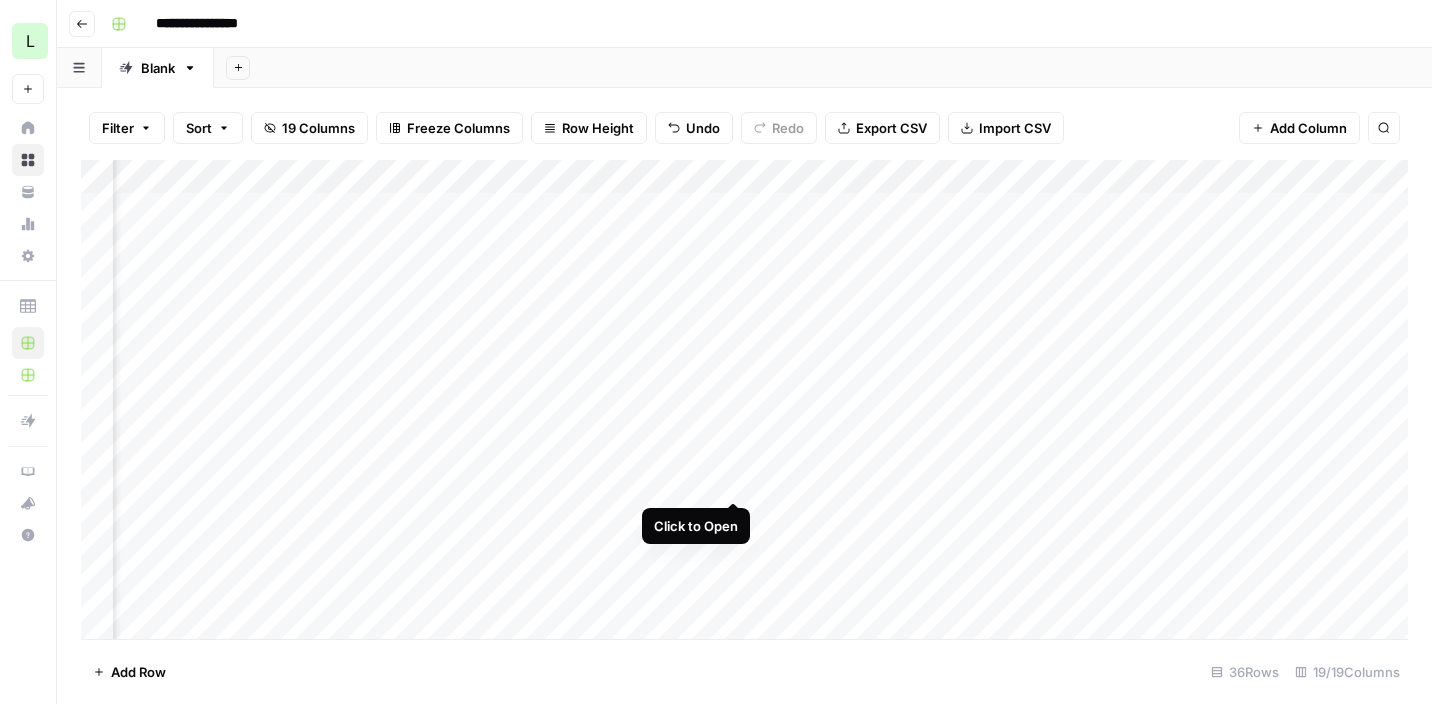 click on "Add Column" at bounding box center [744, 399] 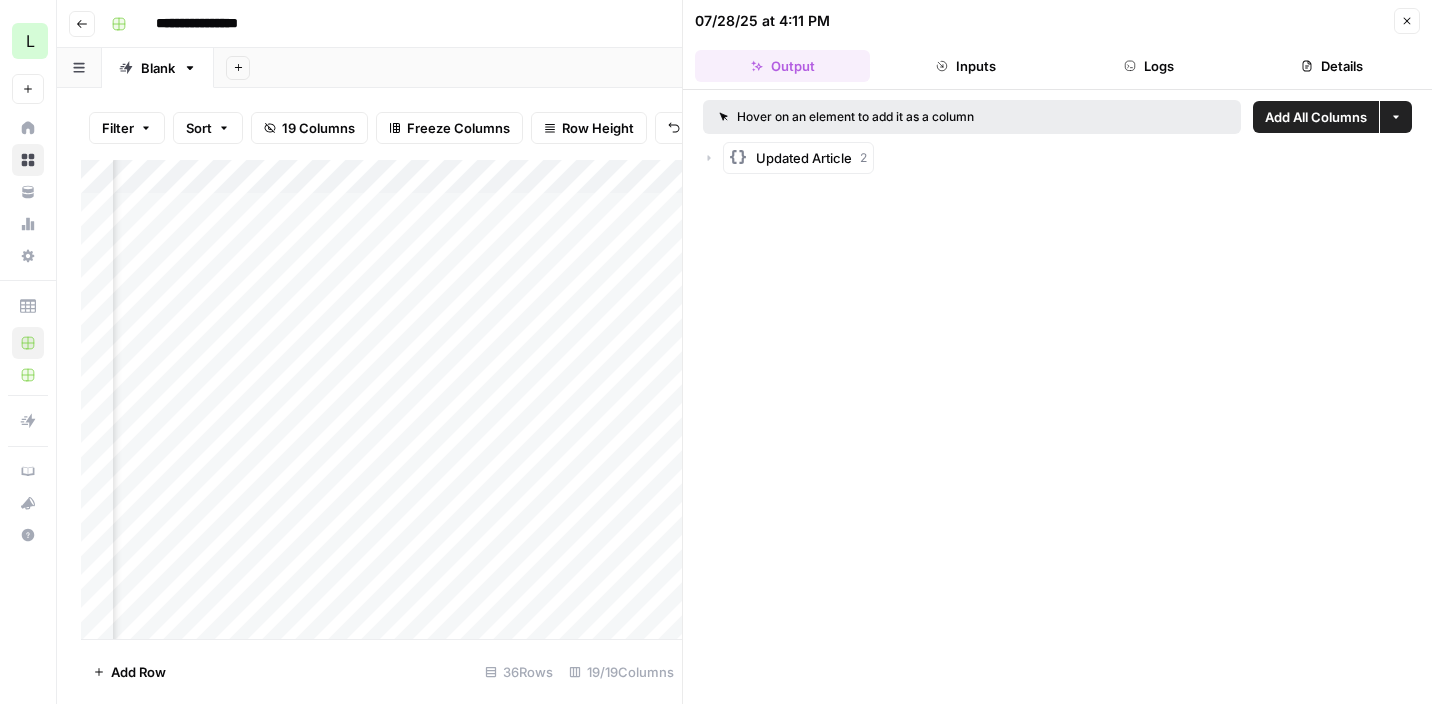 click on "Inputs" at bounding box center [965, 66] 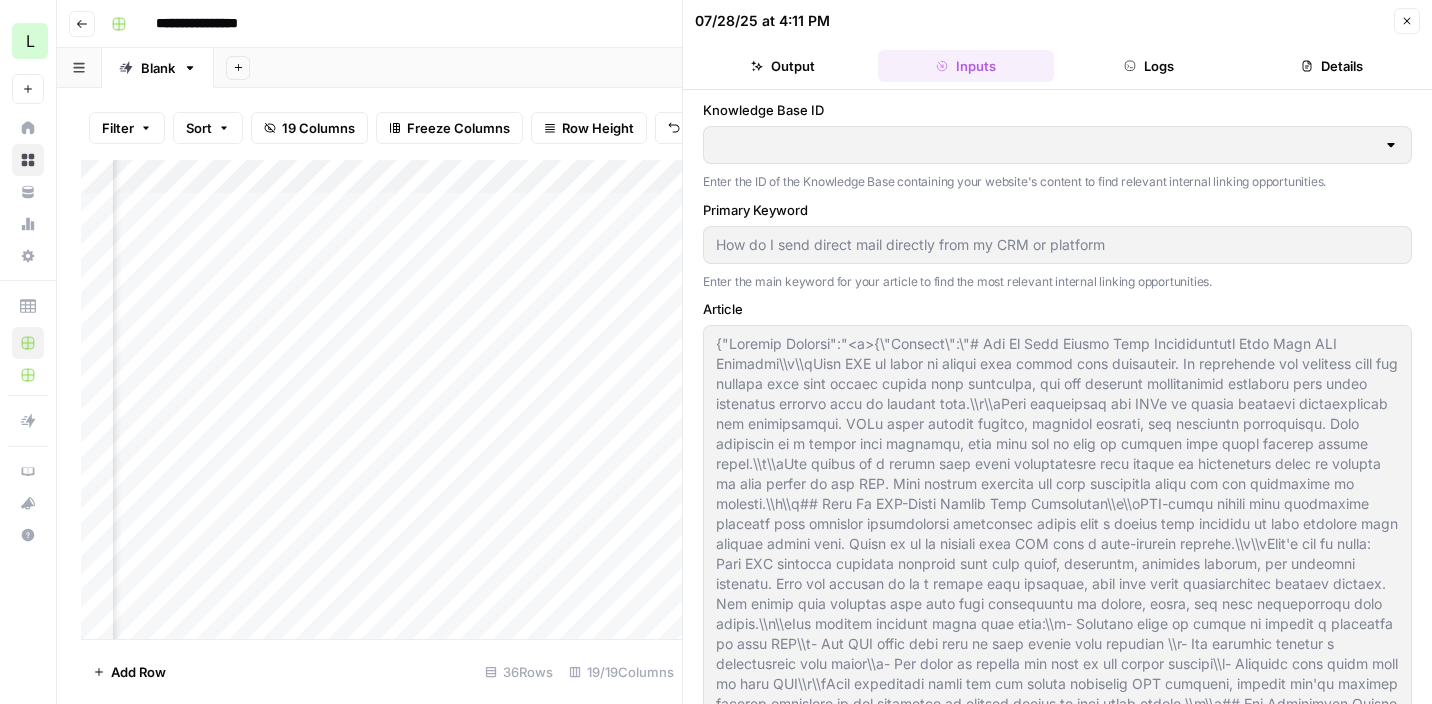 type on "Lob Knowledge Base" 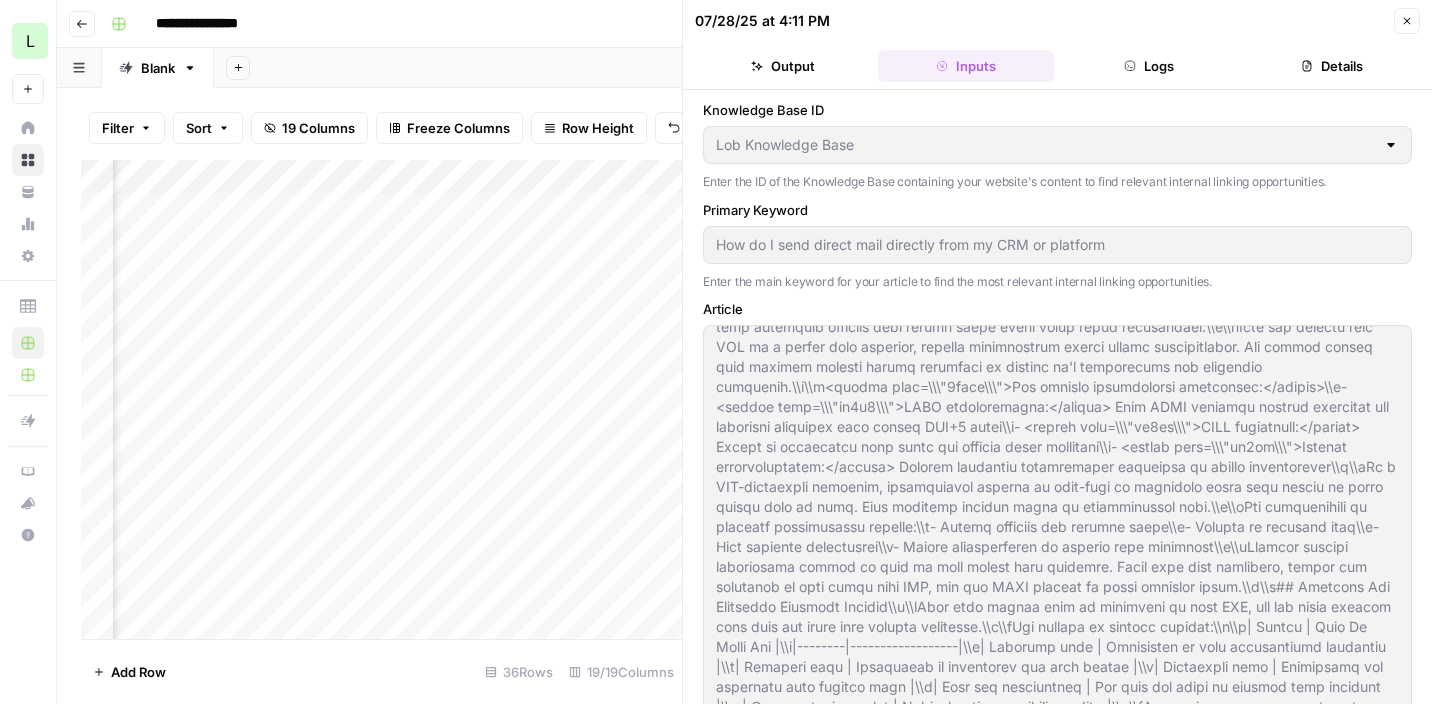 scroll, scrollTop: 13509, scrollLeft: 0, axis: vertical 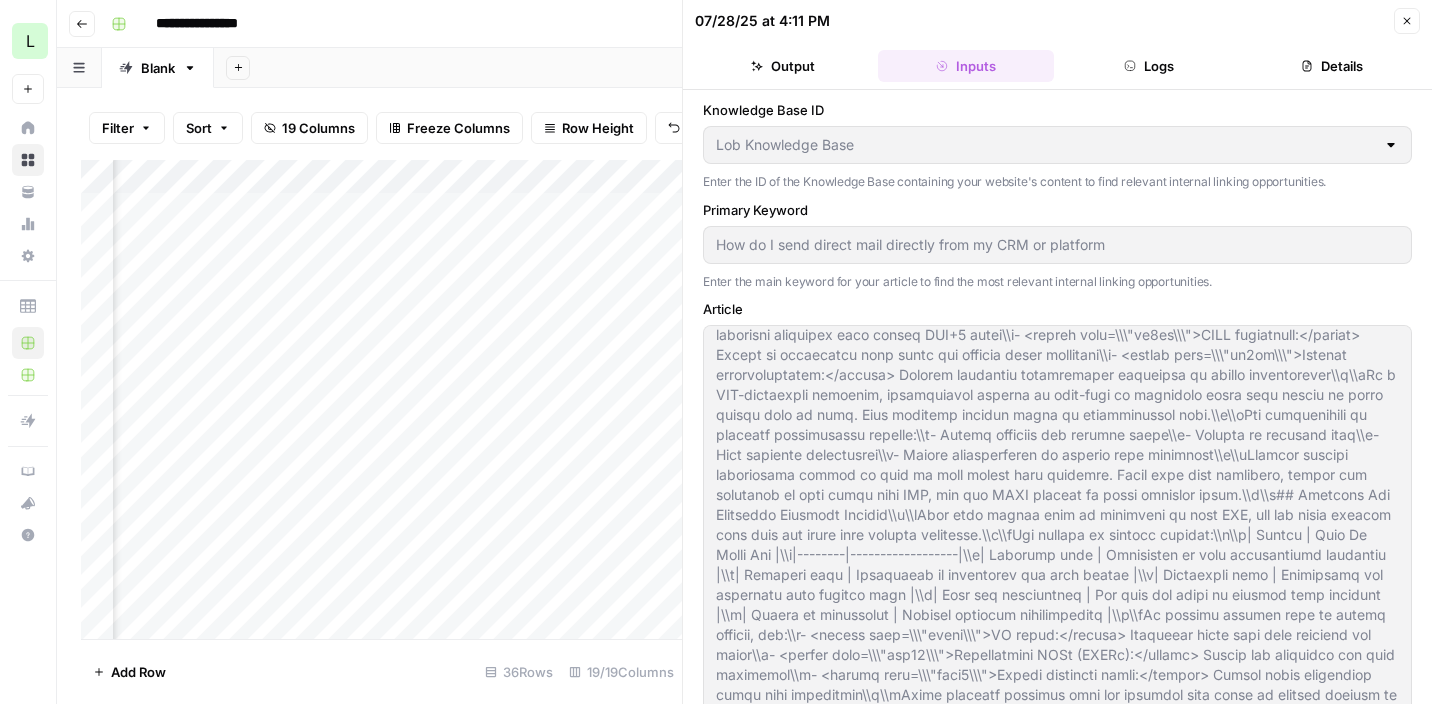click on "Add Column" at bounding box center [381, 399] 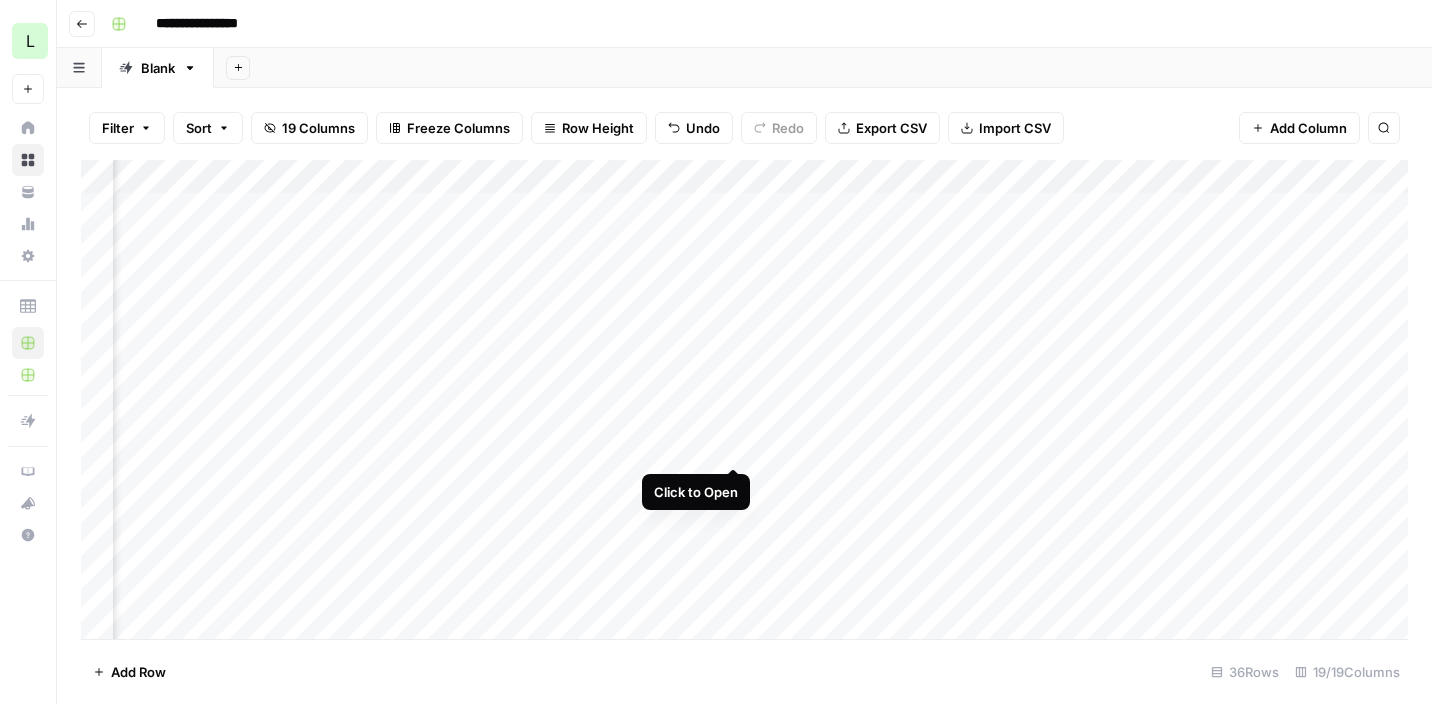 click on "Add Column" at bounding box center [744, 399] 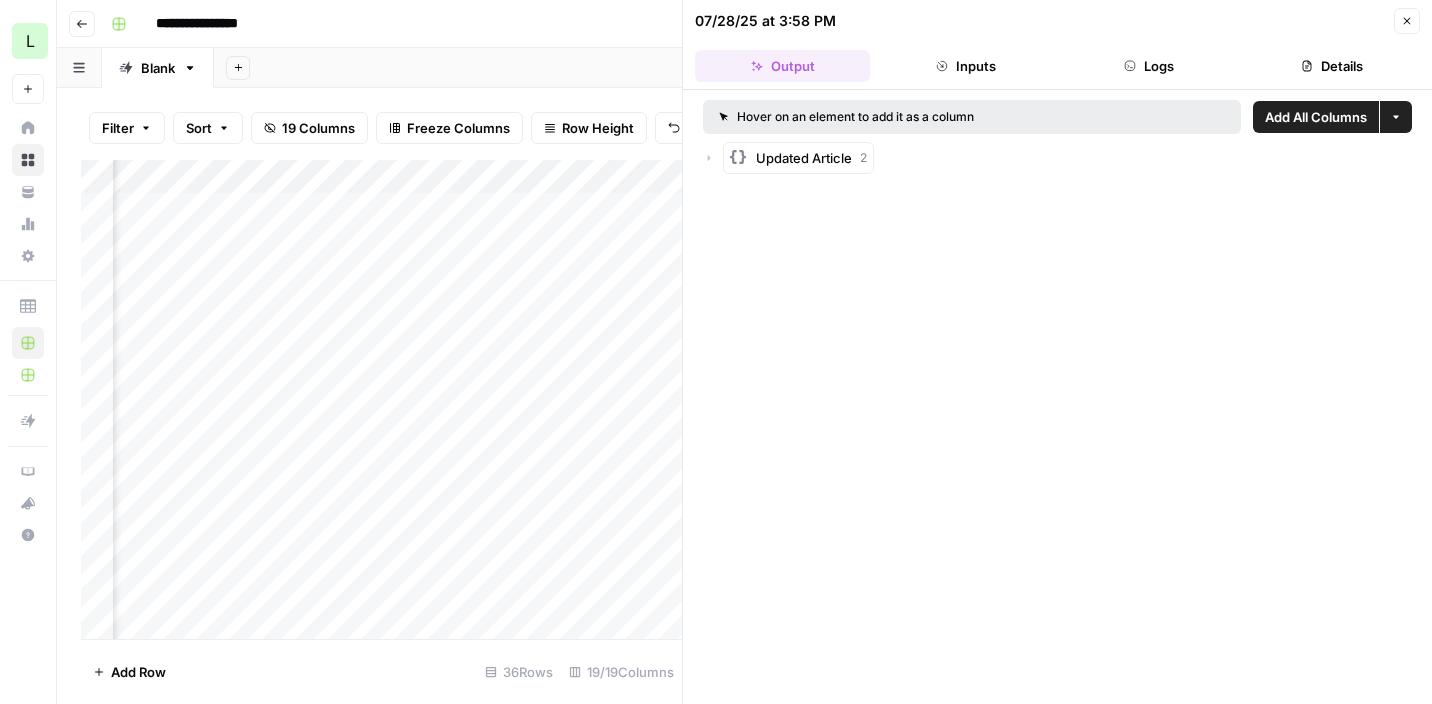 click on "Close" at bounding box center [1407, 21] 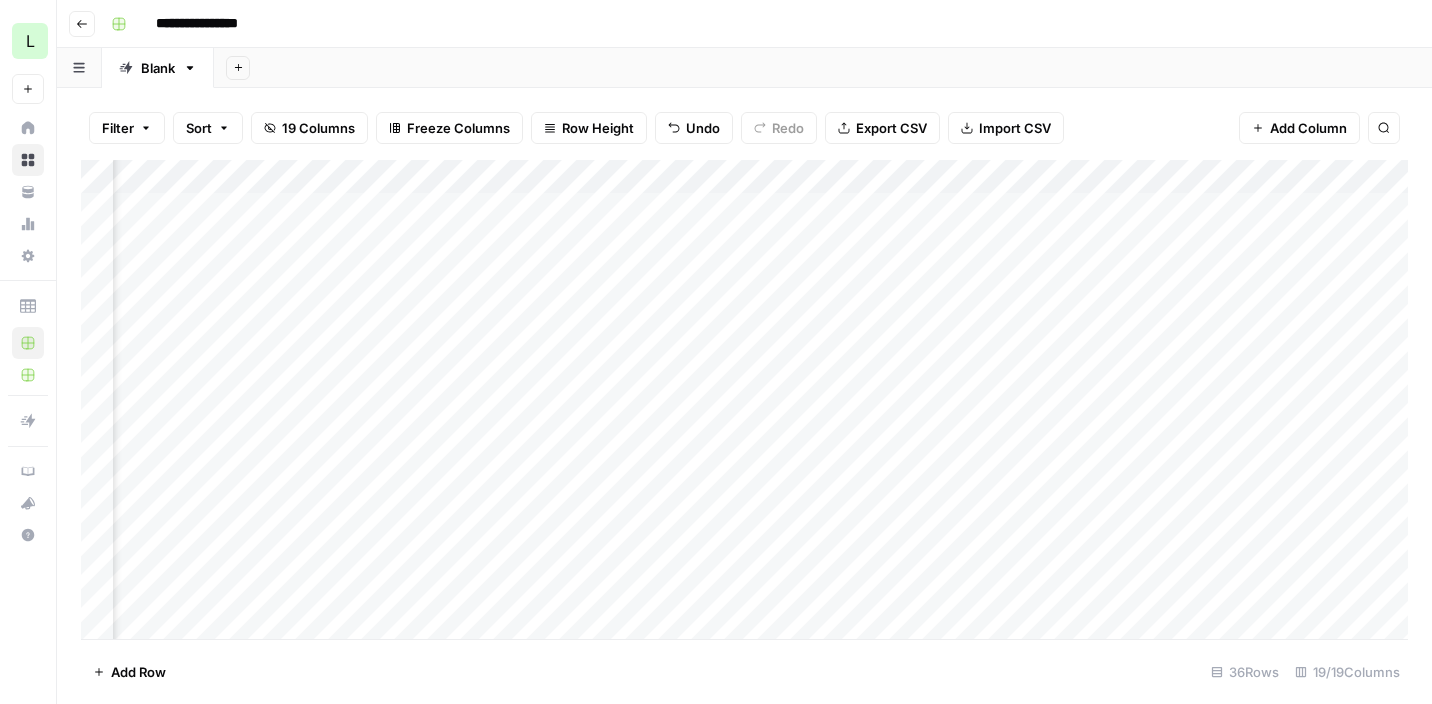 click on "Add Column" at bounding box center [744, 399] 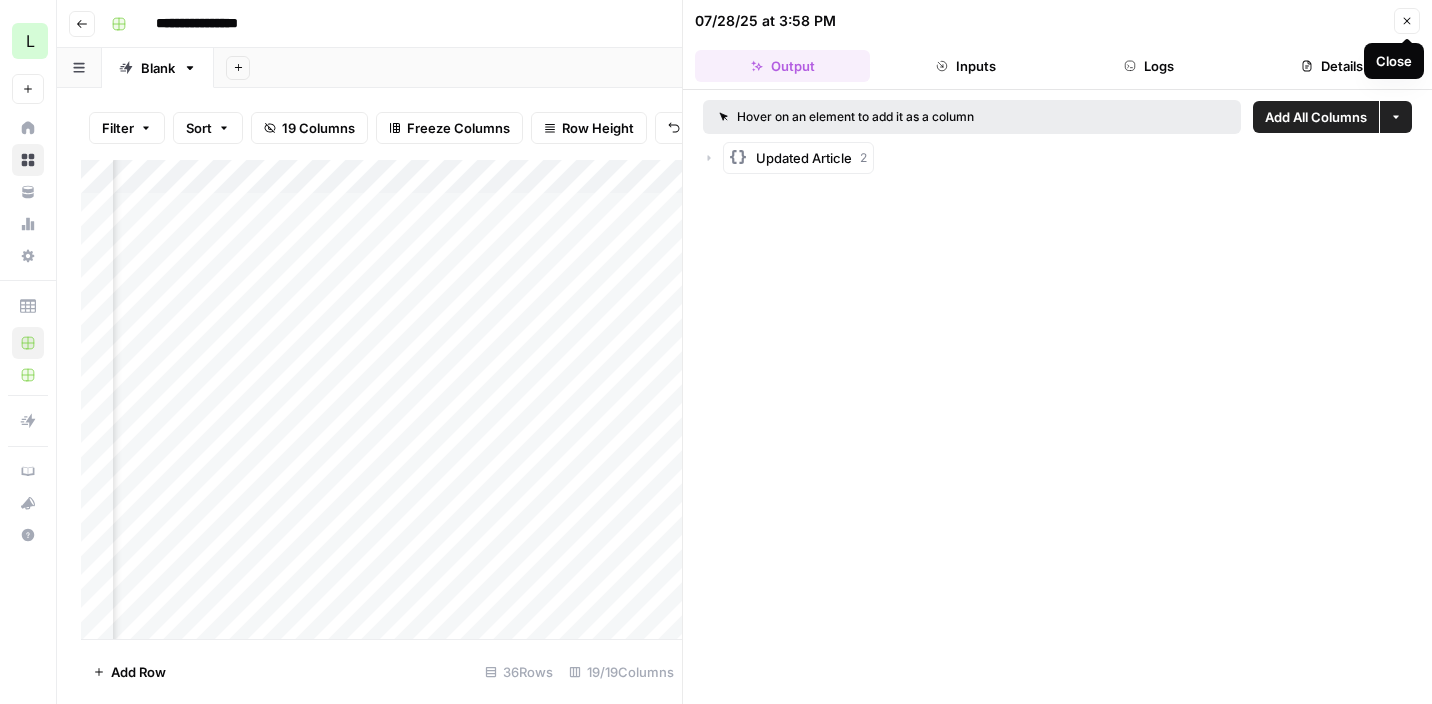click on "Close" at bounding box center (1407, 21) 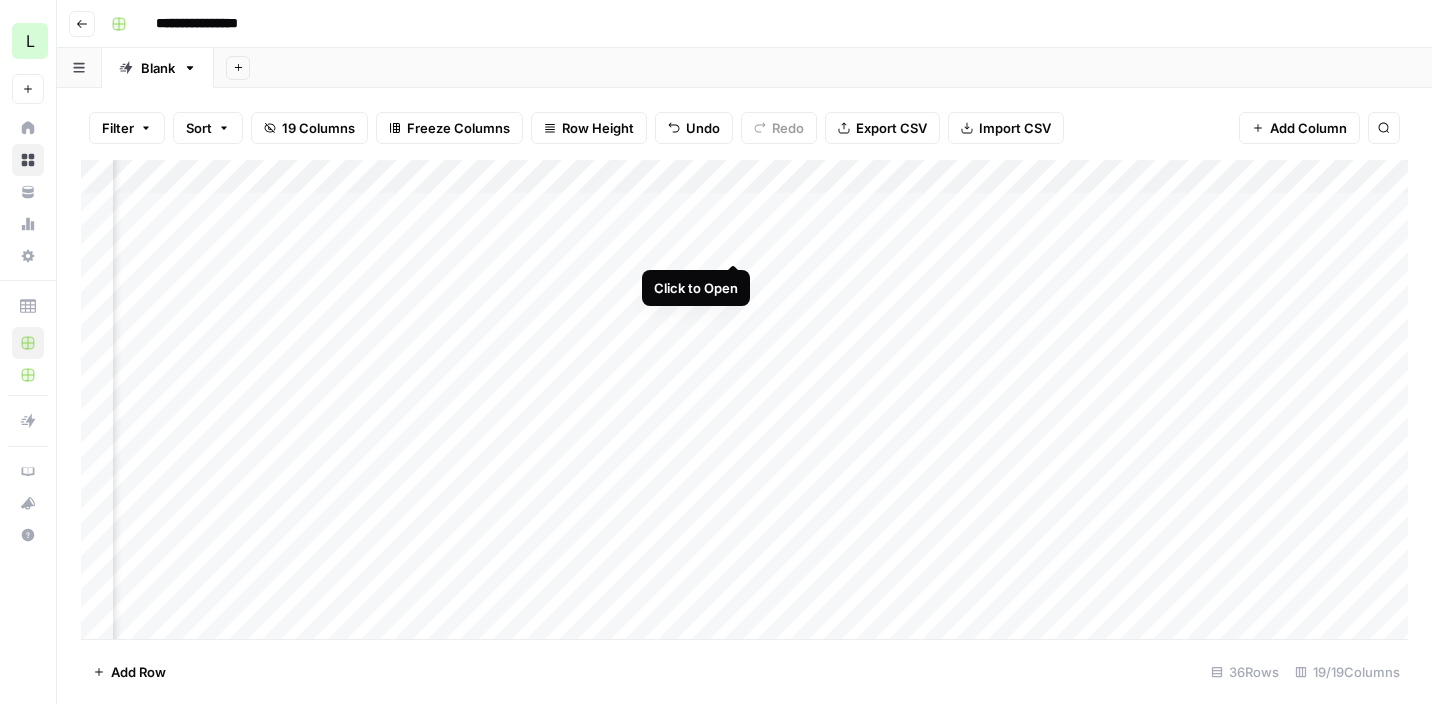 click on "Add Column" at bounding box center [744, 399] 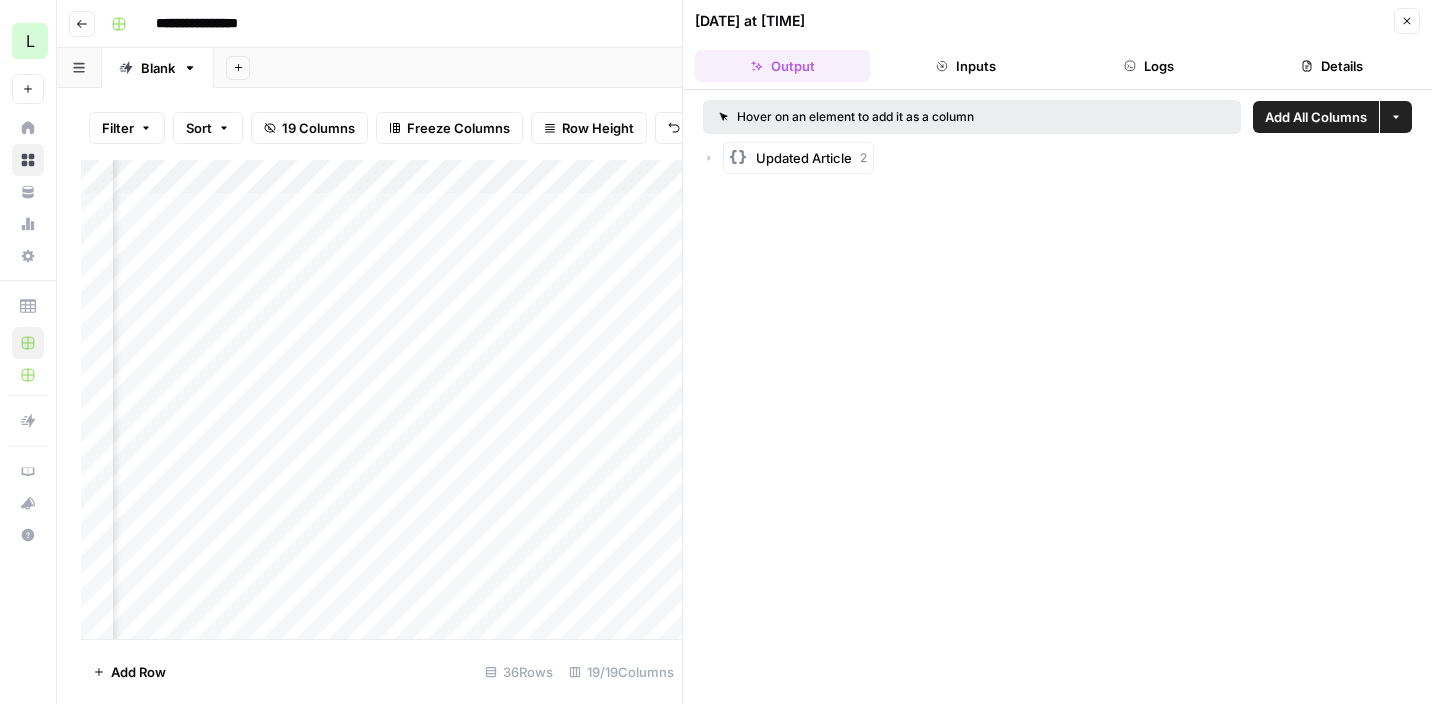 click on "Close" at bounding box center (1407, 21) 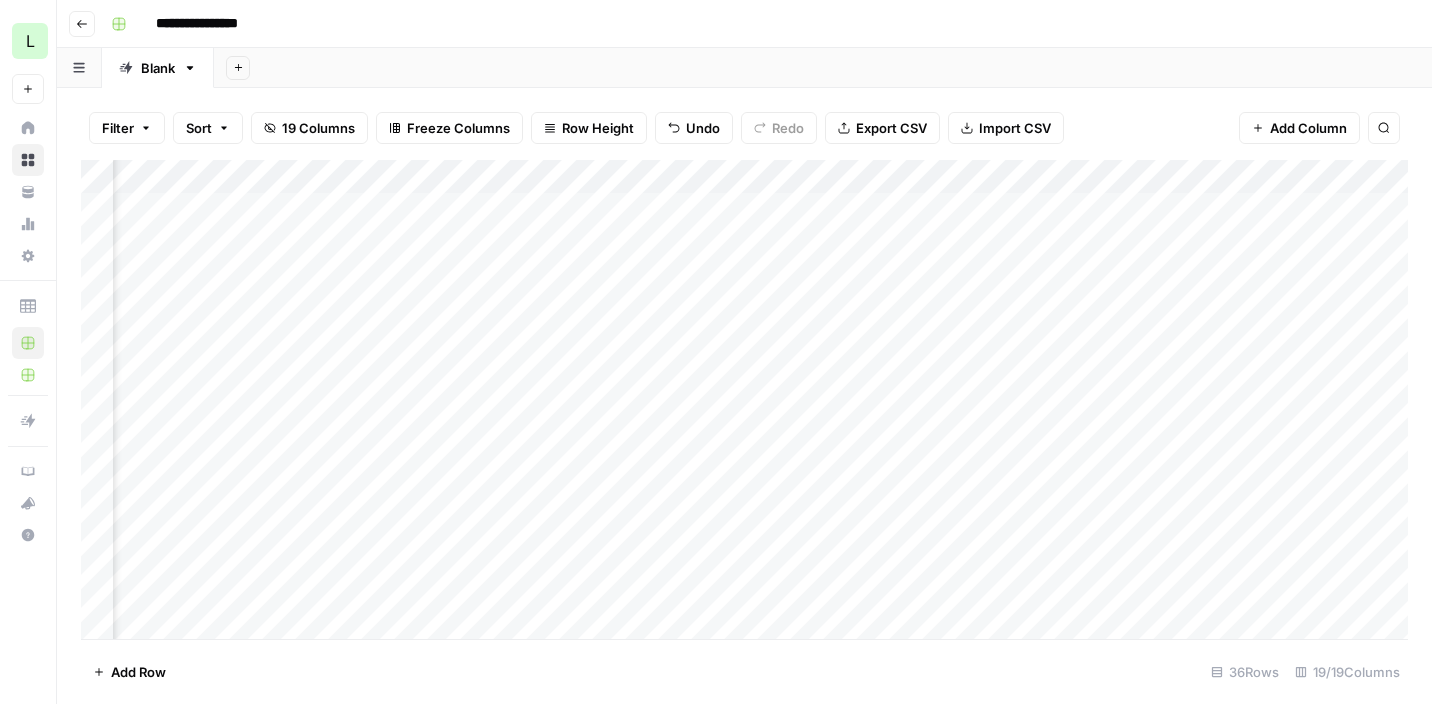 click on "Add Column" at bounding box center (744, 399) 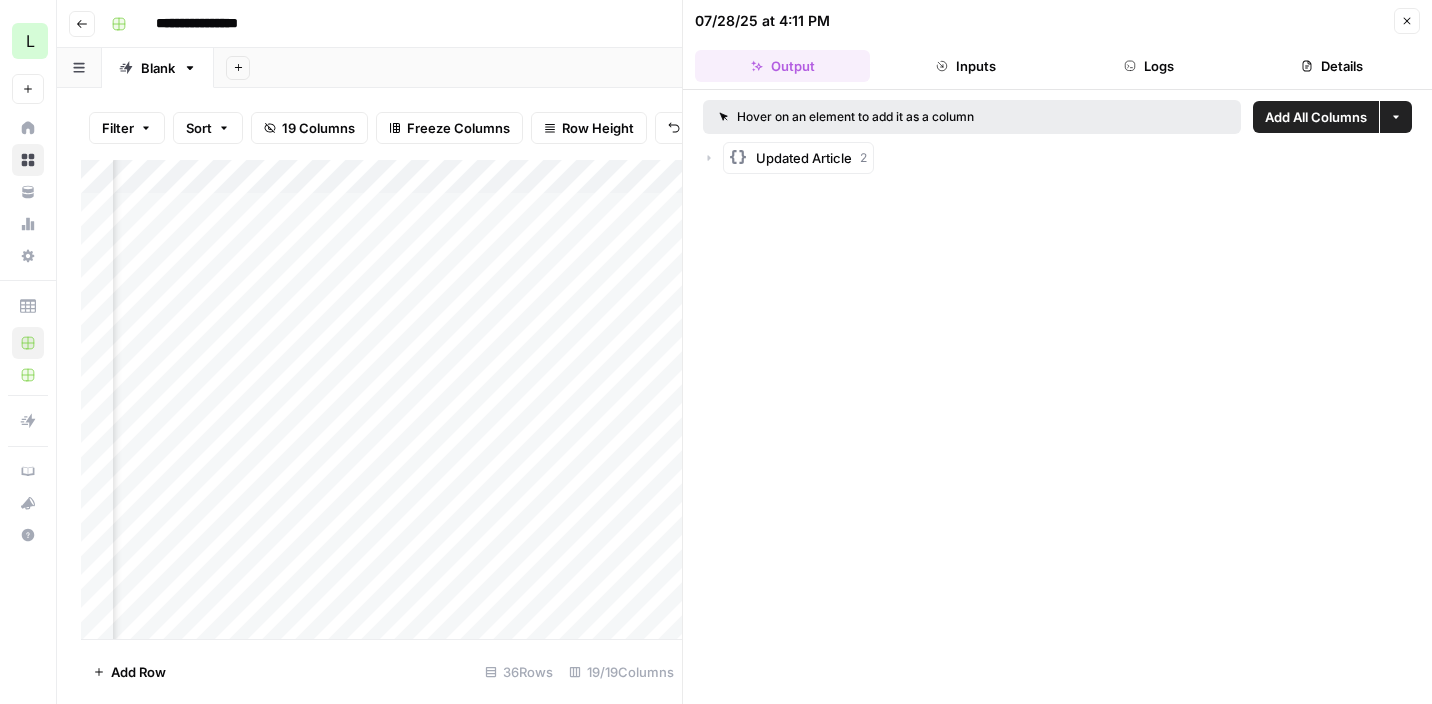 click 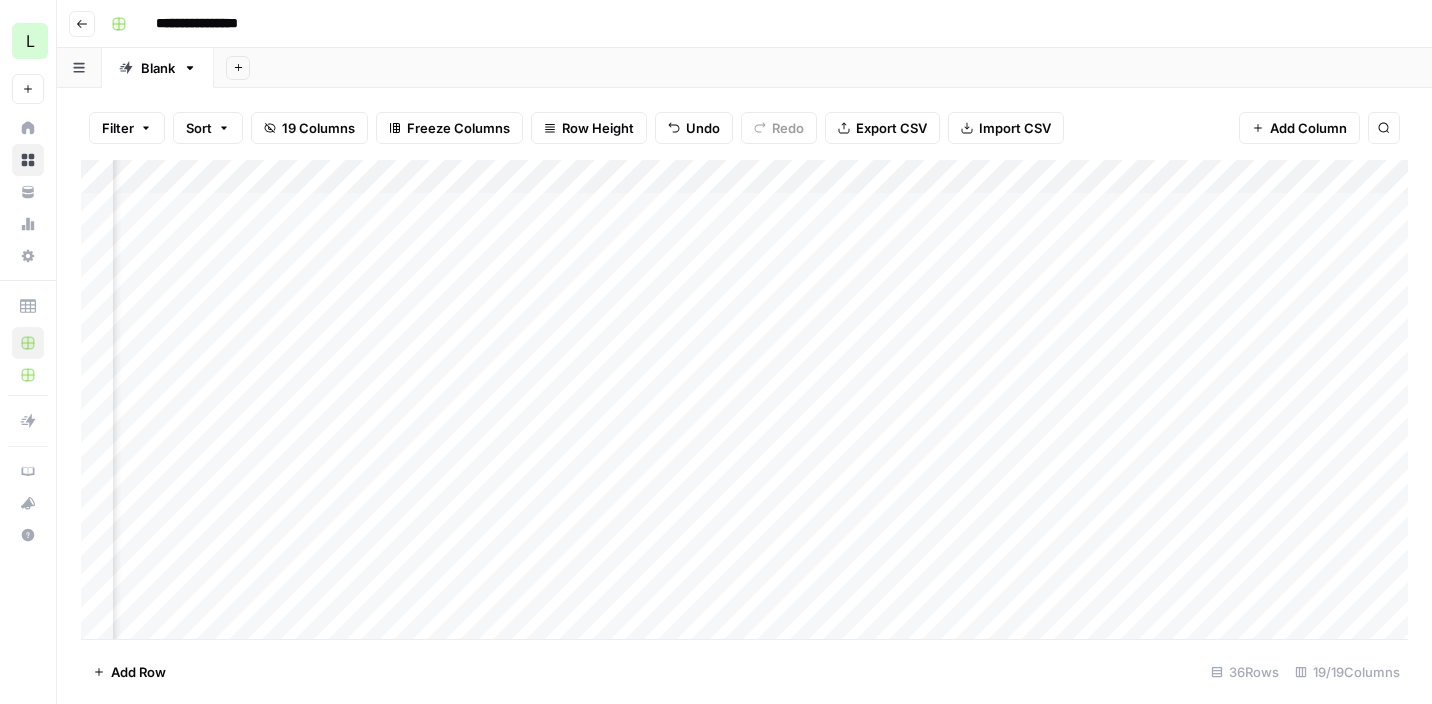 scroll, scrollTop: 0, scrollLeft: 0, axis: both 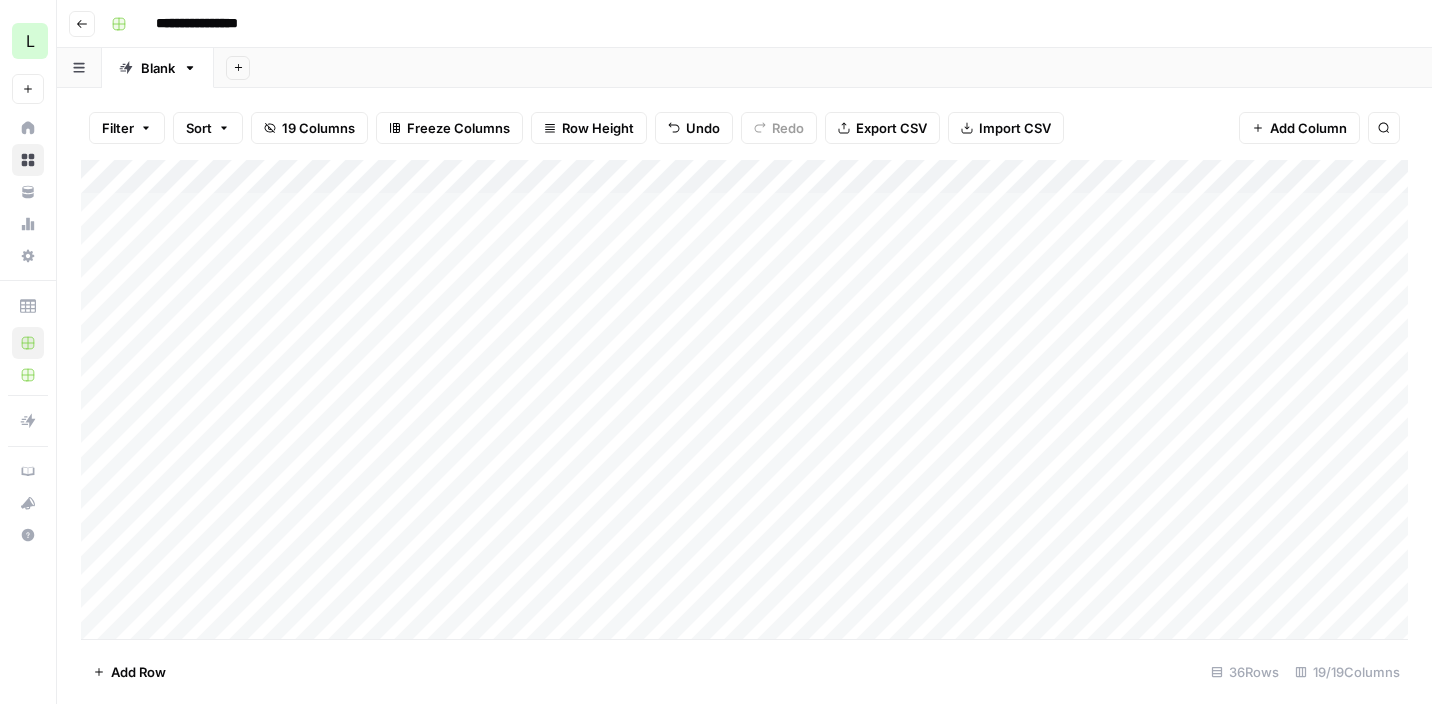 click on "Add Column" at bounding box center [744, 399] 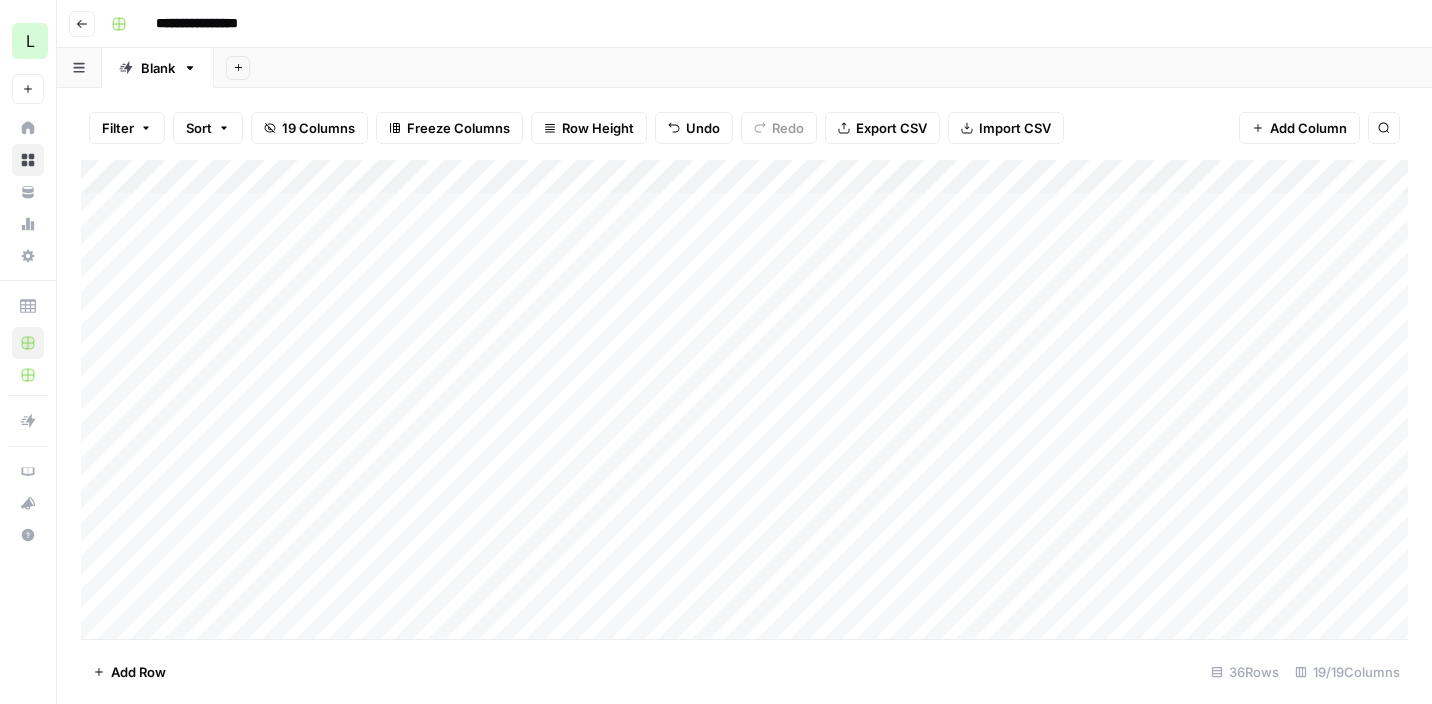 click on "Add Column" at bounding box center (744, 399) 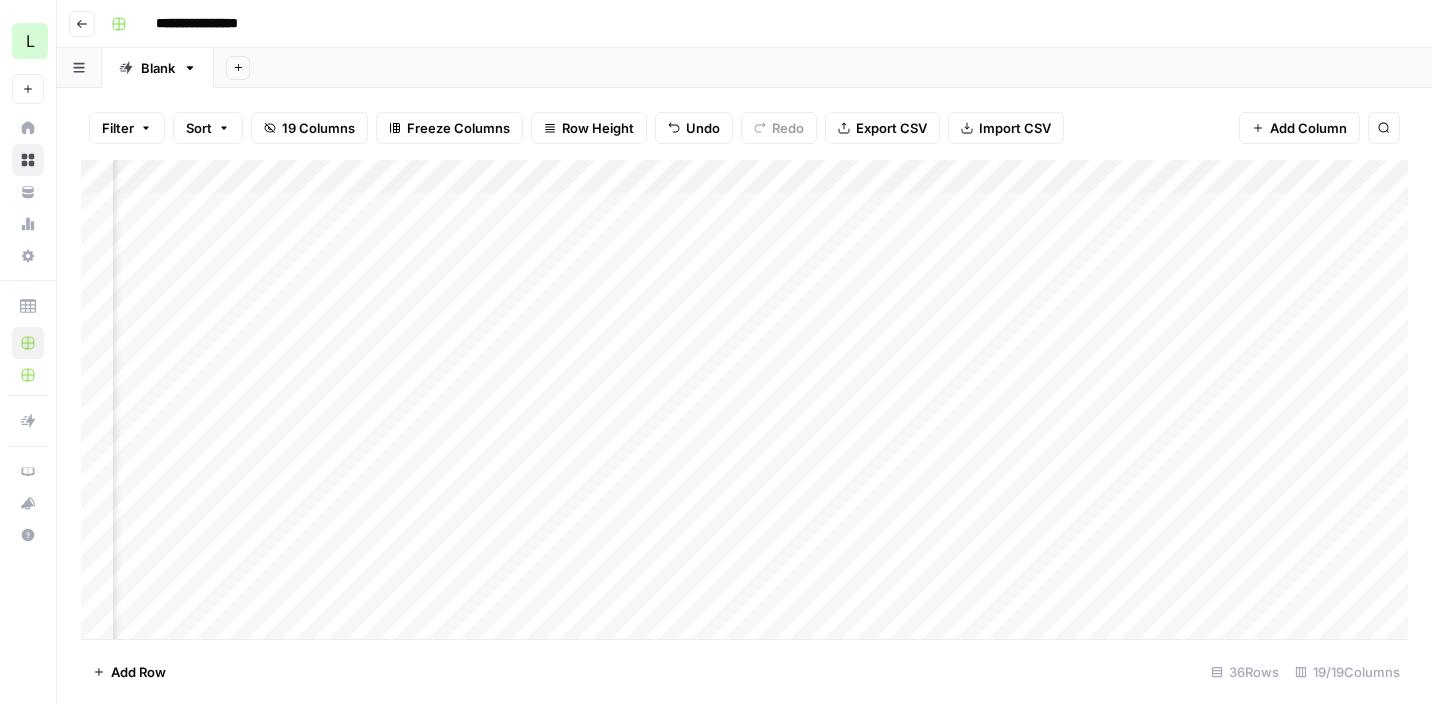 scroll, scrollTop: 0, scrollLeft: 2956, axis: horizontal 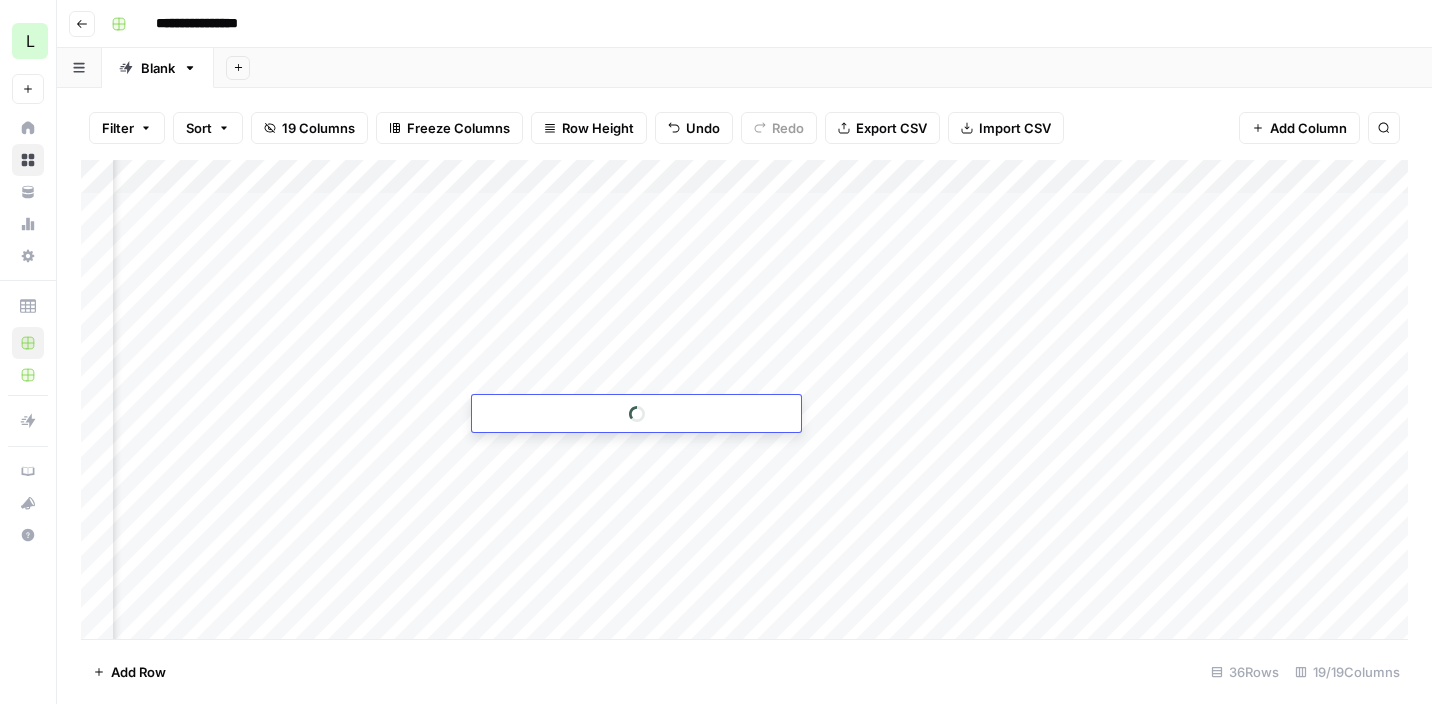 click at bounding box center (636, 413) 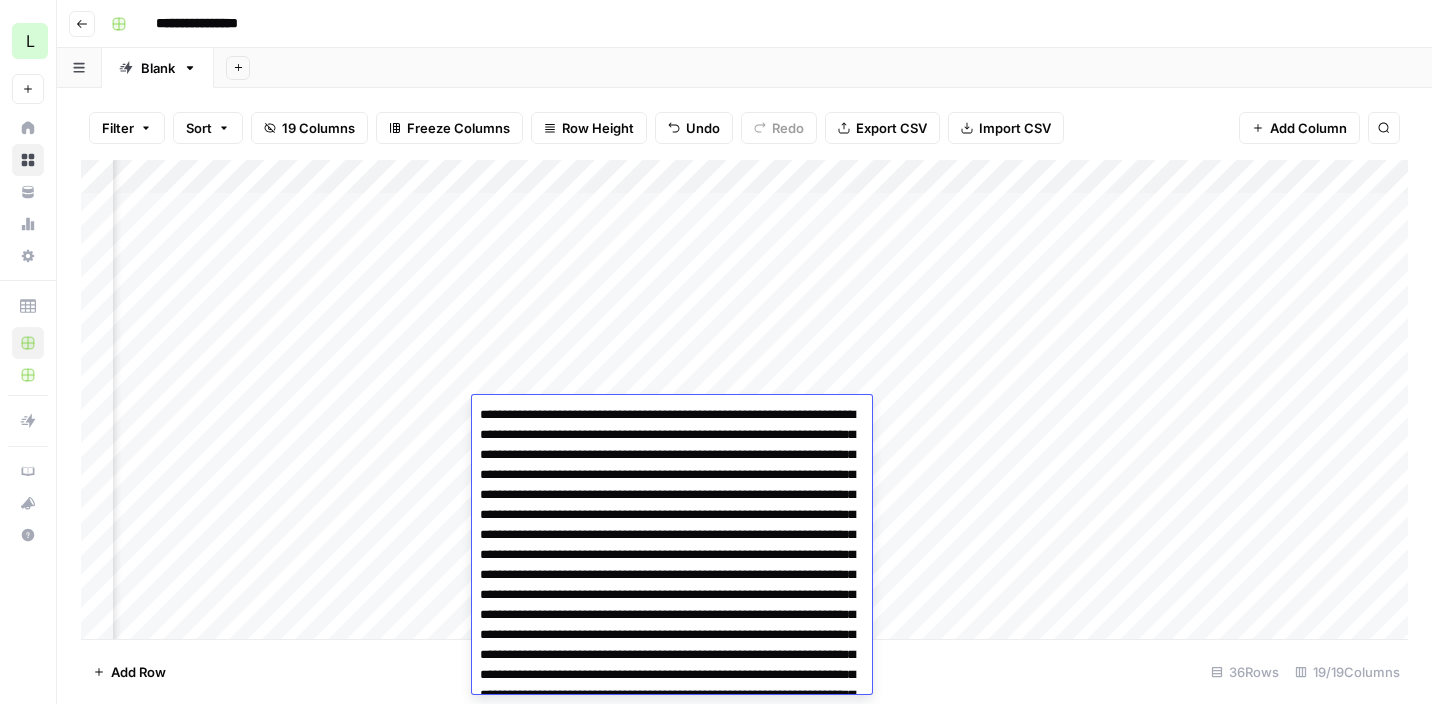 click at bounding box center [672, 85585] 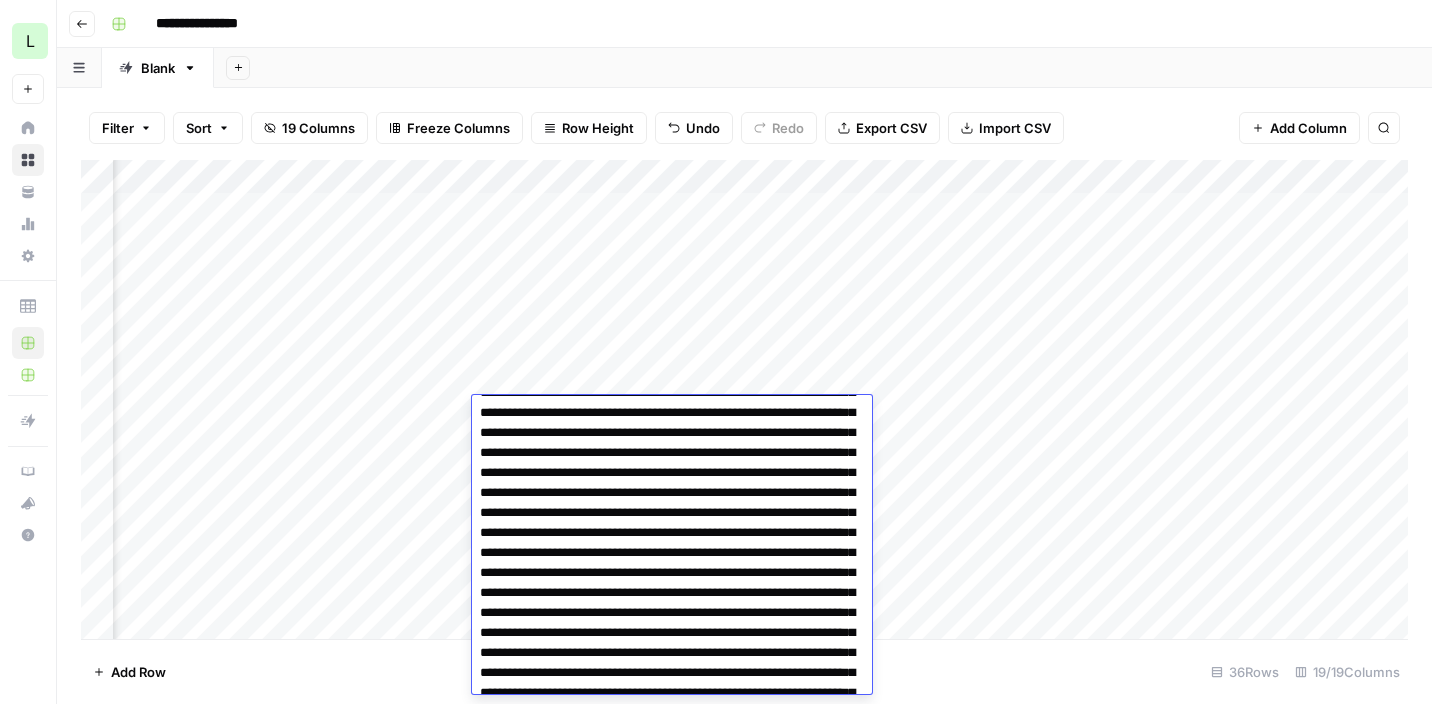 scroll, scrollTop: 3275, scrollLeft: 0, axis: vertical 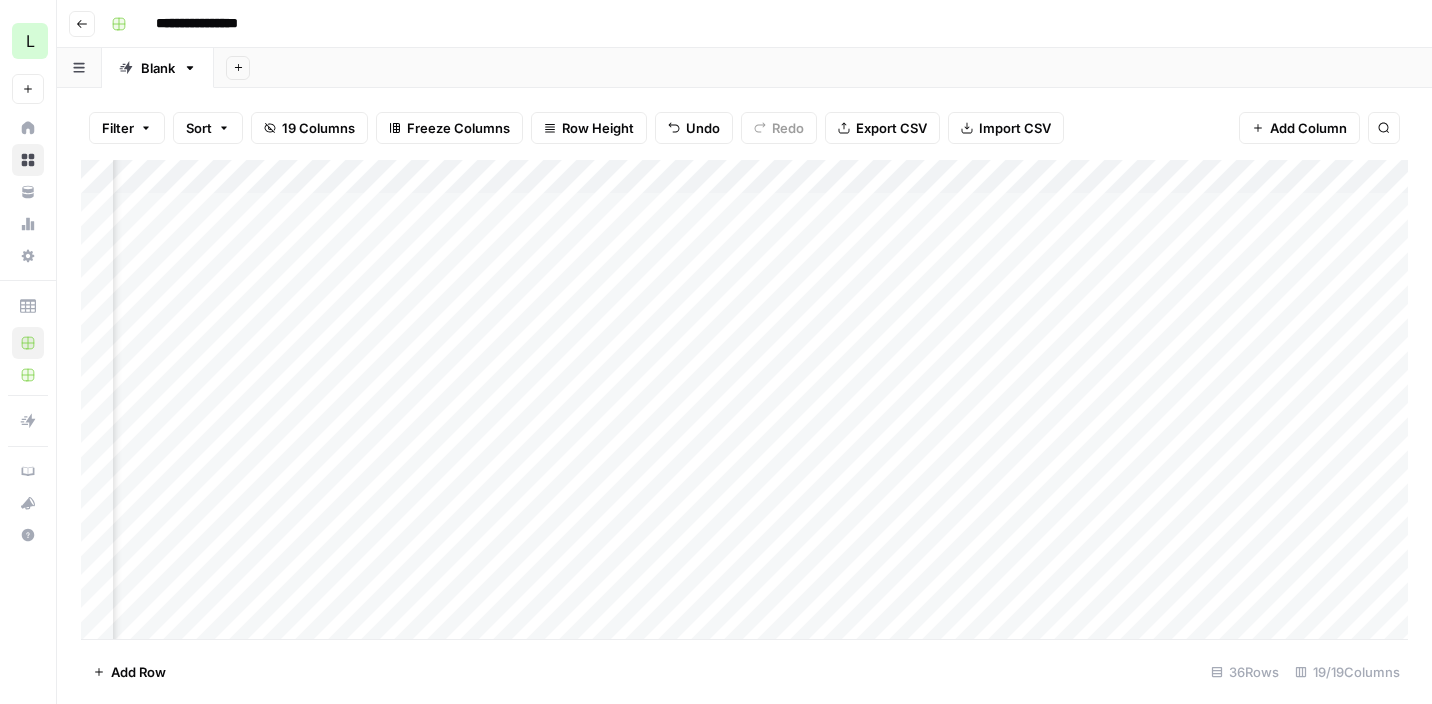 click on "Add Column" at bounding box center (744, 399) 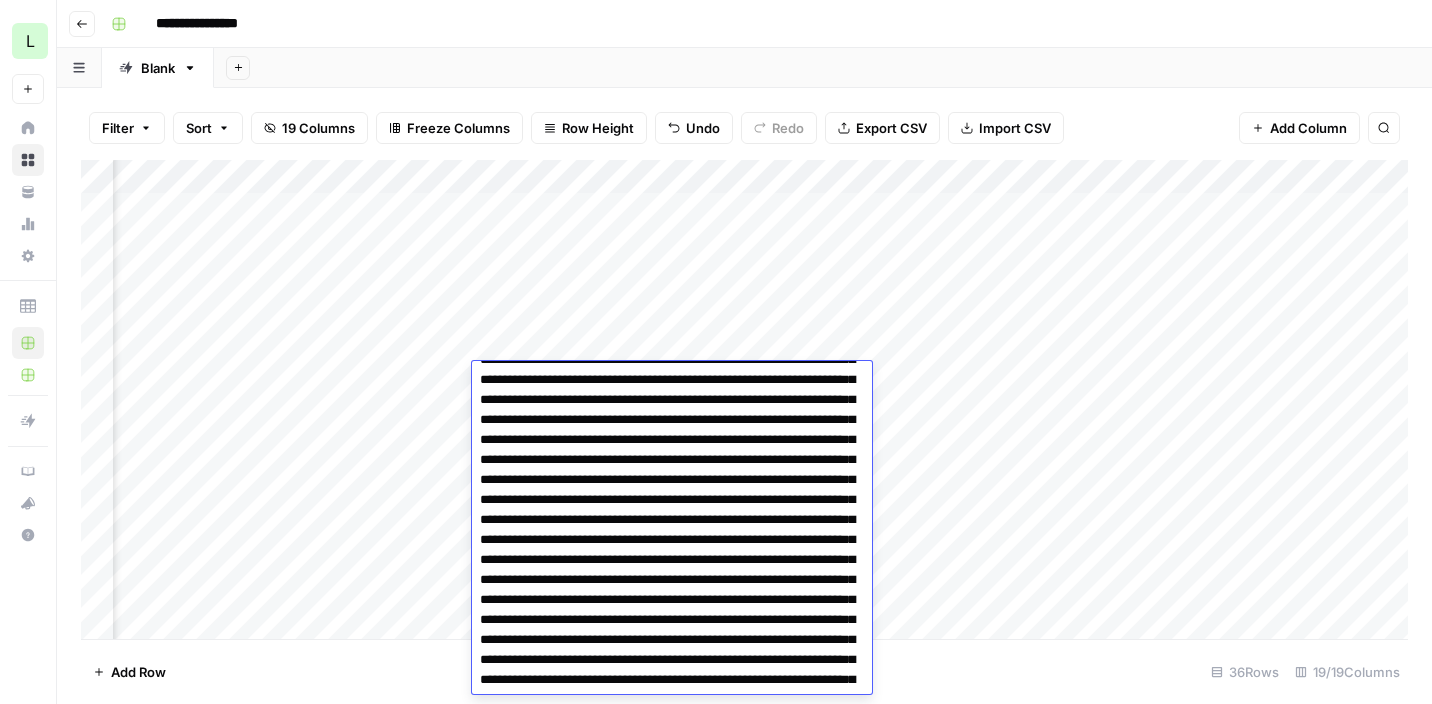 scroll, scrollTop: 13793, scrollLeft: 0, axis: vertical 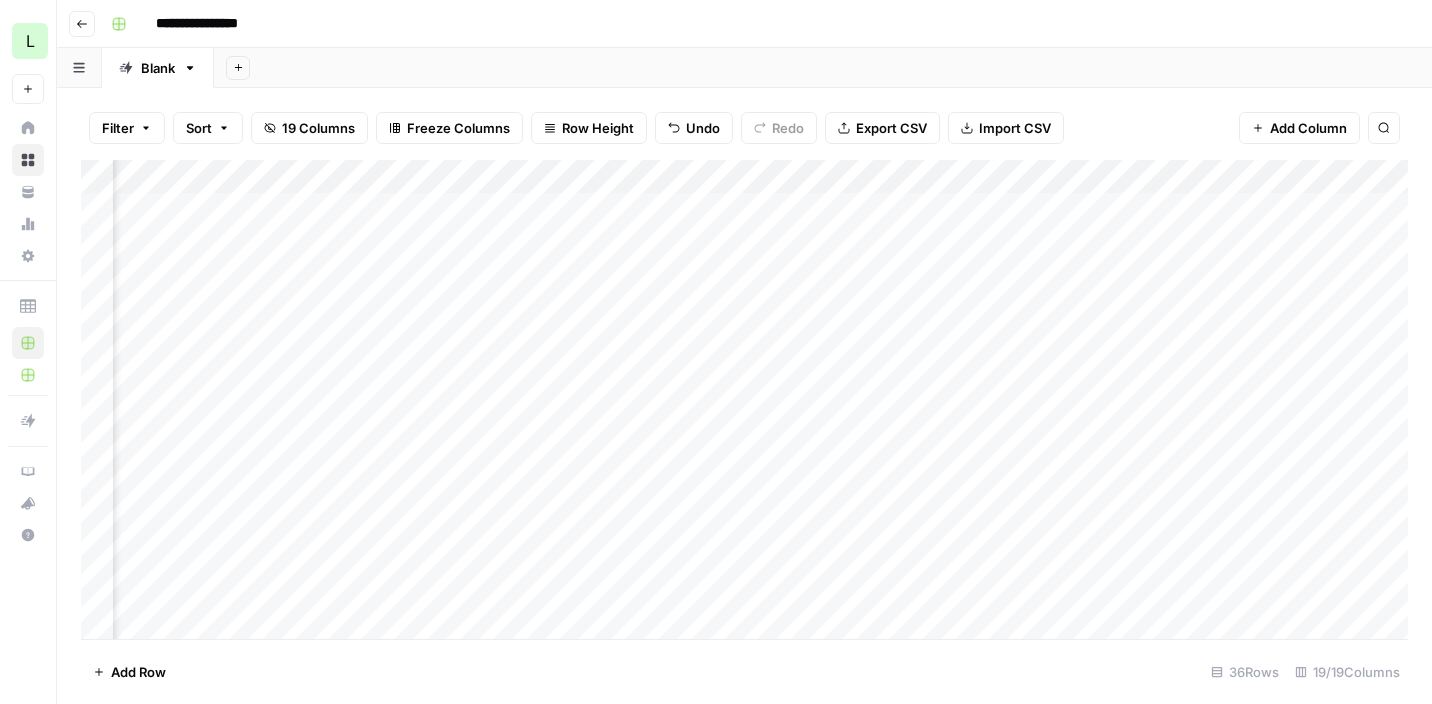 click on "Add Column" at bounding box center [744, 399] 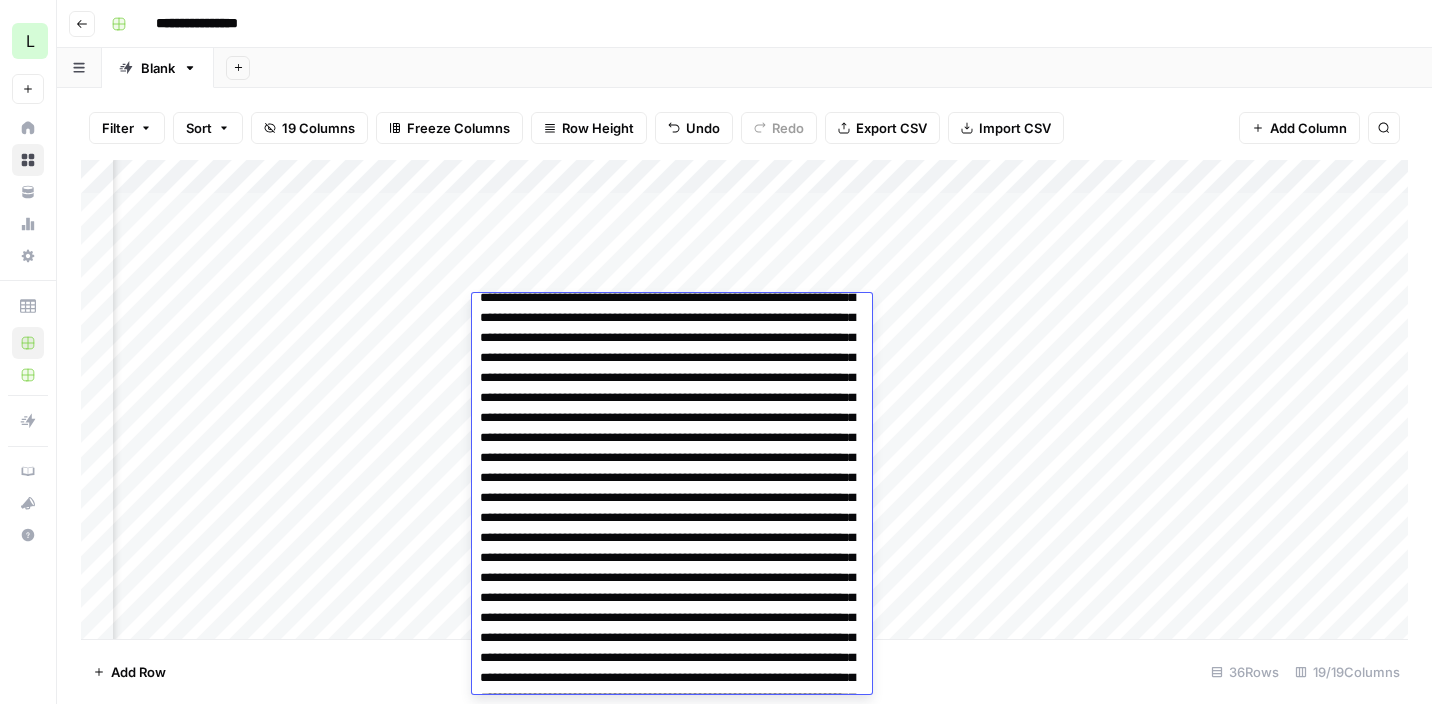 scroll, scrollTop: 0, scrollLeft: 0, axis: both 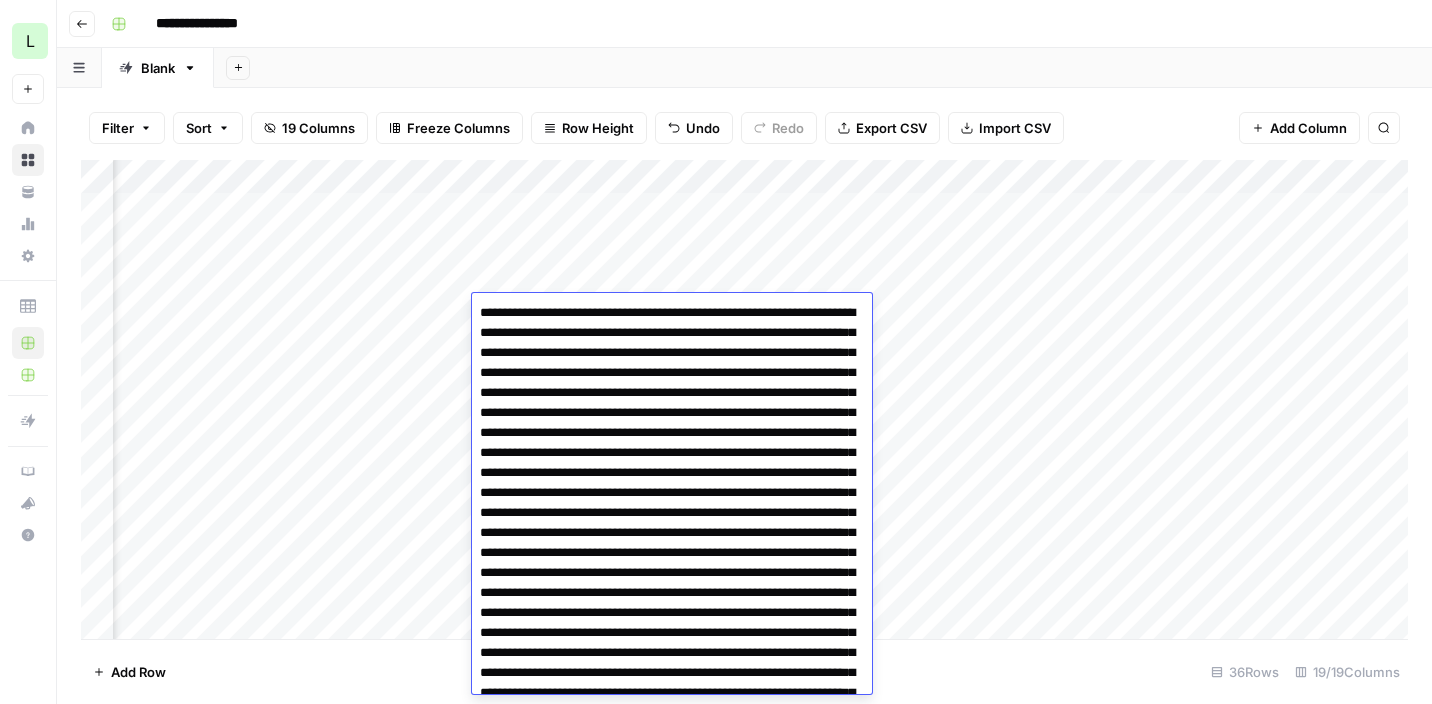 click on "Add Column" at bounding box center (744, 399) 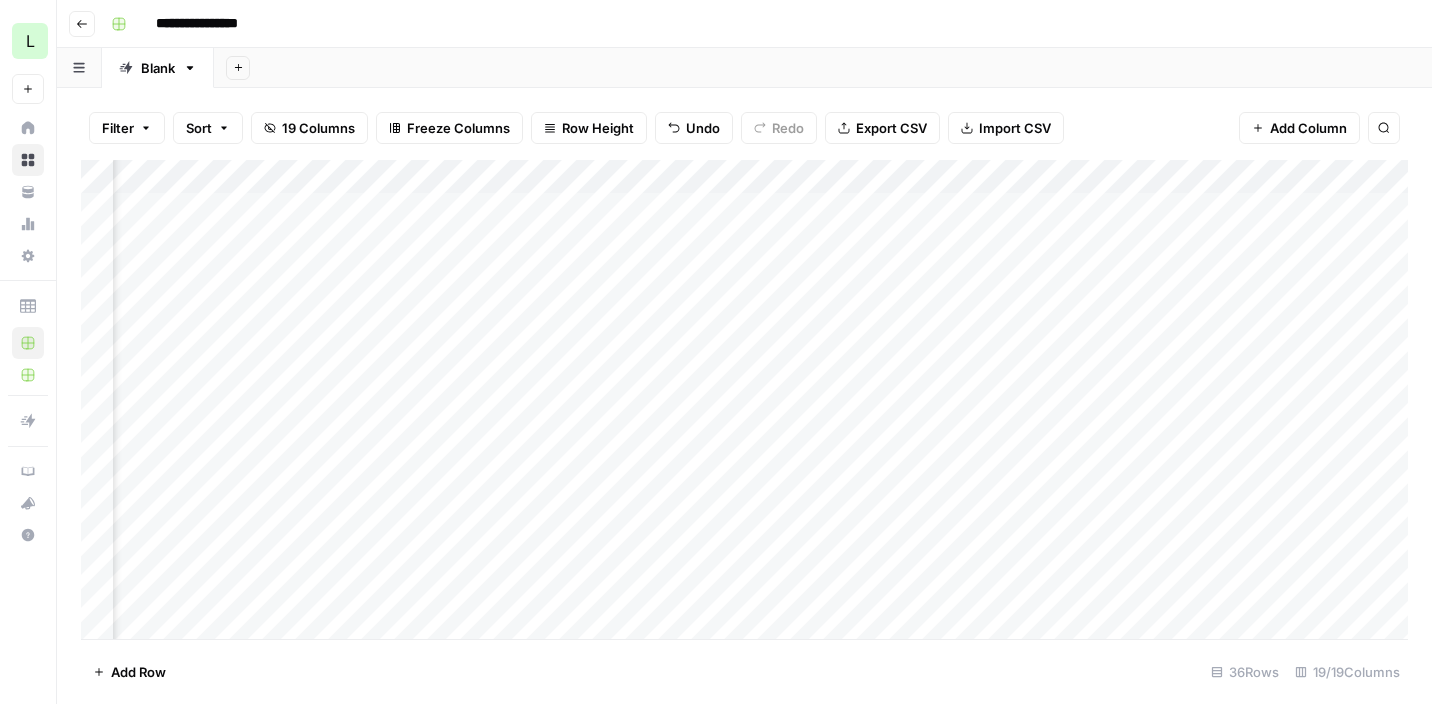 scroll, scrollTop: 1, scrollLeft: 0, axis: vertical 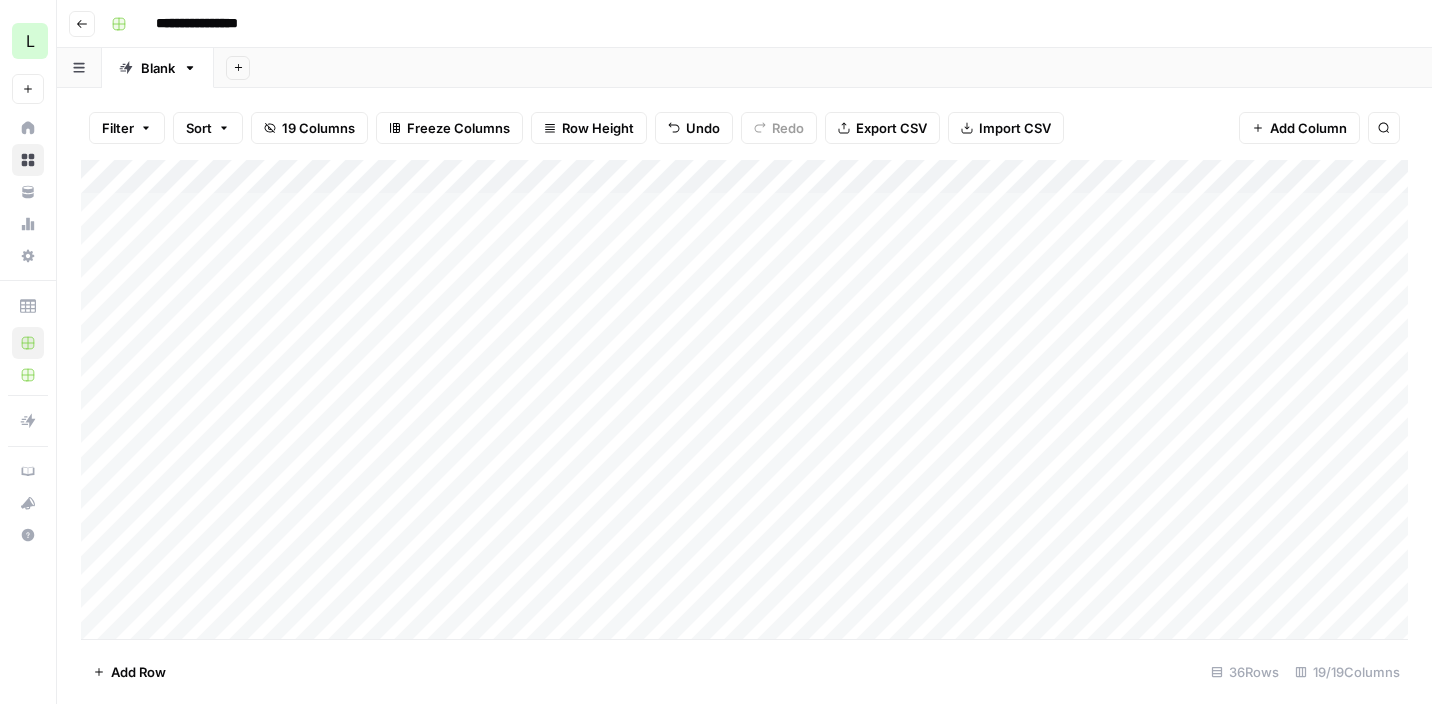 click on "Add Column" at bounding box center (744, 399) 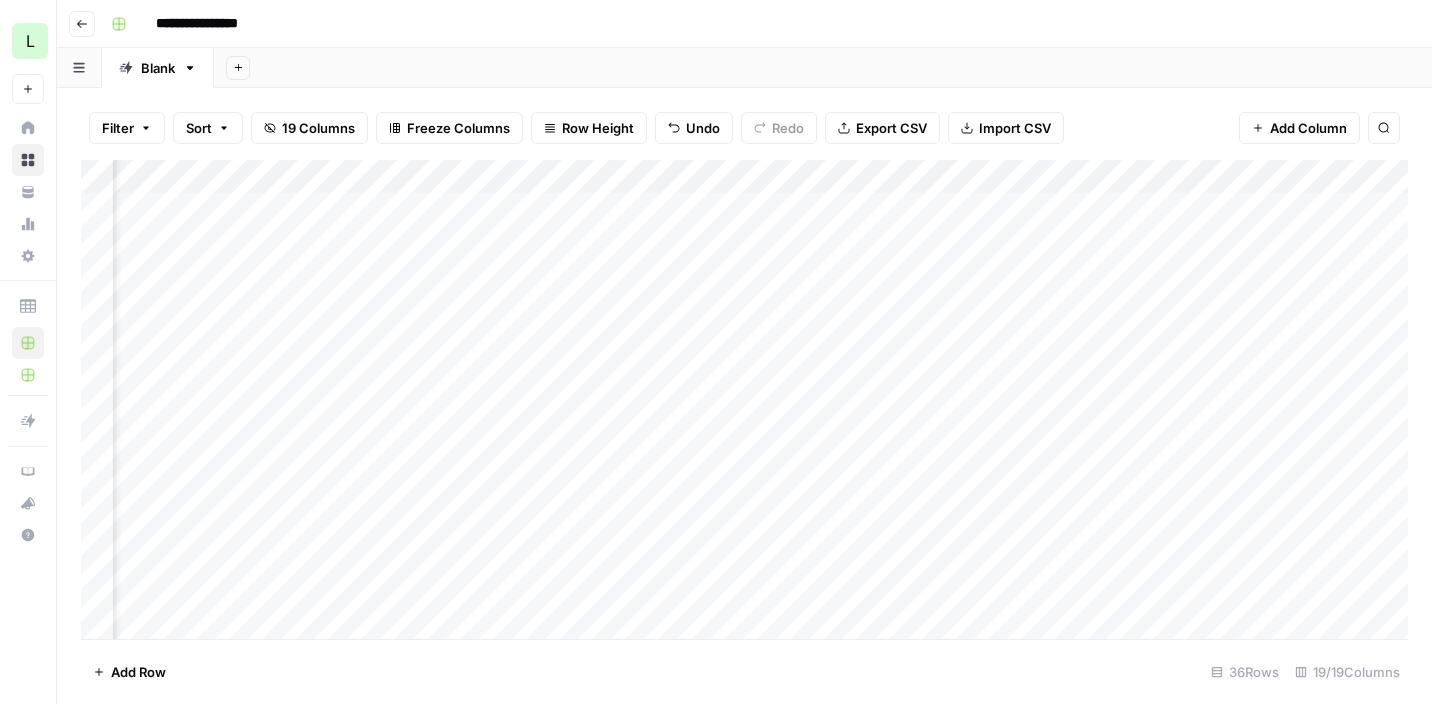 scroll, scrollTop: 1, scrollLeft: 1190, axis: both 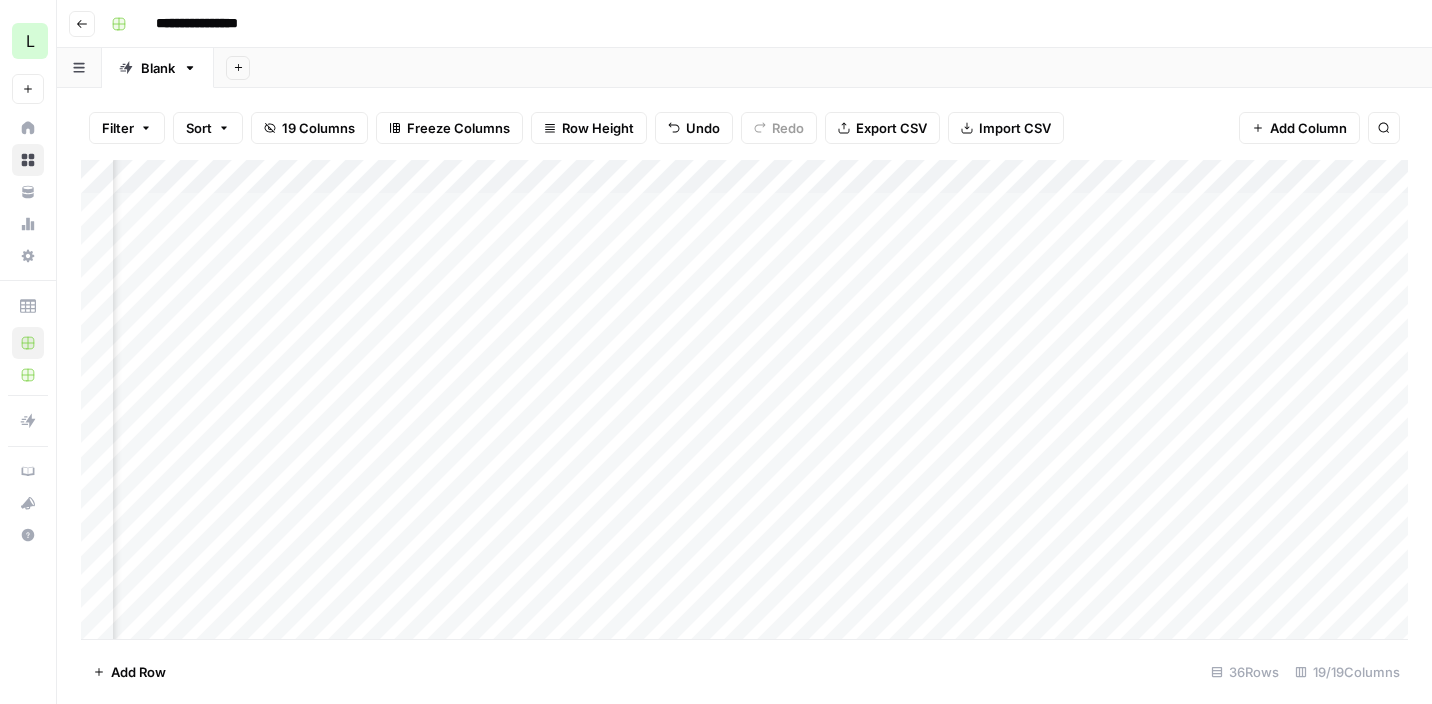 click on "Add Column" at bounding box center (744, 399) 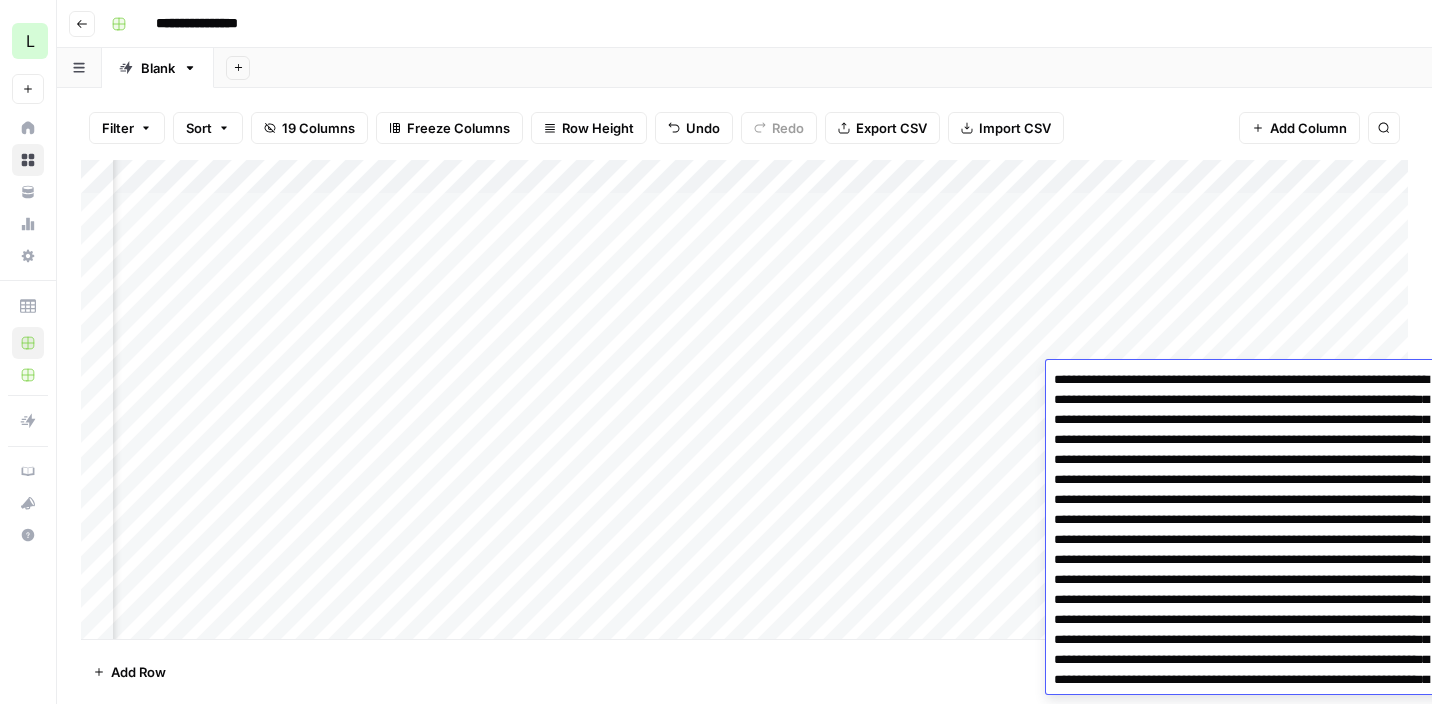 scroll, scrollTop: 4620, scrollLeft: 0, axis: vertical 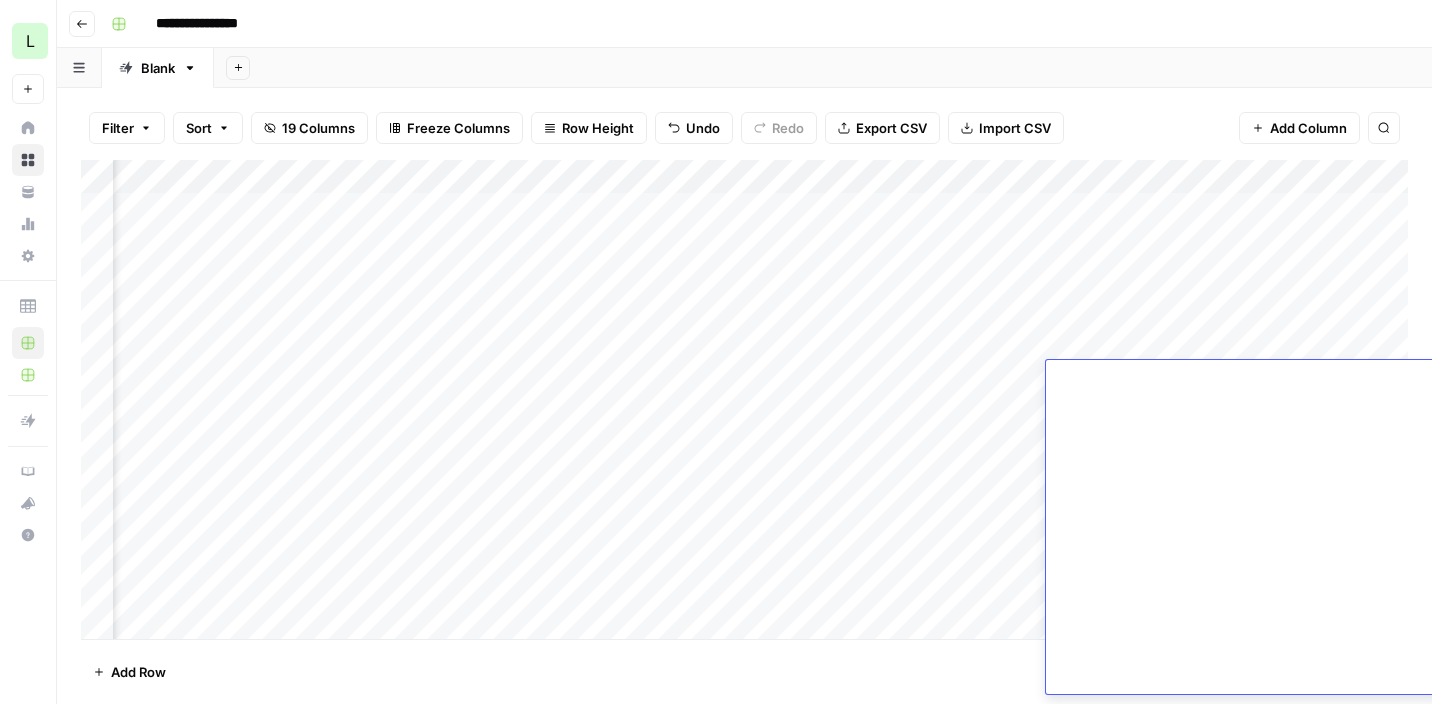 click at bounding box center (1246, -1780) 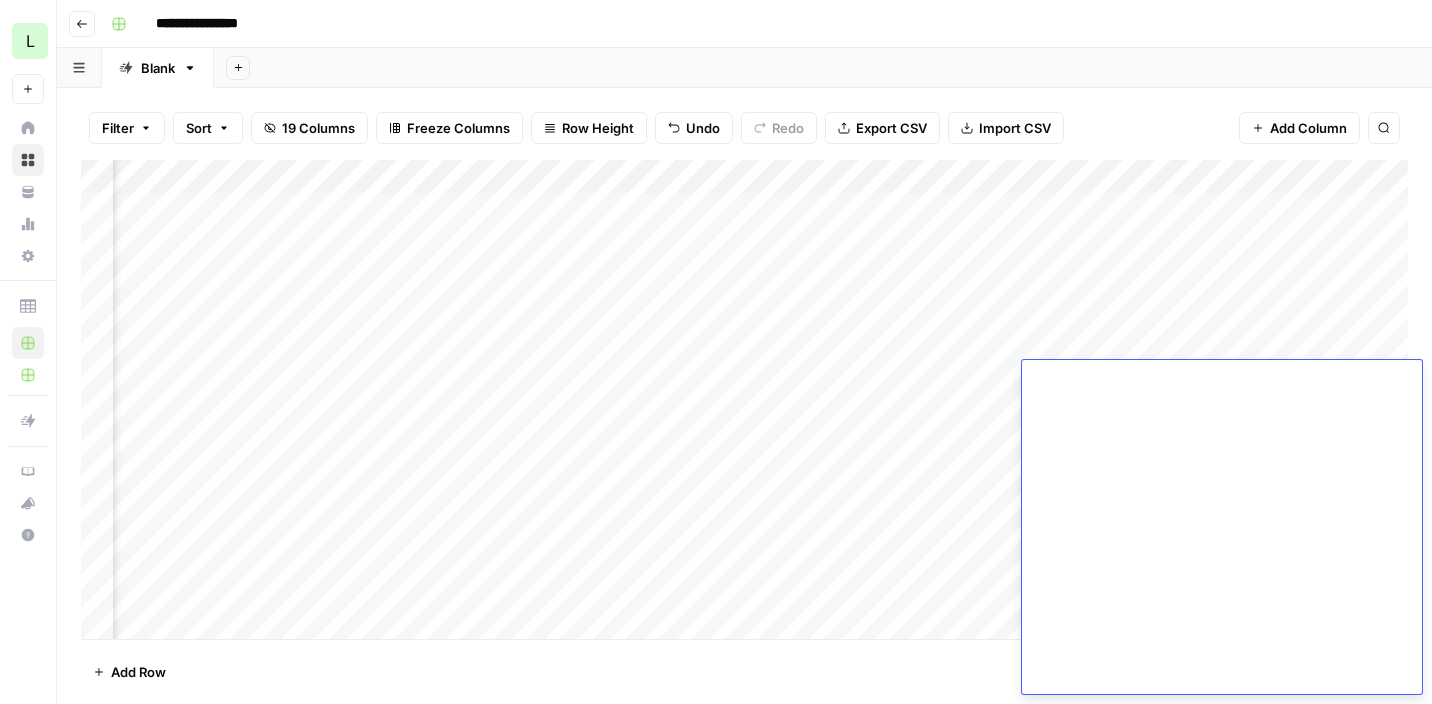 click at bounding box center [1222, -1780] 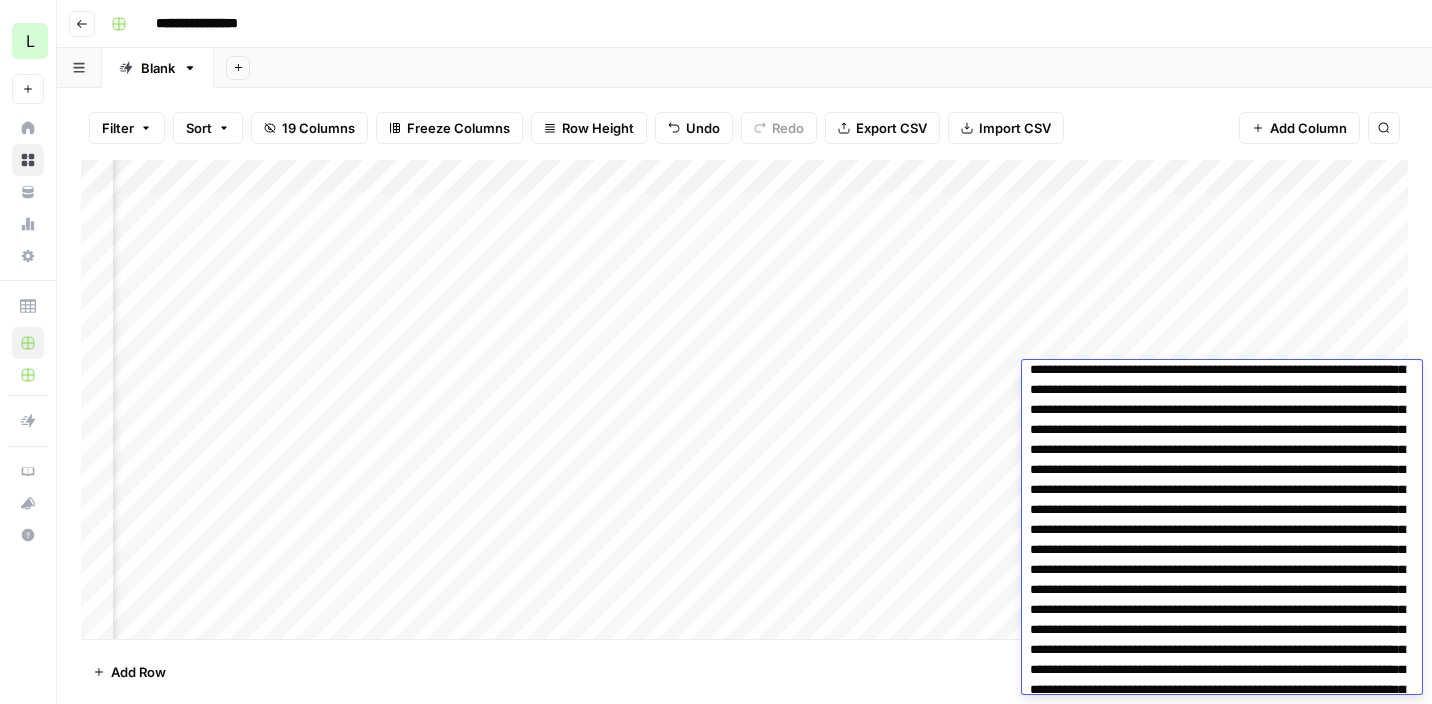 scroll, scrollTop: 0, scrollLeft: 0, axis: both 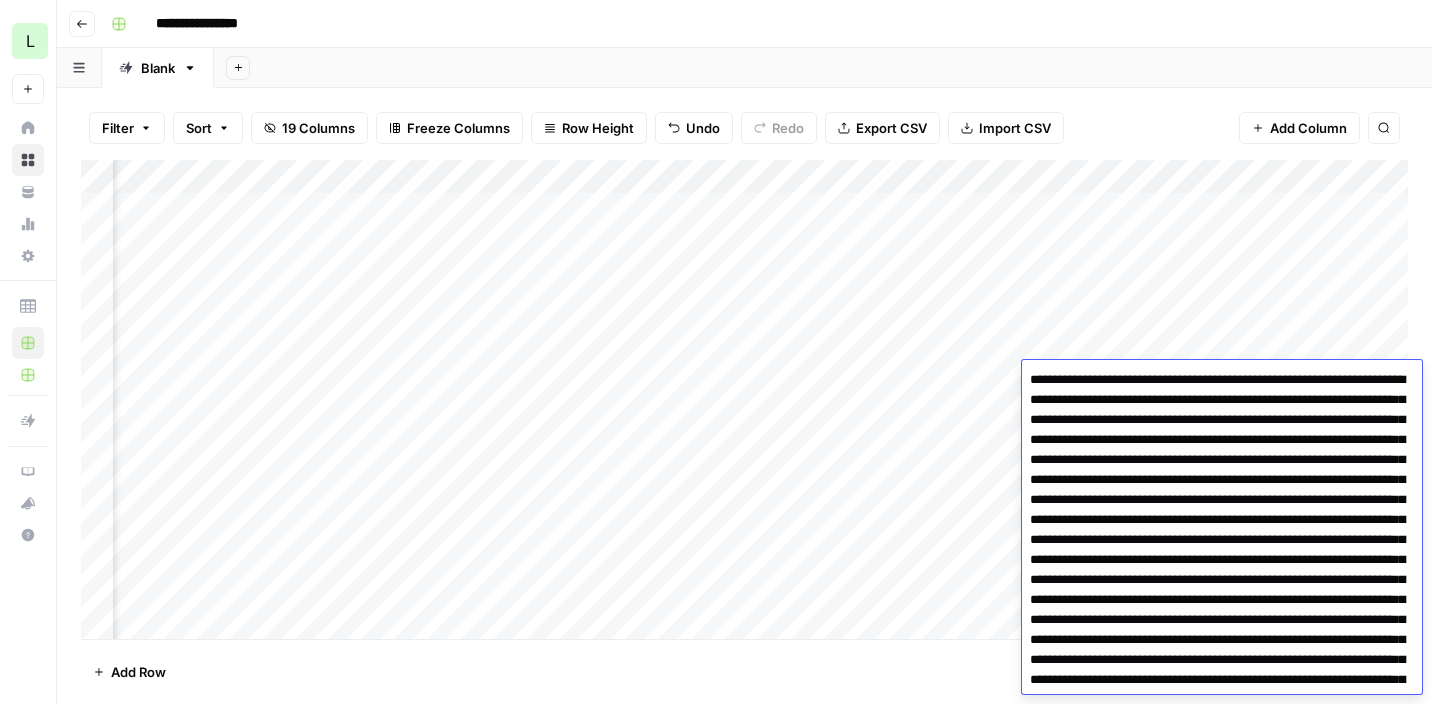 click at bounding box center (1222, 2840) 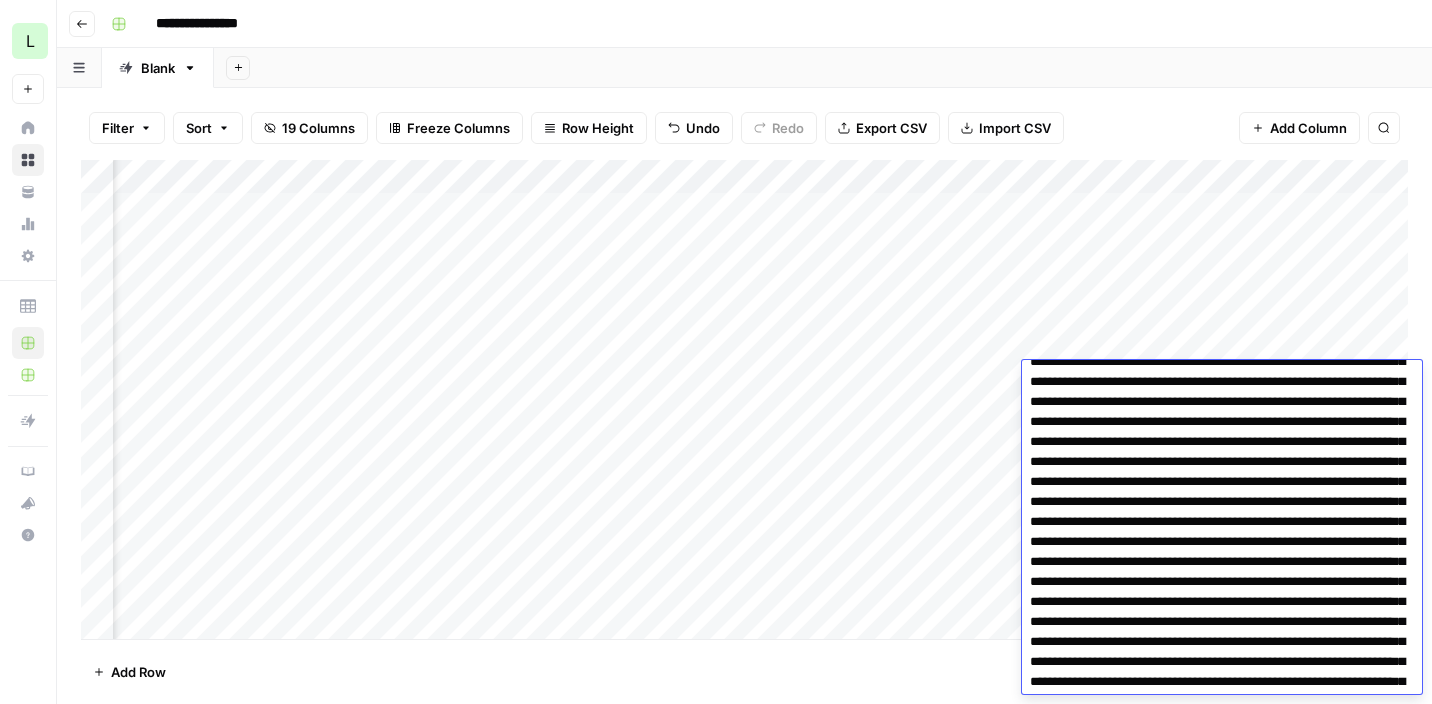 scroll, scrollTop: 702, scrollLeft: 0, axis: vertical 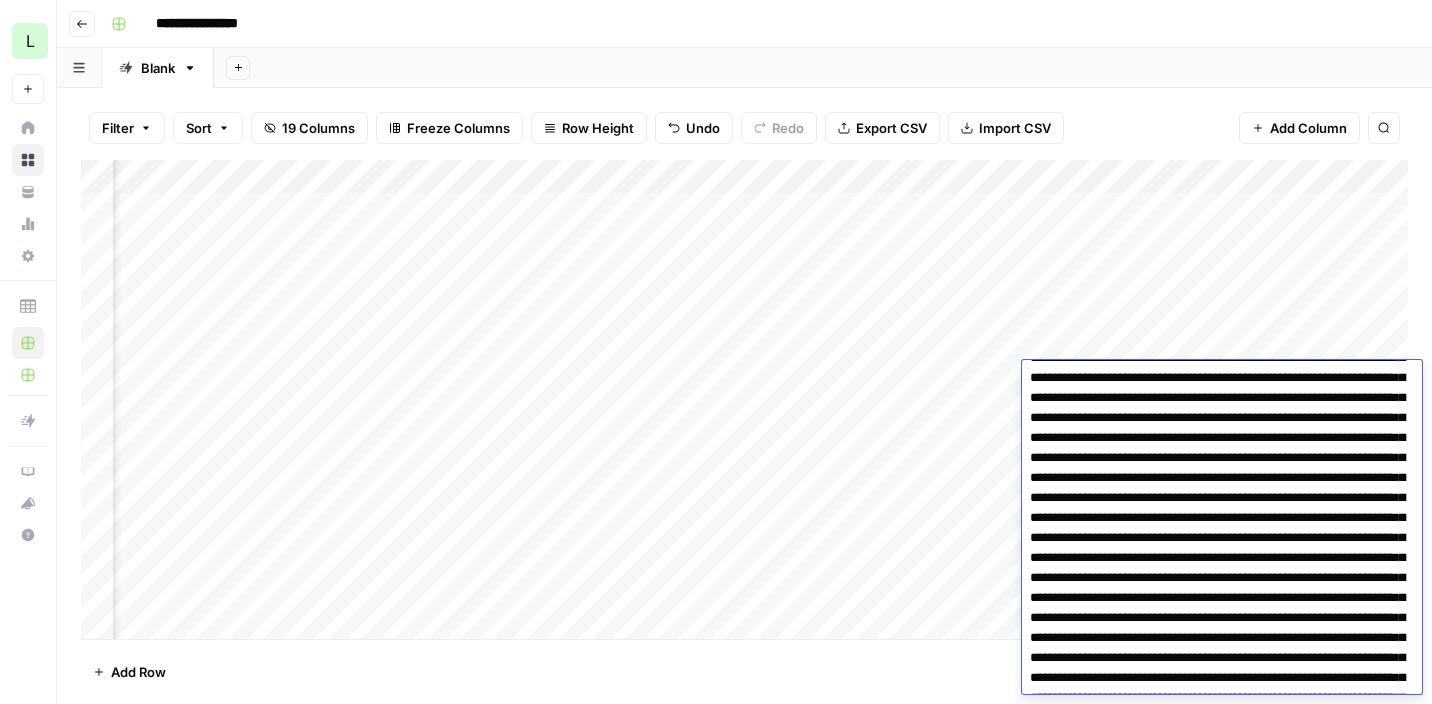 click at bounding box center [1222, 2138] 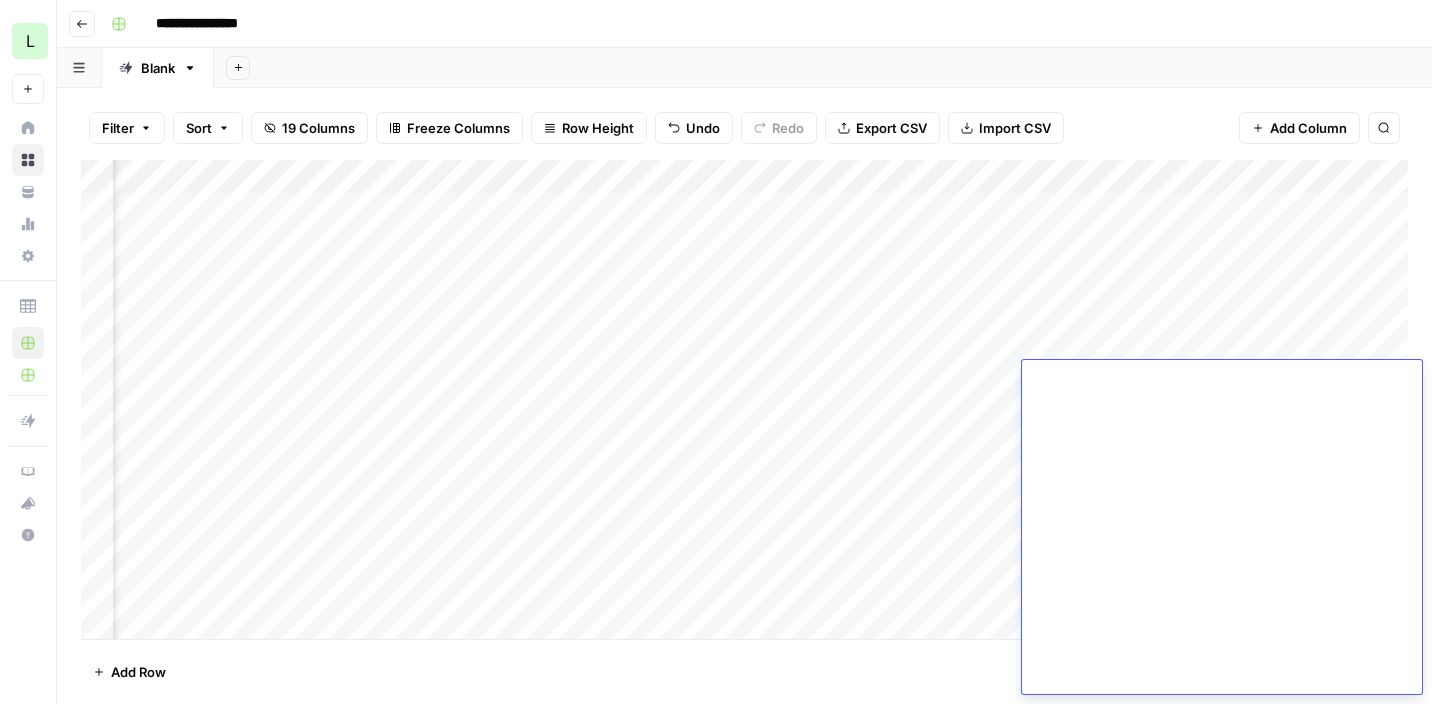 scroll, scrollTop: 4620, scrollLeft: 0, axis: vertical 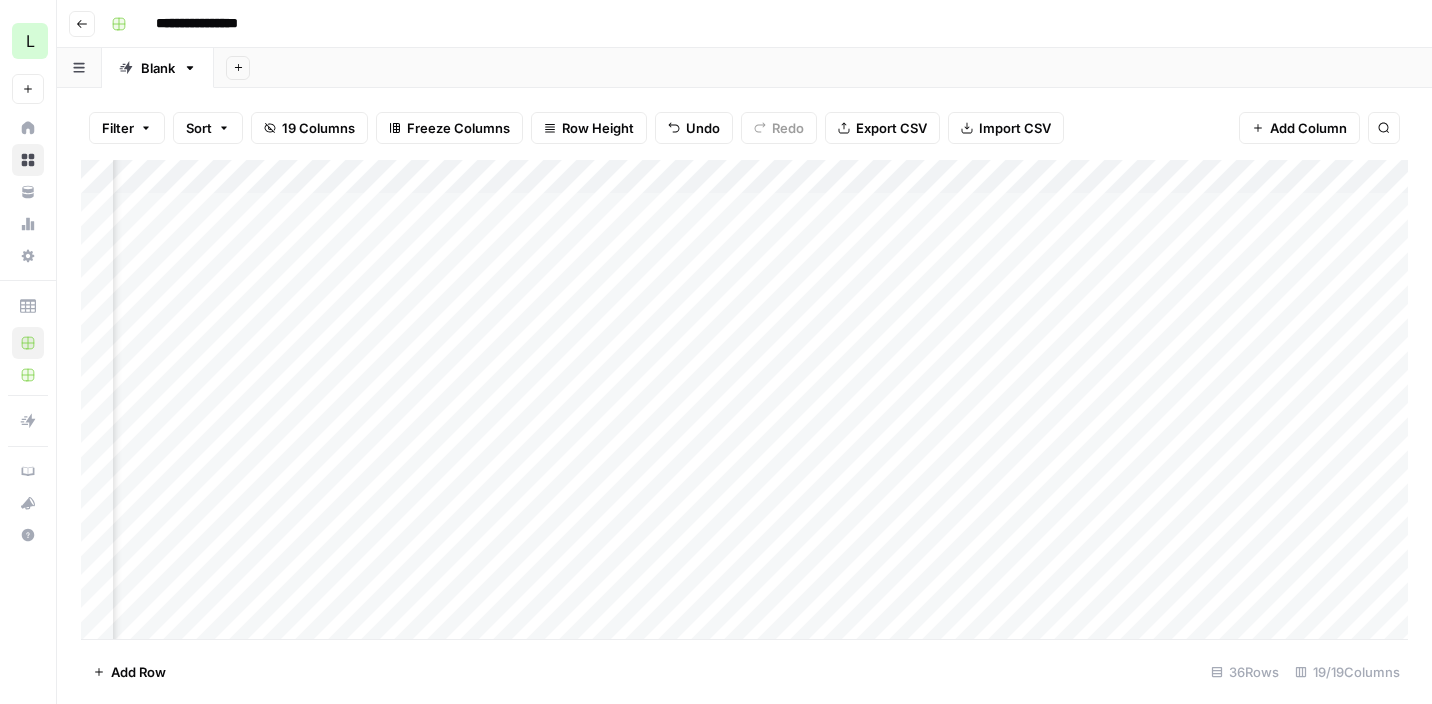 click on "Add Column" at bounding box center [744, 399] 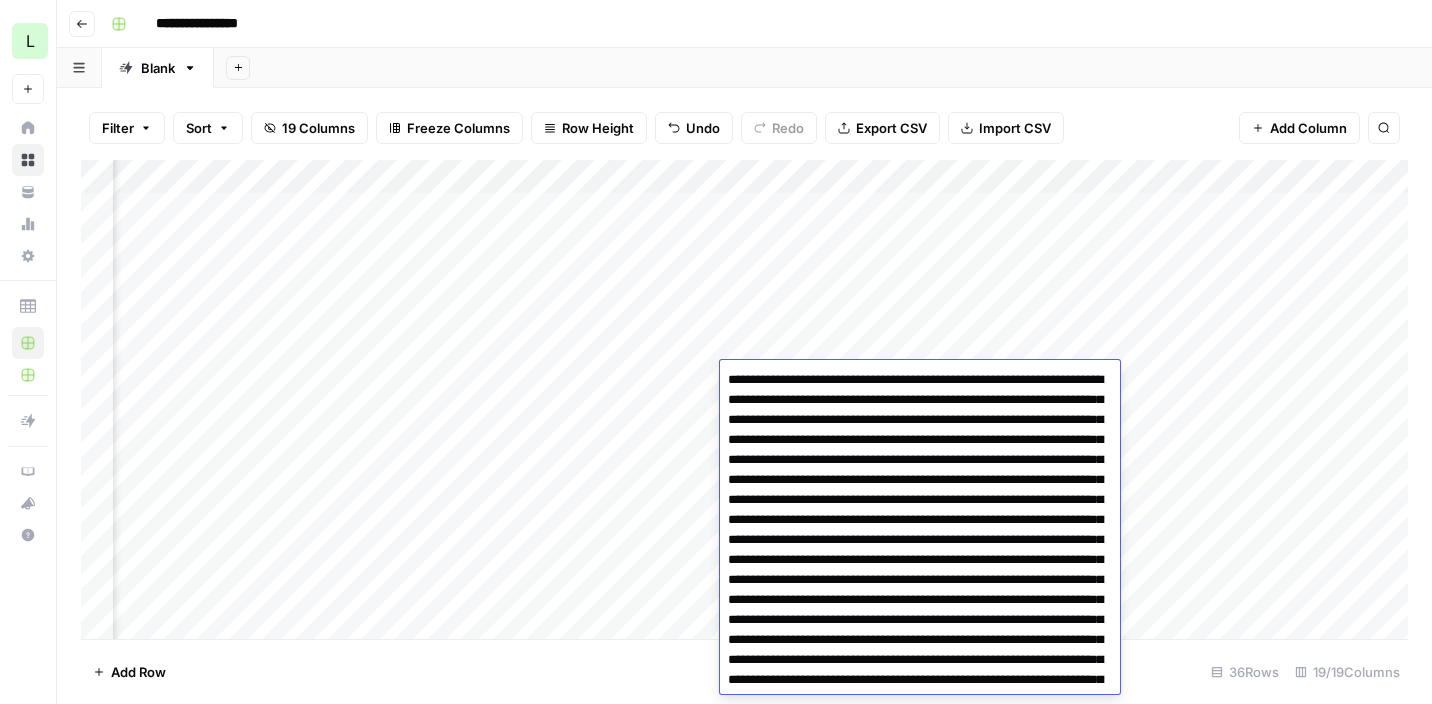 scroll, scrollTop: 111520, scrollLeft: 0, axis: vertical 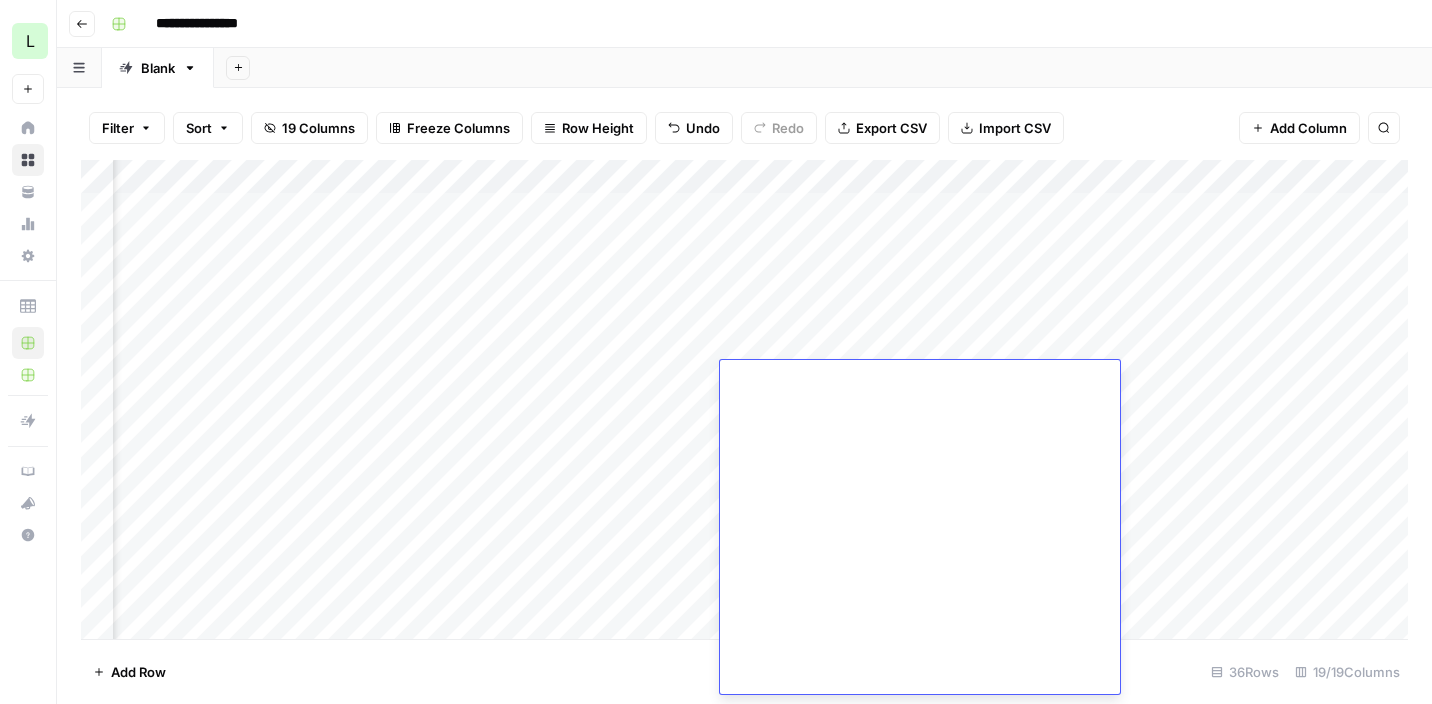click at bounding box center [920, -55230] 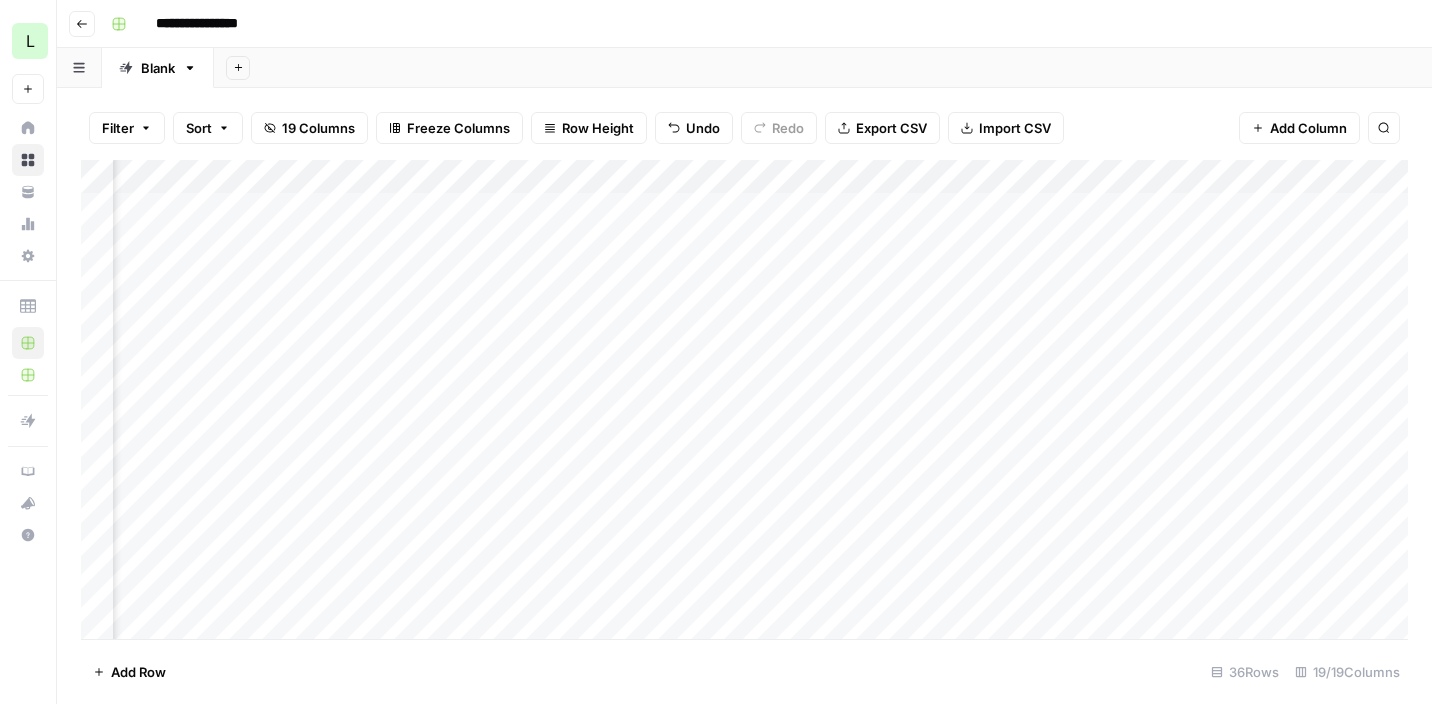 click on "Add Column" at bounding box center [744, 399] 